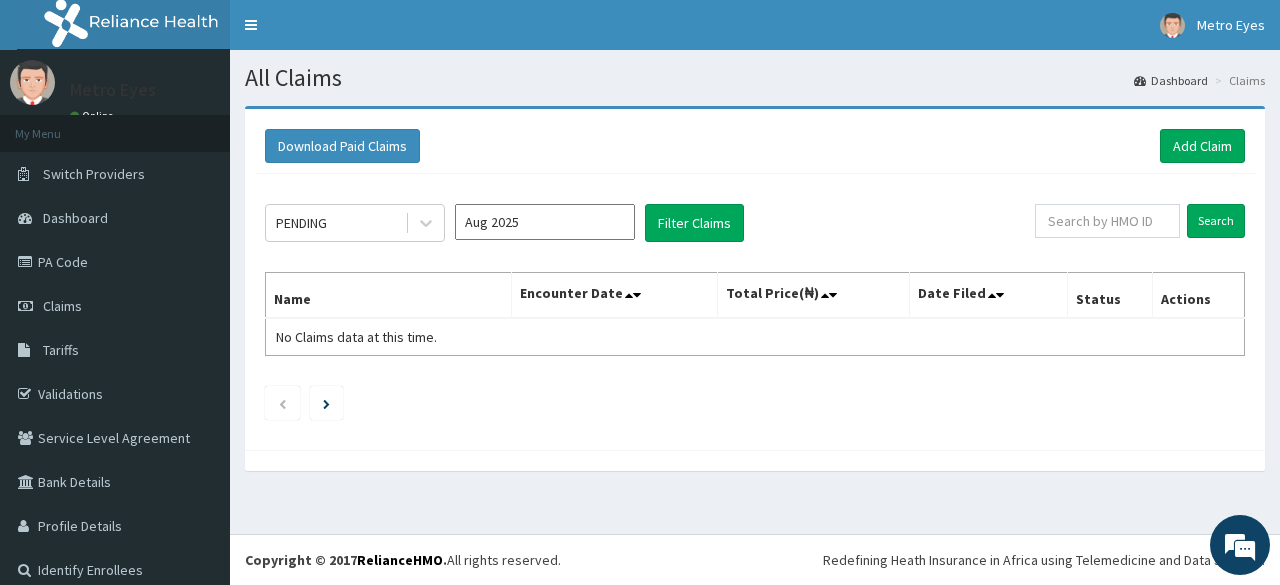 scroll, scrollTop: 0, scrollLeft: 0, axis: both 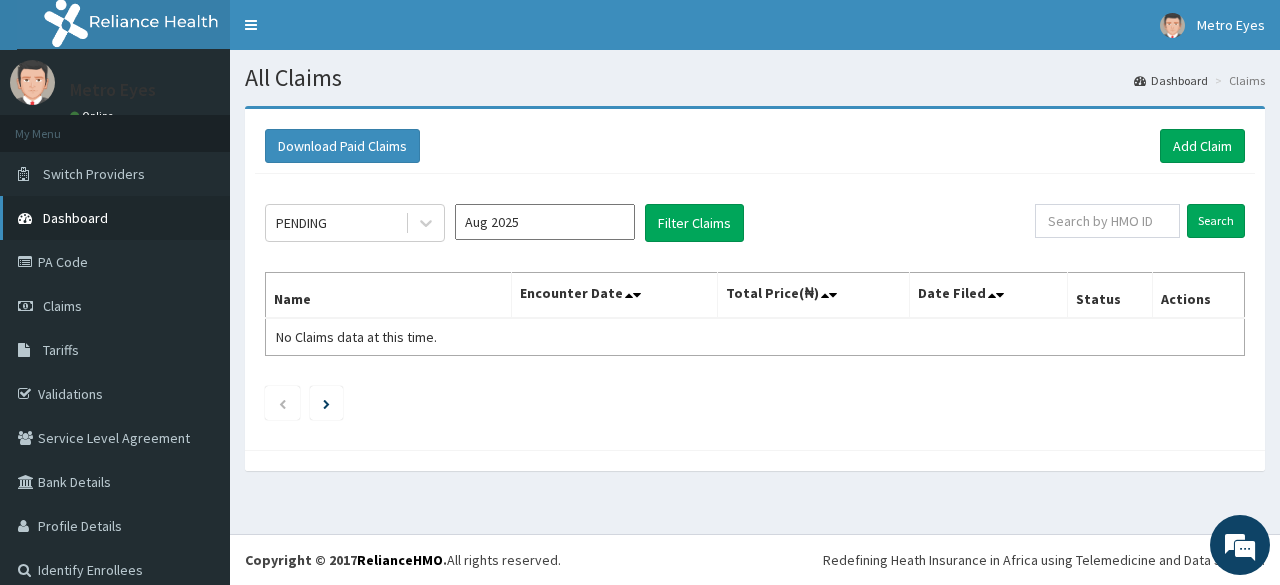 click on "Dashboard" at bounding box center [75, 218] 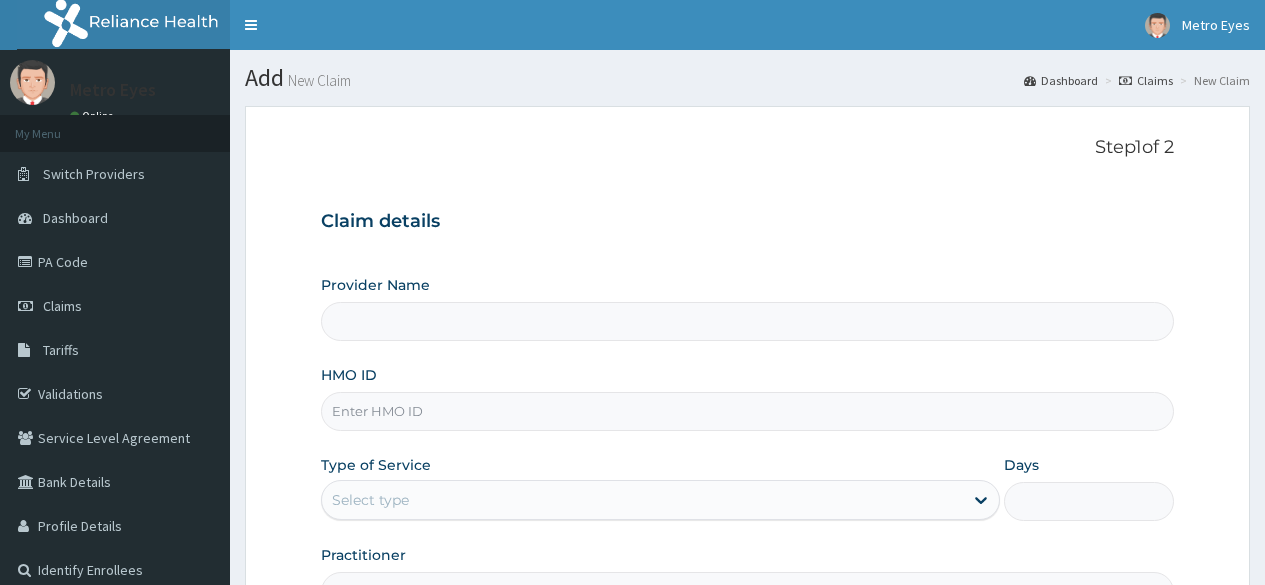 scroll, scrollTop: 0, scrollLeft: 0, axis: both 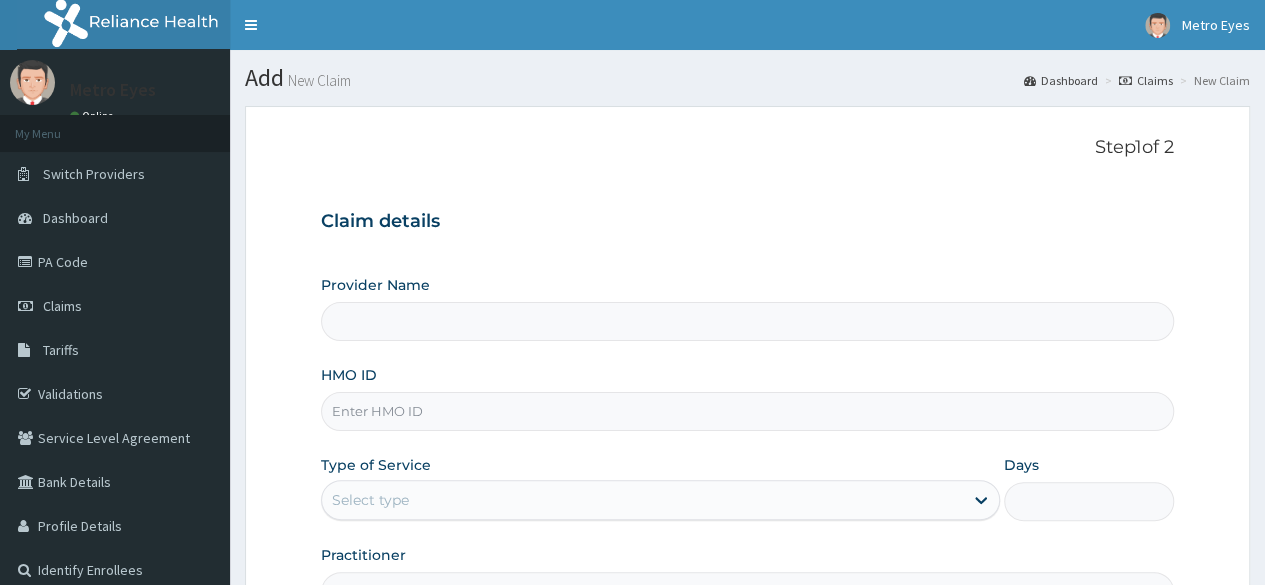 type on "Metro Eyes Nigeria Ltd -Bodija" 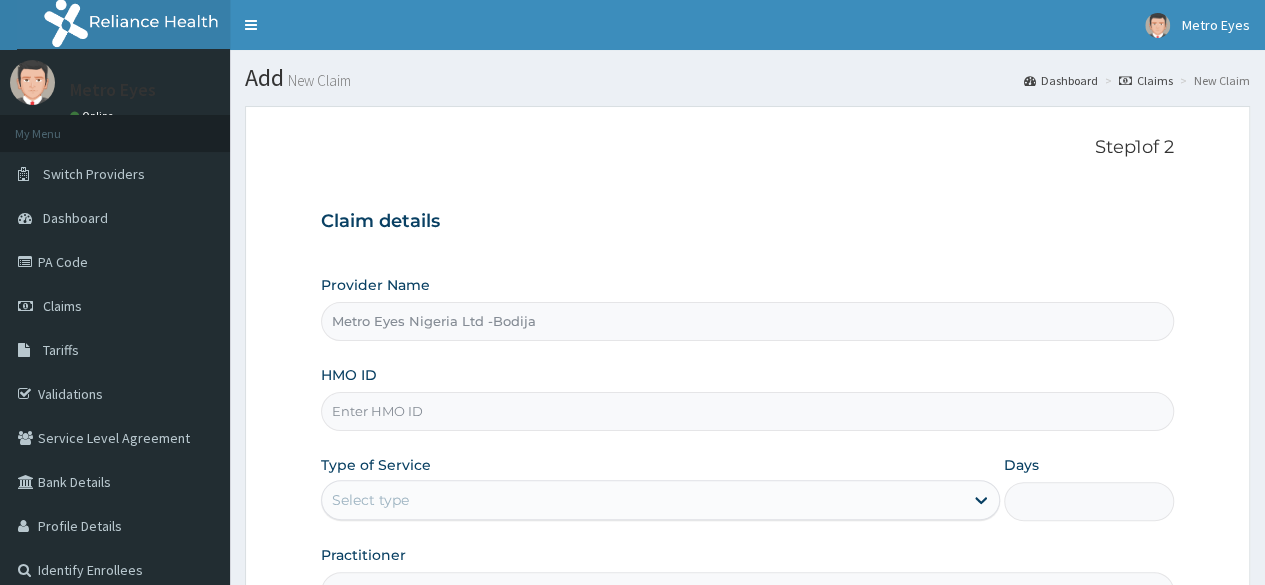 click on "HMO ID" at bounding box center [747, 411] 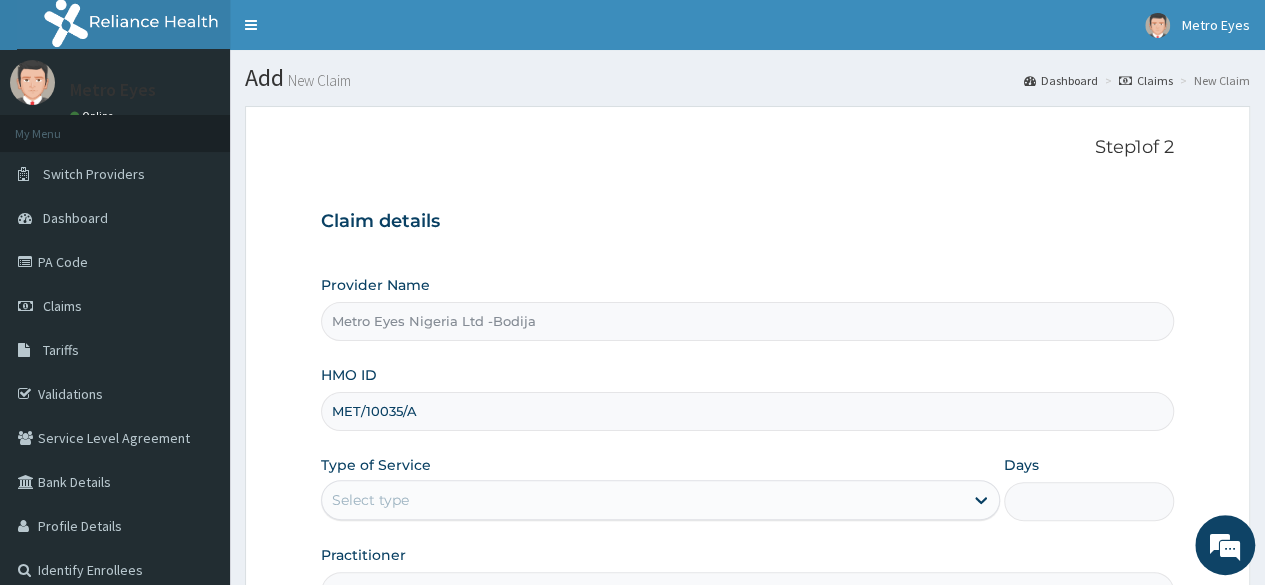 type on "MET/10035/A" 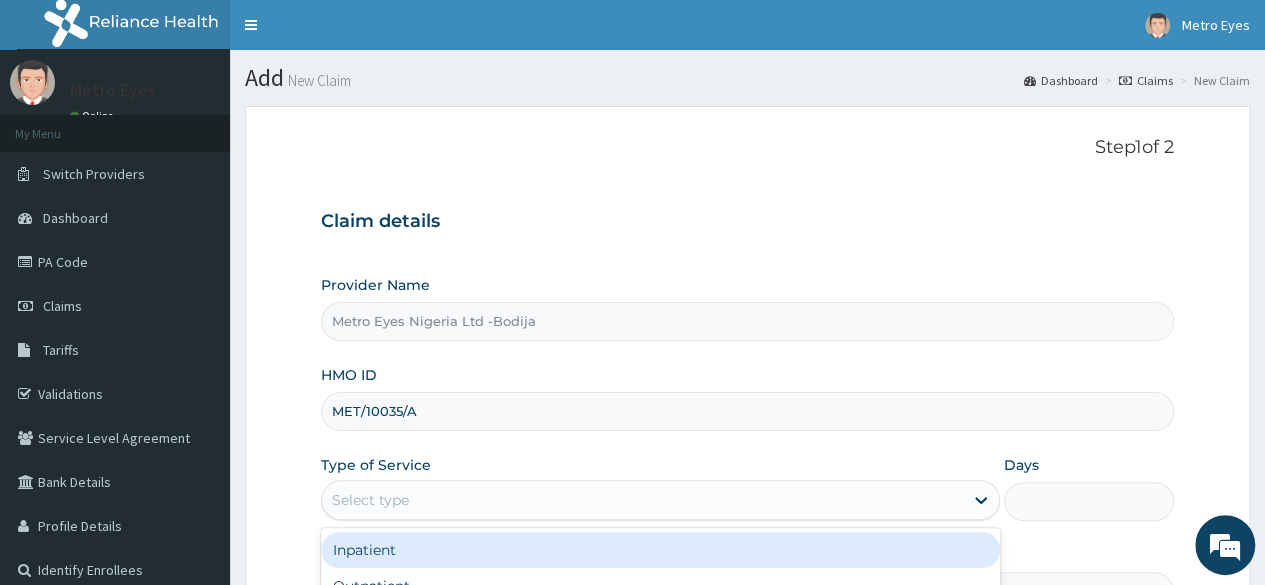 click on "Select type" at bounding box center [642, 500] 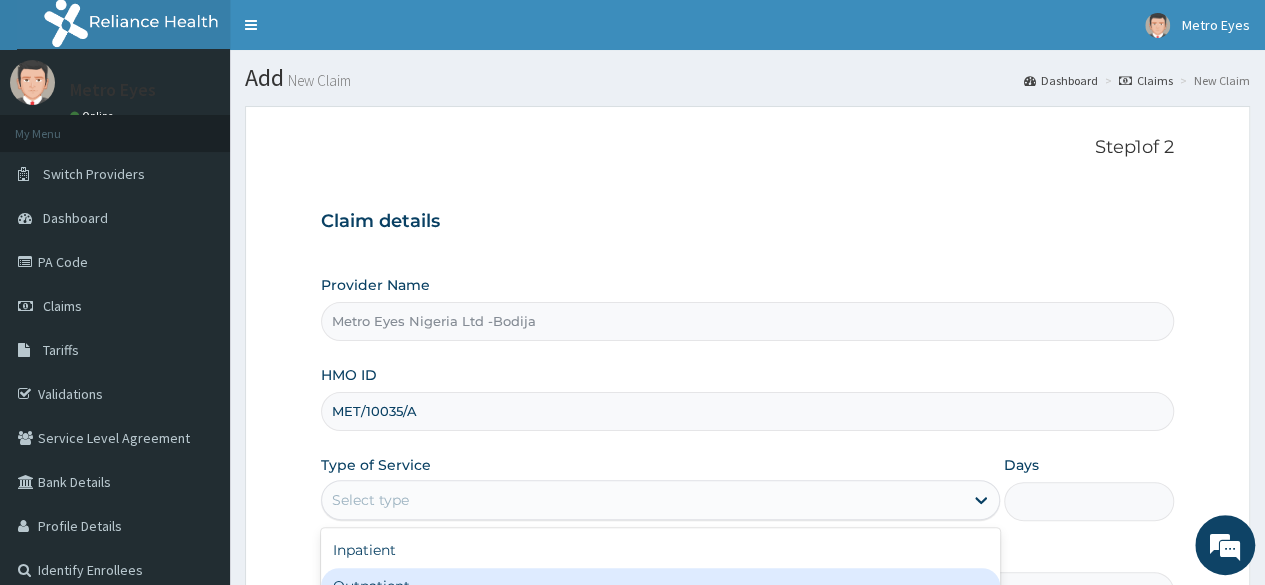 scroll, scrollTop: 0, scrollLeft: 0, axis: both 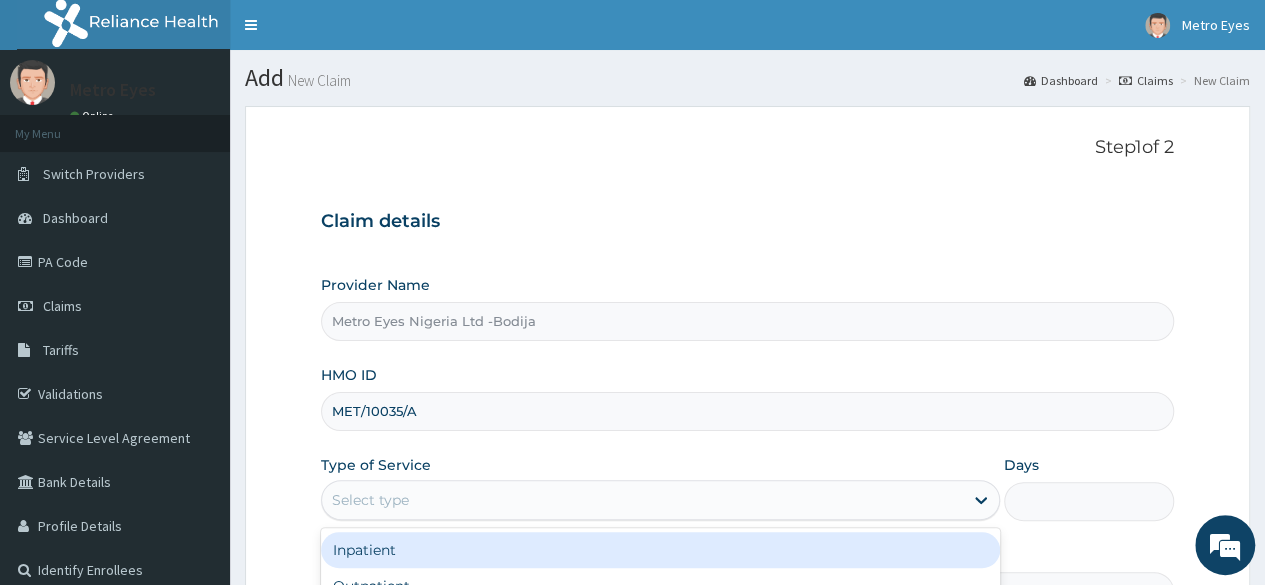 click on "Select type" at bounding box center [642, 500] 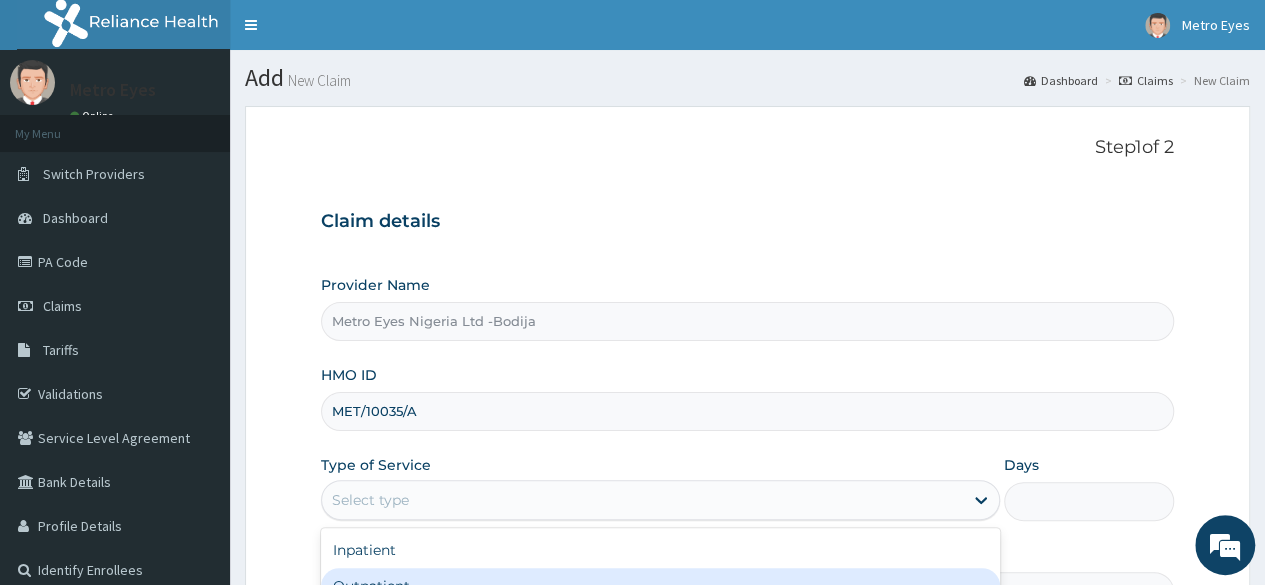click on "Outpatient" at bounding box center (660, 586) 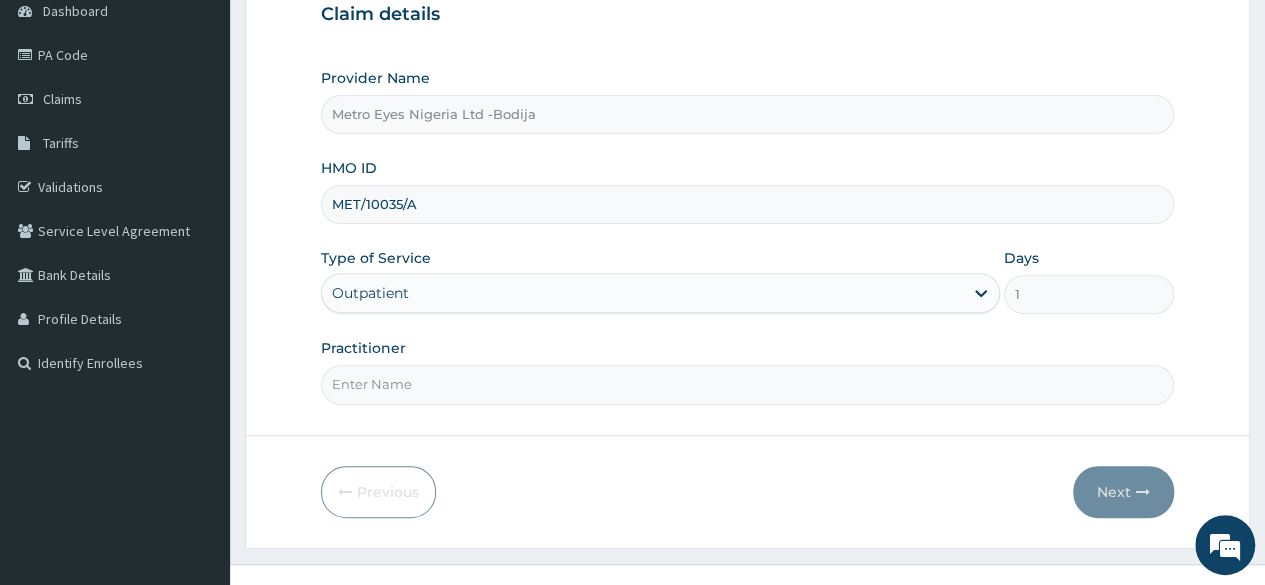scroll, scrollTop: 232, scrollLeft: 0, axis: vertical 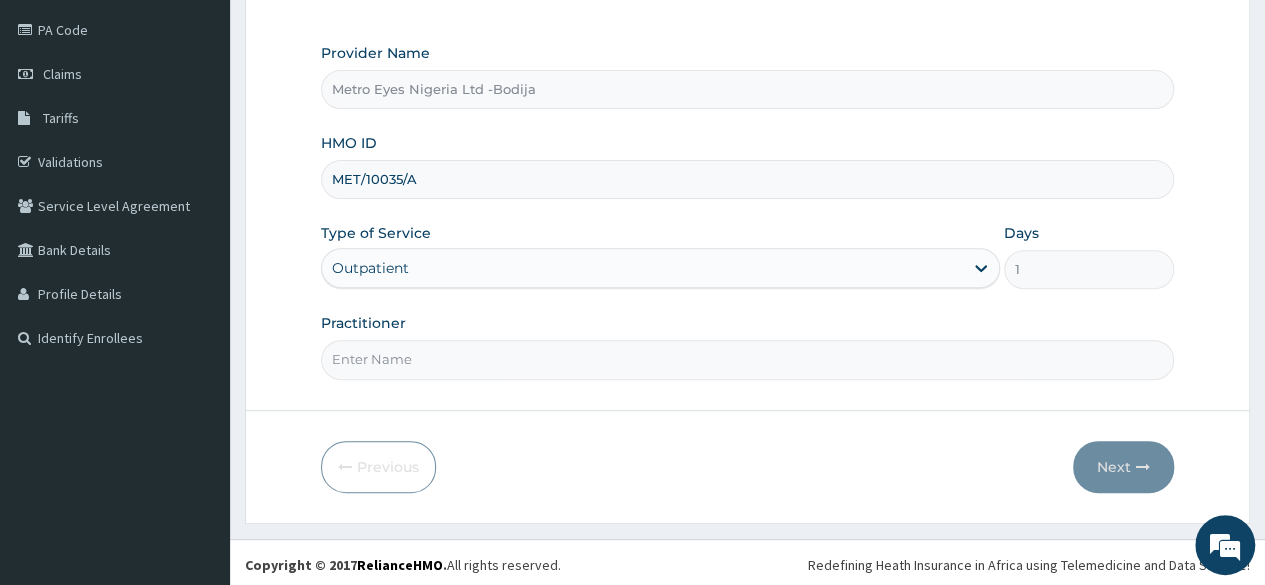 click on "Practitioner" at bounding box center [747, 359] 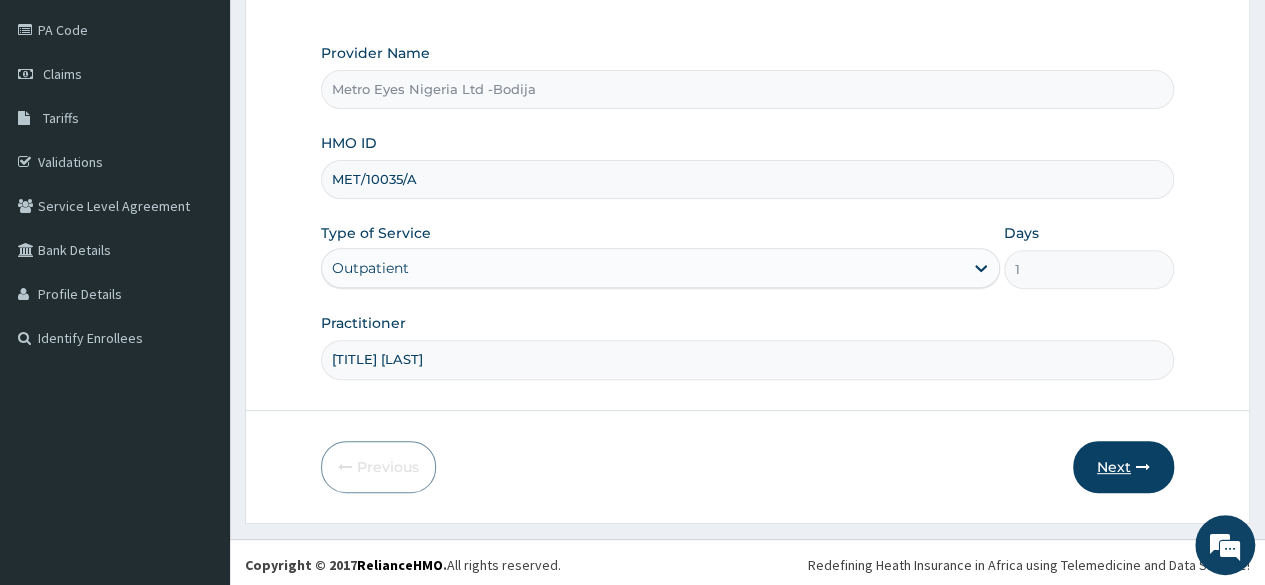 type on "DR [NAME]" 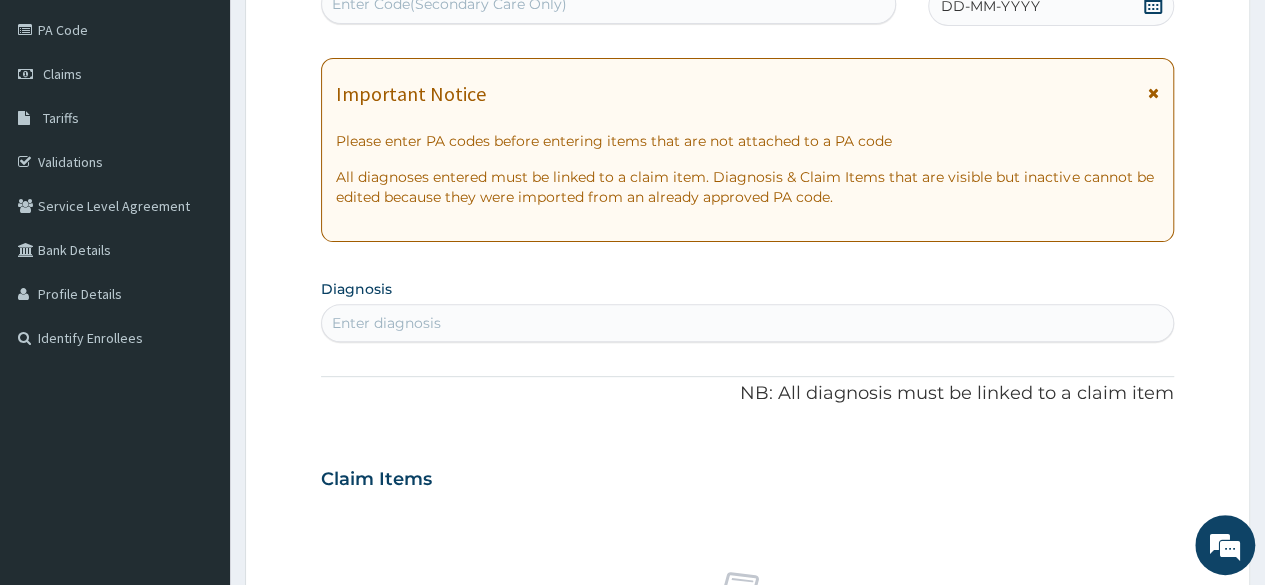 scroll, scrollTop: 8, scrollLeft: 0, axis: vertical 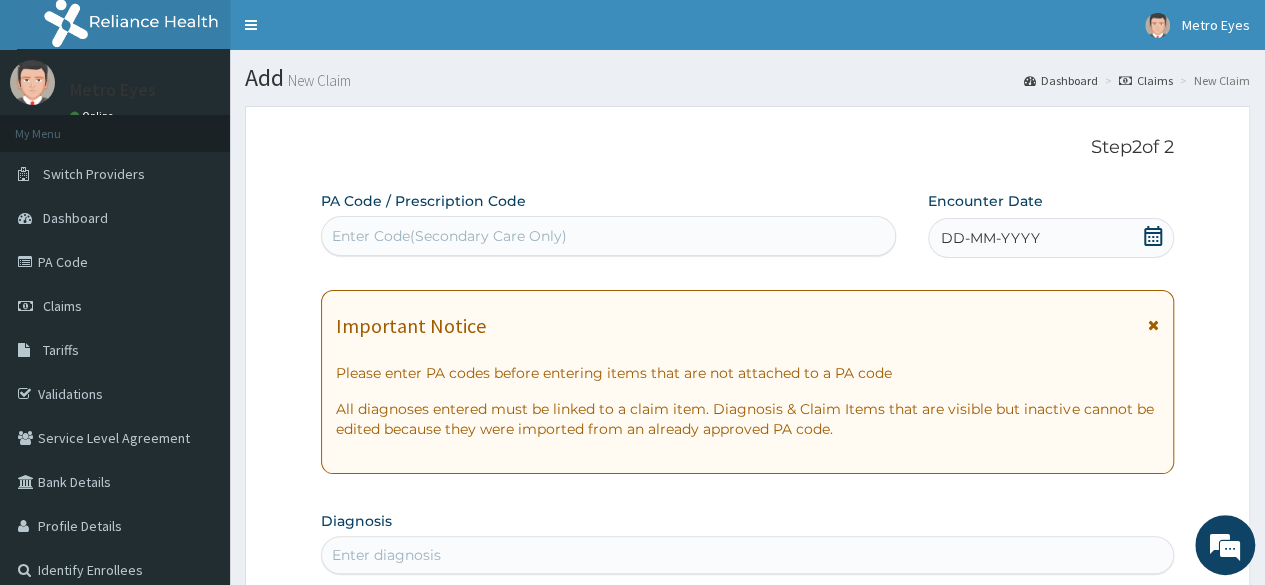 click on "Enter Code(Secondary Care Only)" at bounding box center (608, 236) 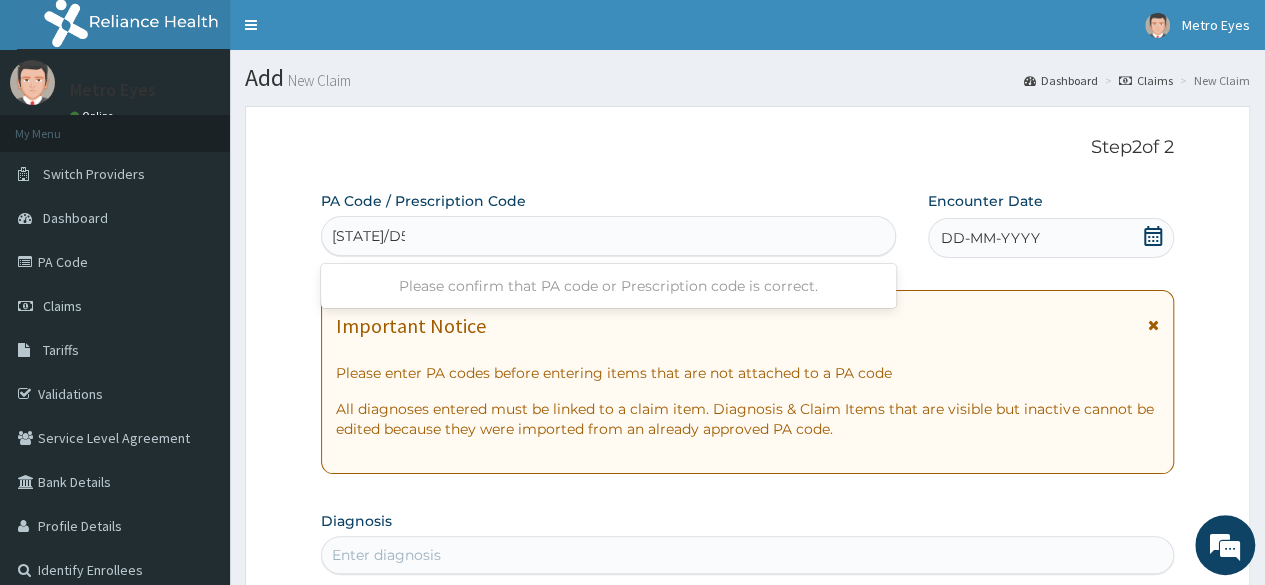 type on "PA/D52B63" 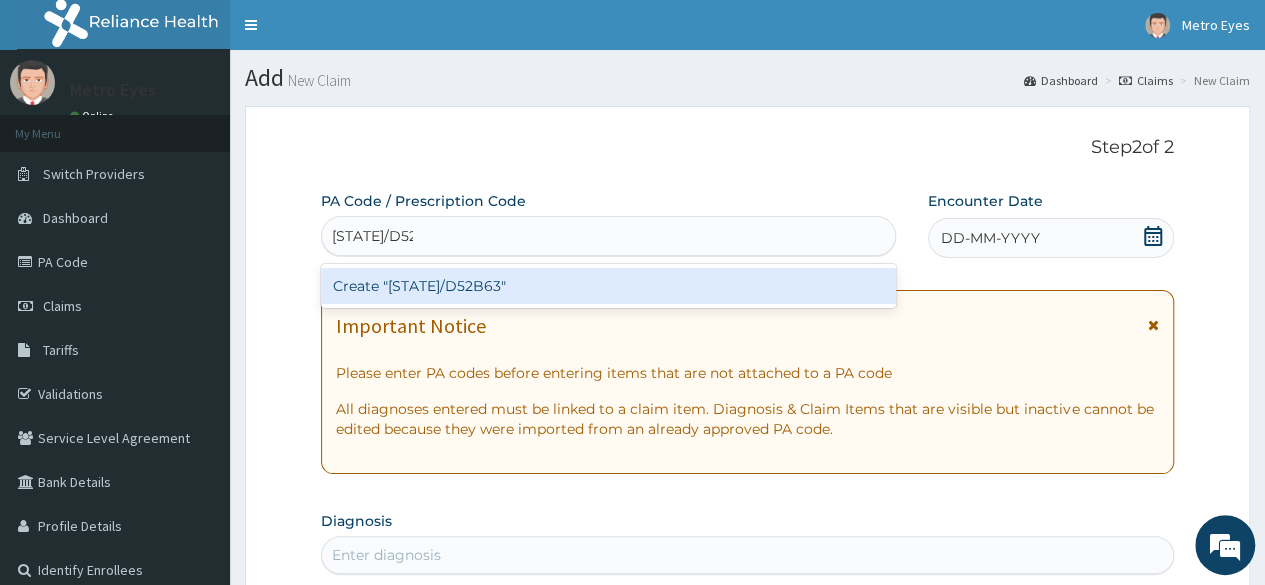 click on "Create "PA/D52B63"" at bounding box center [608, 286] 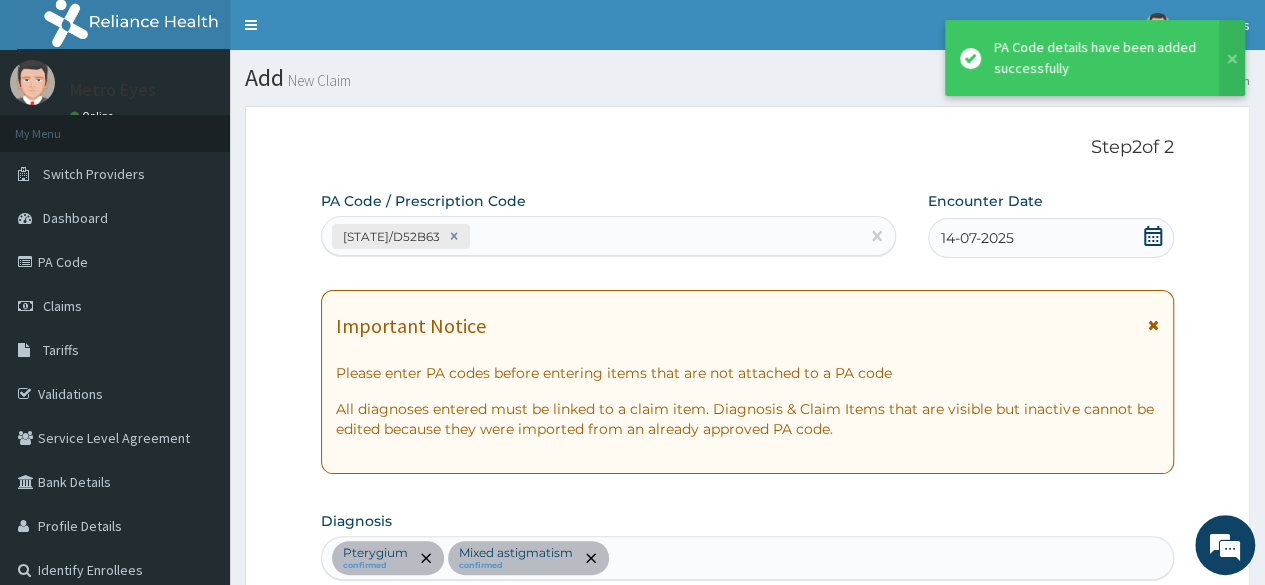 scroll, scrollTop: 884, scrollLeft: 0, axis: vertical 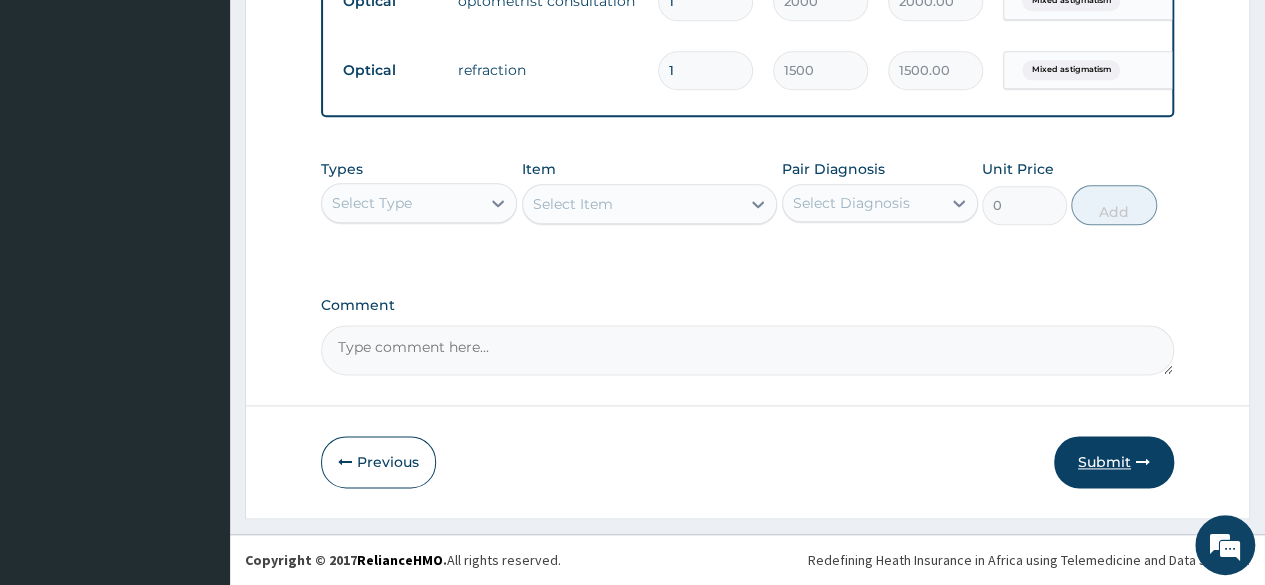 click on "Submit" at bounding box center (1114, 462) 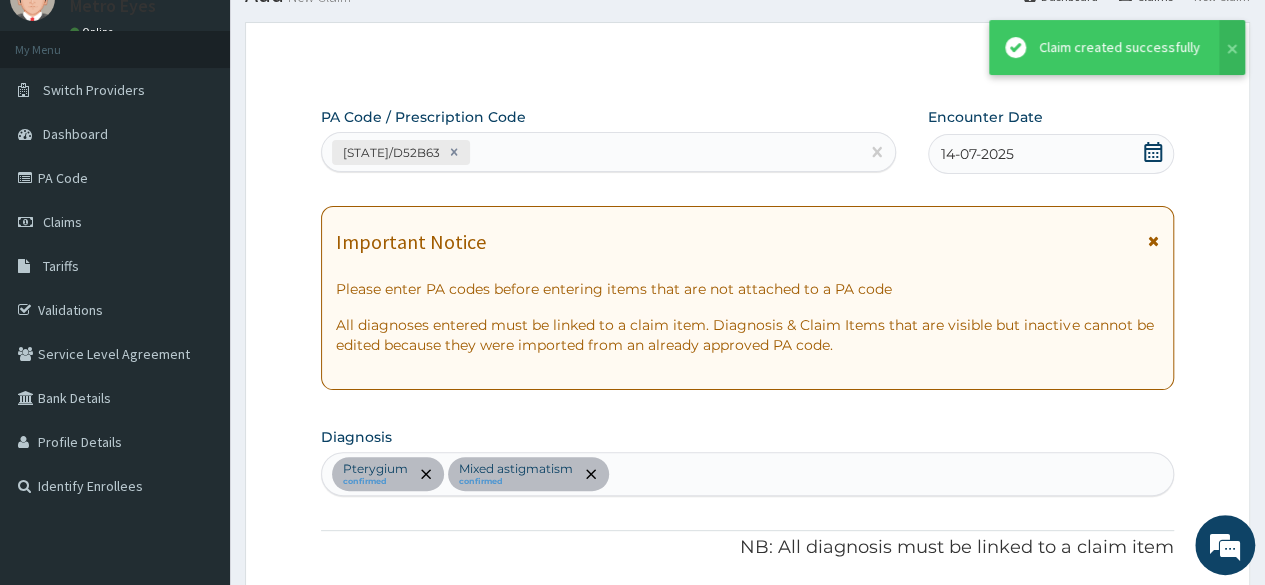 scroll, scrollTop: 1120, scrollLeft: 0, axis: vertical 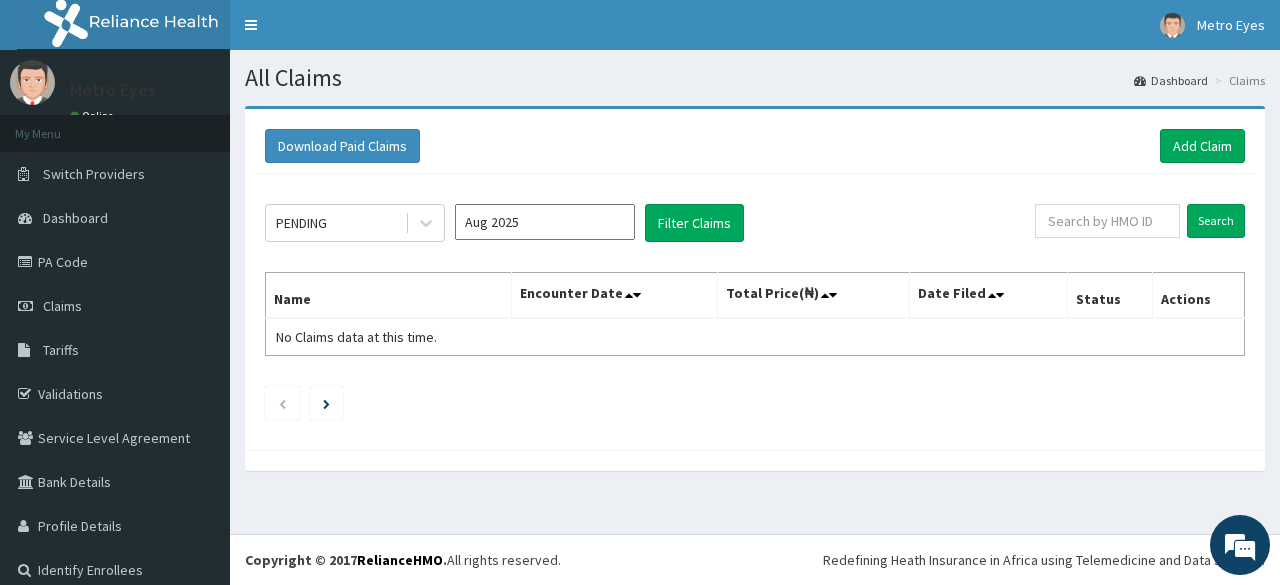 click on "PENDING Aug 2025 Filter Claims Search Name Encounter Date Total Price(₦) Date Filed Status Actions No Claims data at this time." 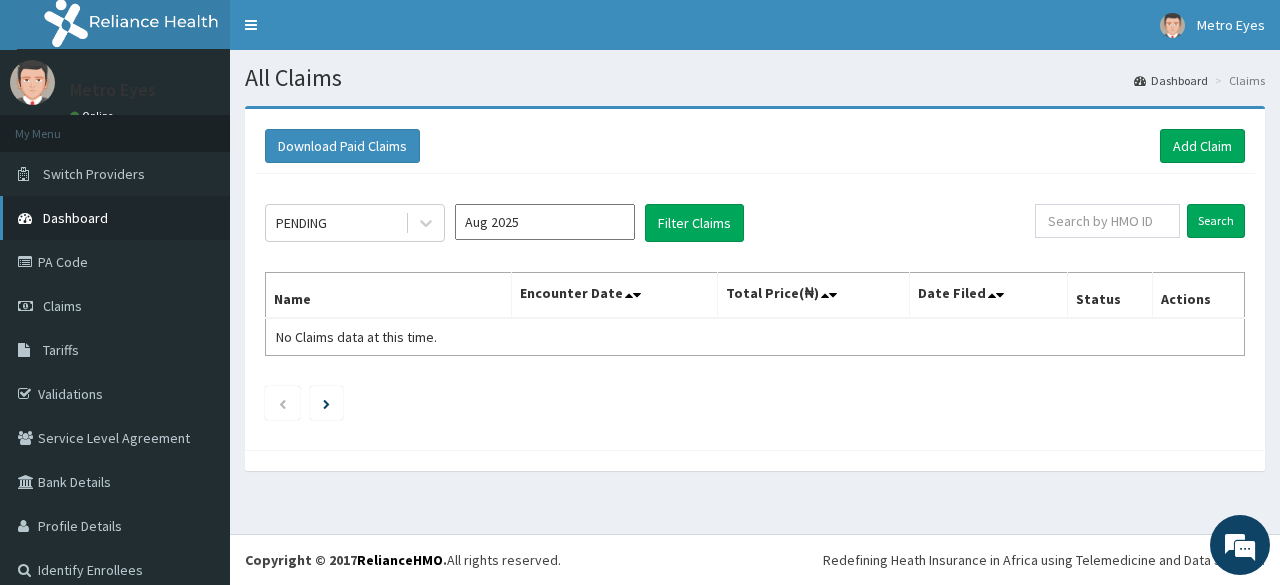 click on "Dashboard" at bounding box center [75, 218] 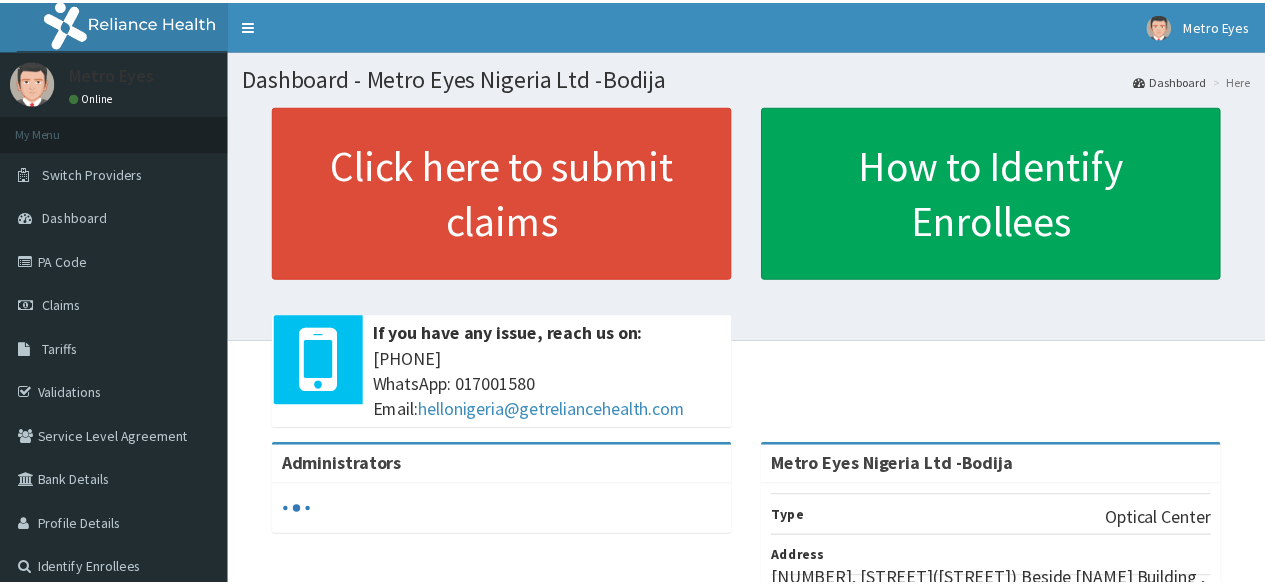scroll, scrollTop: 0, scrollLeft: 0, axis: both 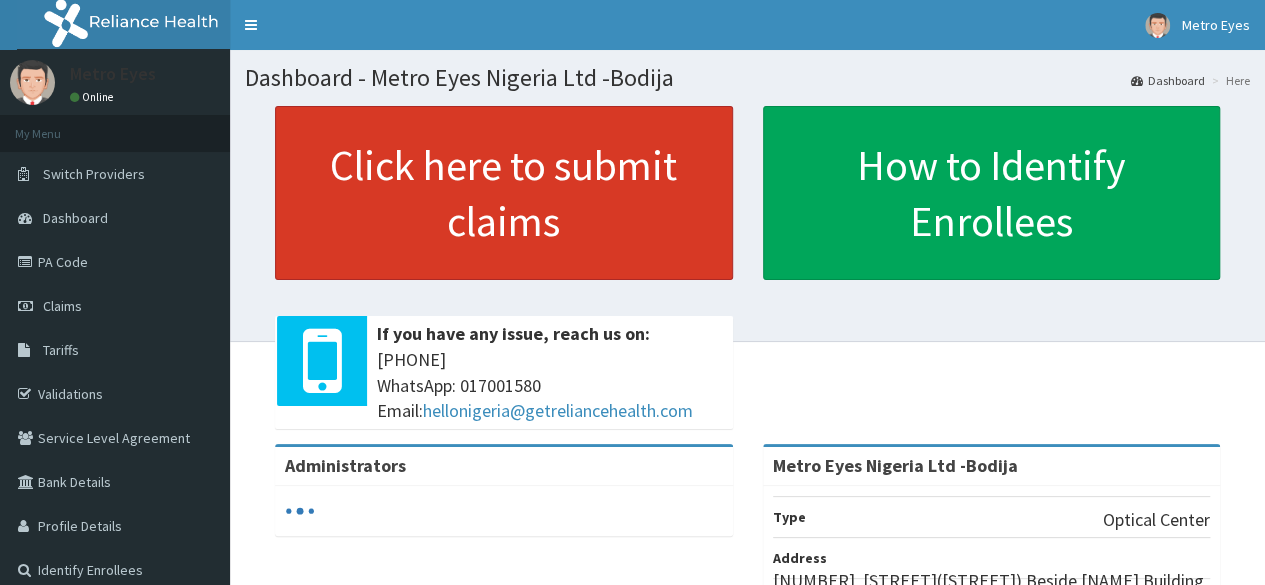 click on "Click here to submit claims" at bounding box center (504, 193) 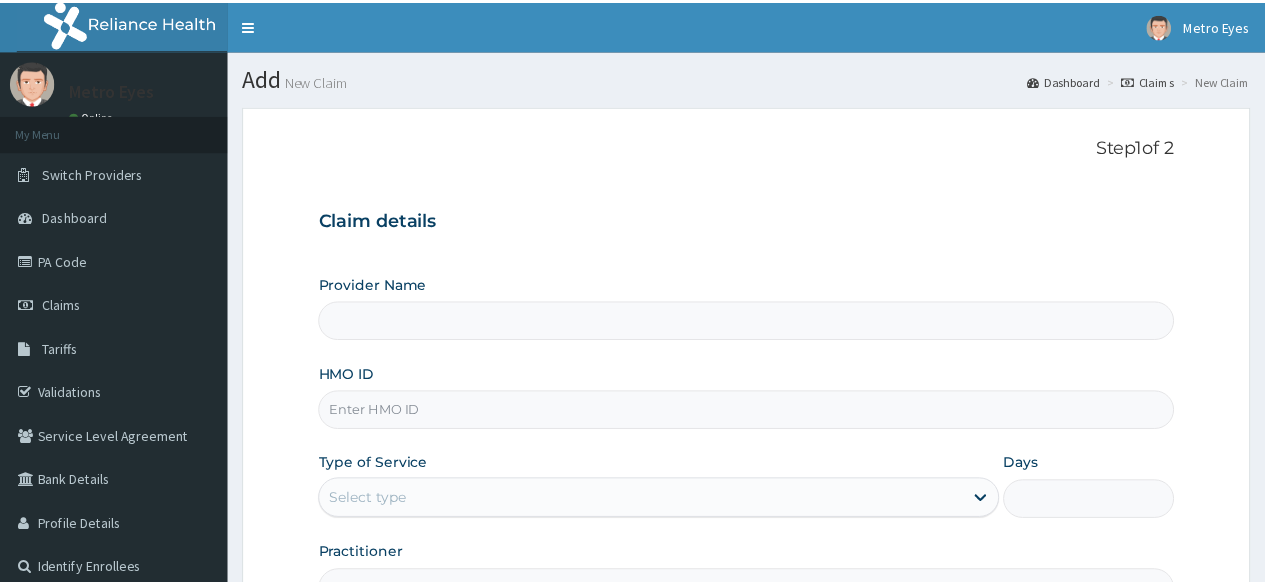 scroll, scrollTop: 0, scrollLeft: 0, axis: both 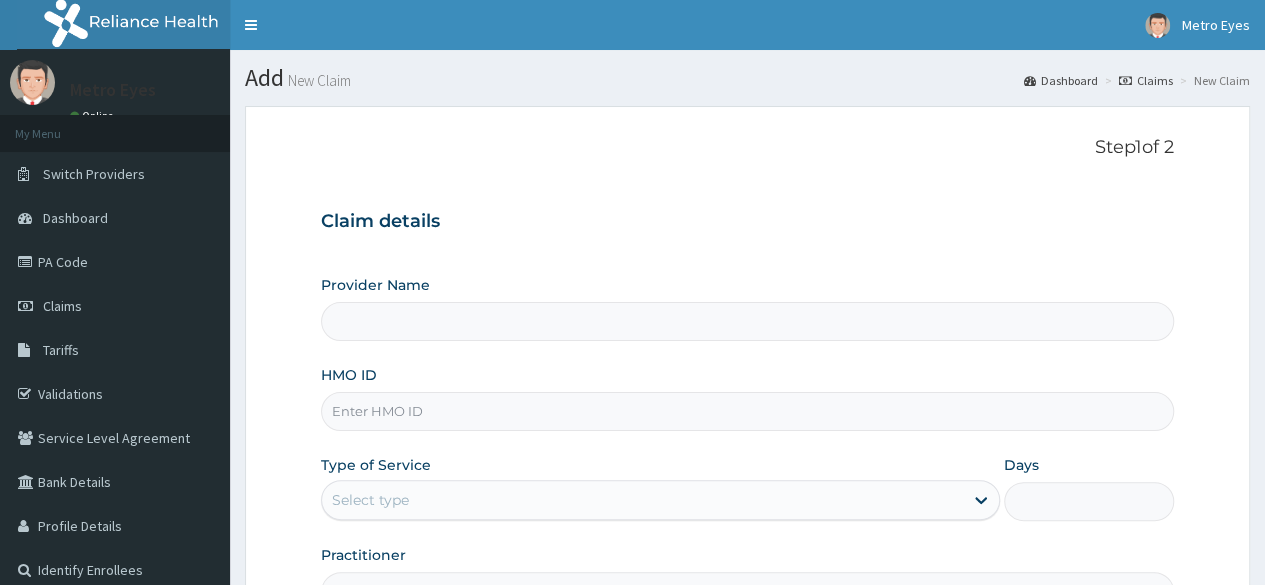 type on "Metro Eyes Nigeria Ltd -Bodija" 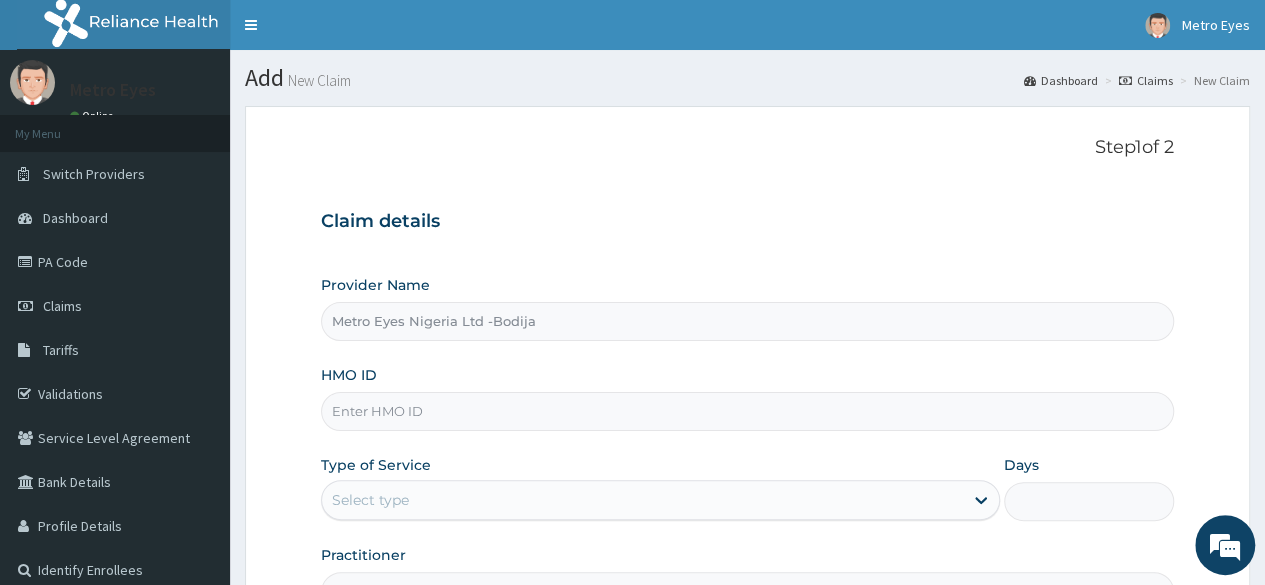 click on "HMO ID" at bounding box center [747, 411] 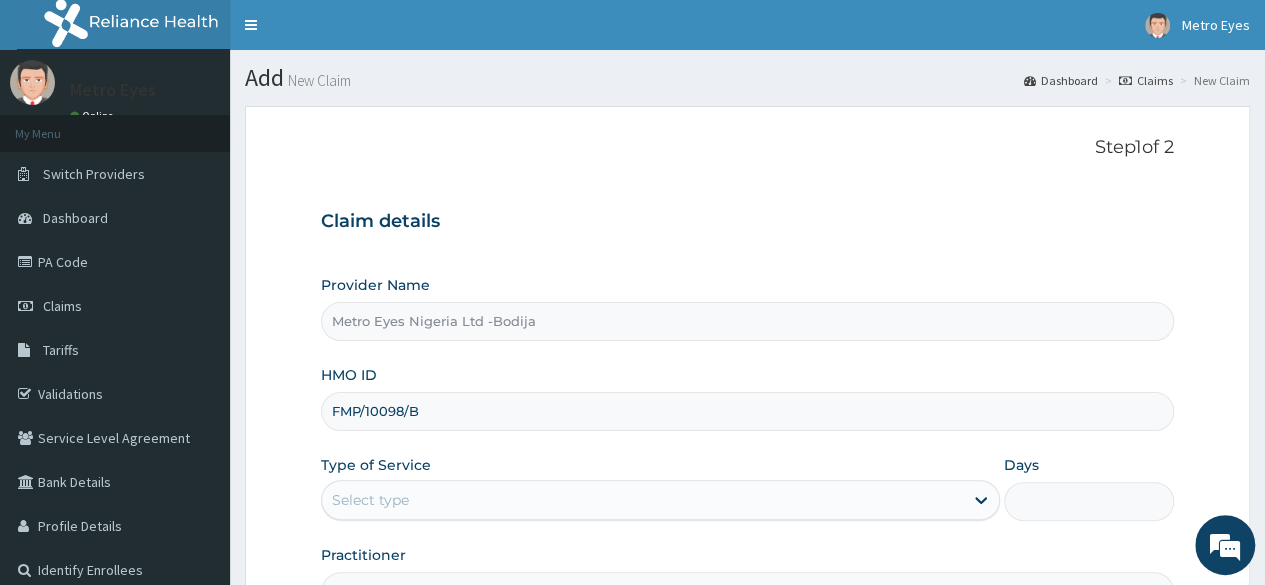 type on "FMP/10098/B" 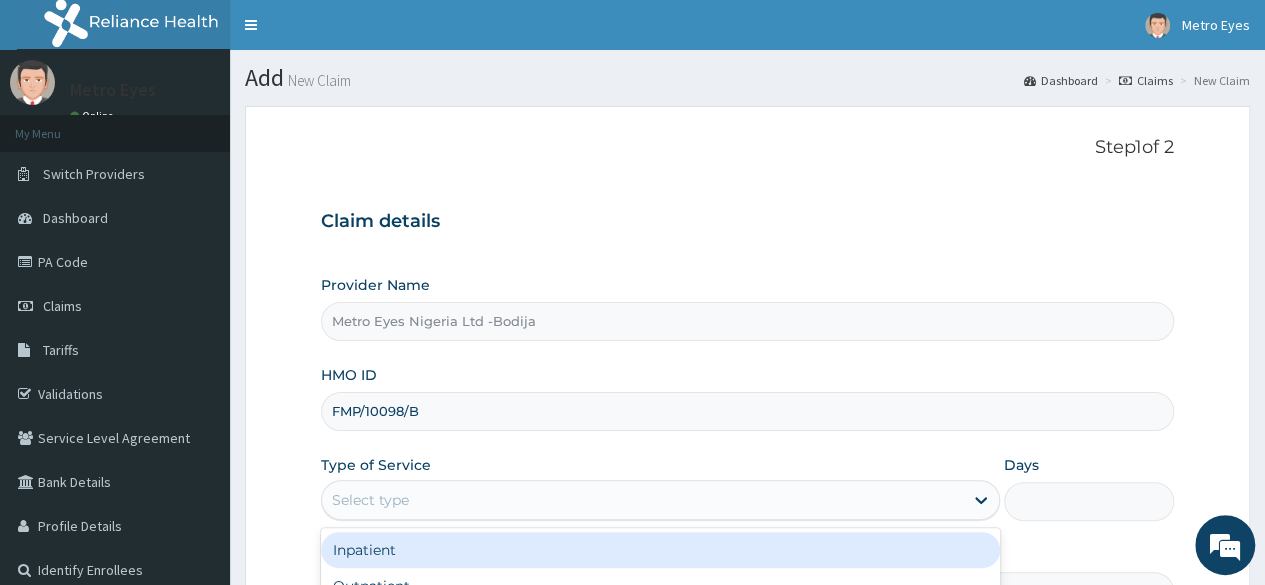 click on "Select type" at bounding box center (642, 500) 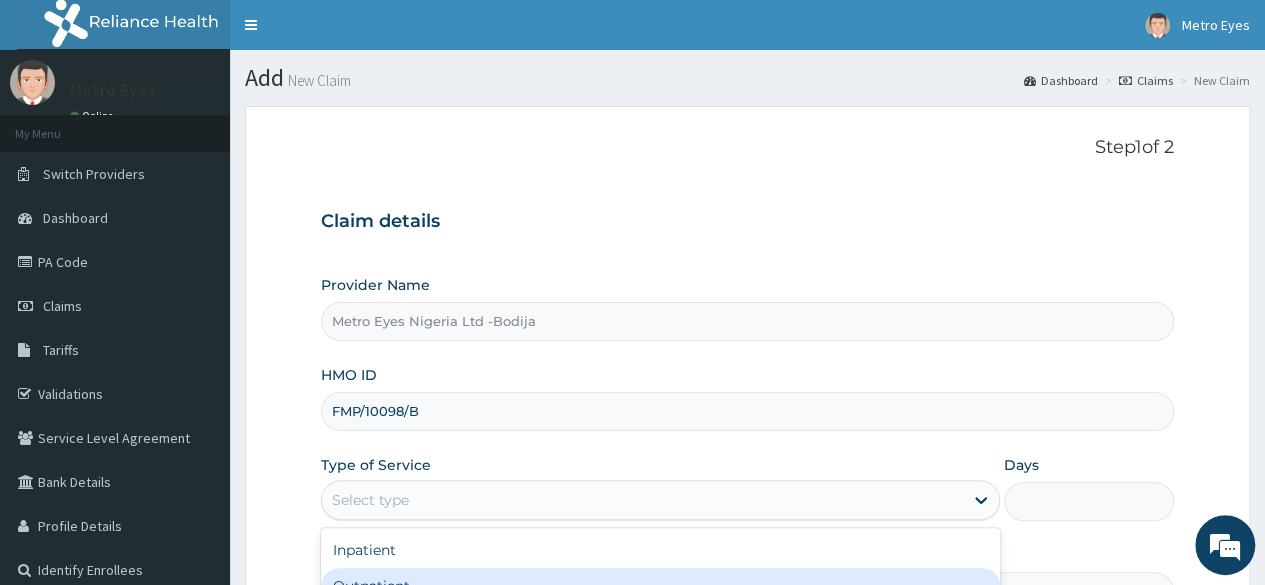 scroll, scrollTop: 0, scrollLeft: 0, axis: both 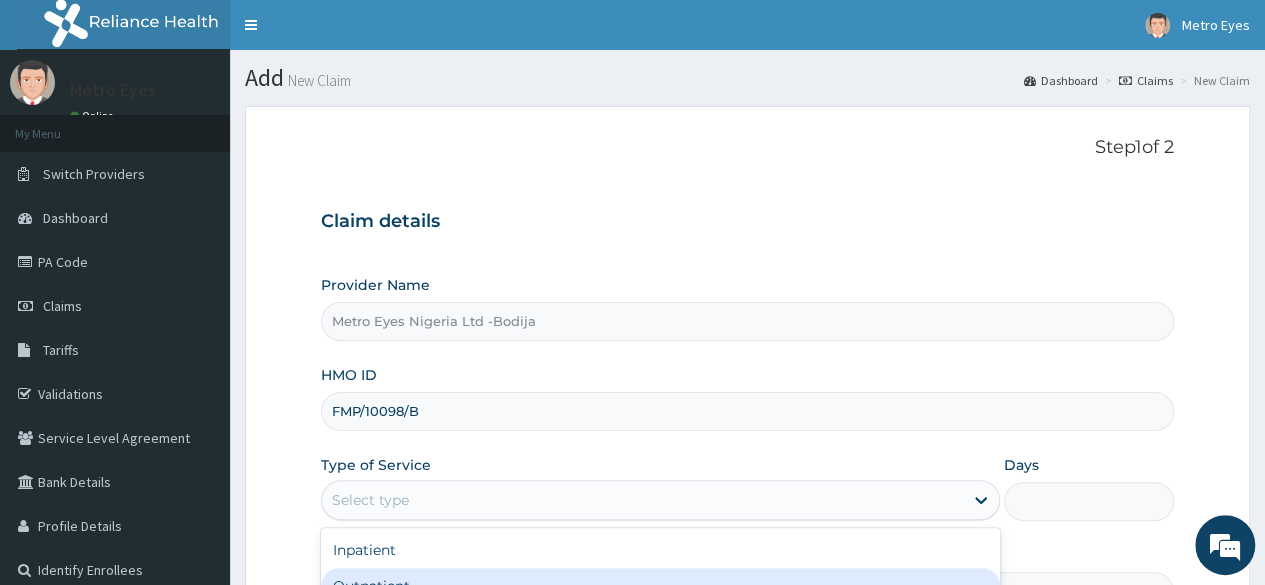 click on "Outpatient" at bounding box center [660, 586] 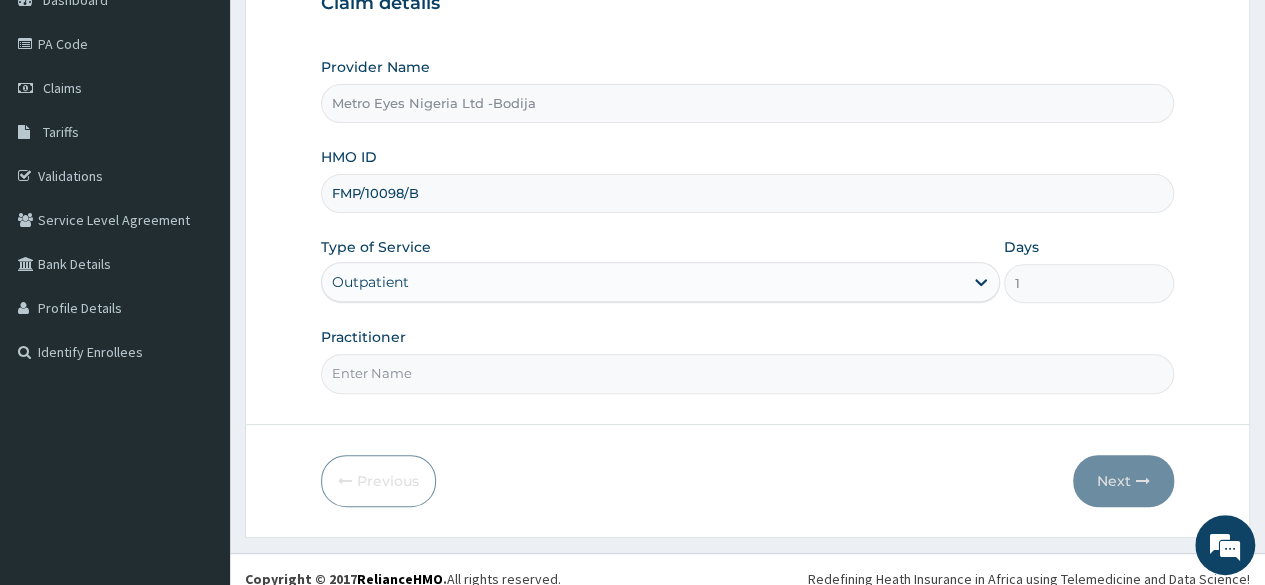 scroll, scrollTop: 232, scrollLeft: 0, axis: vertical 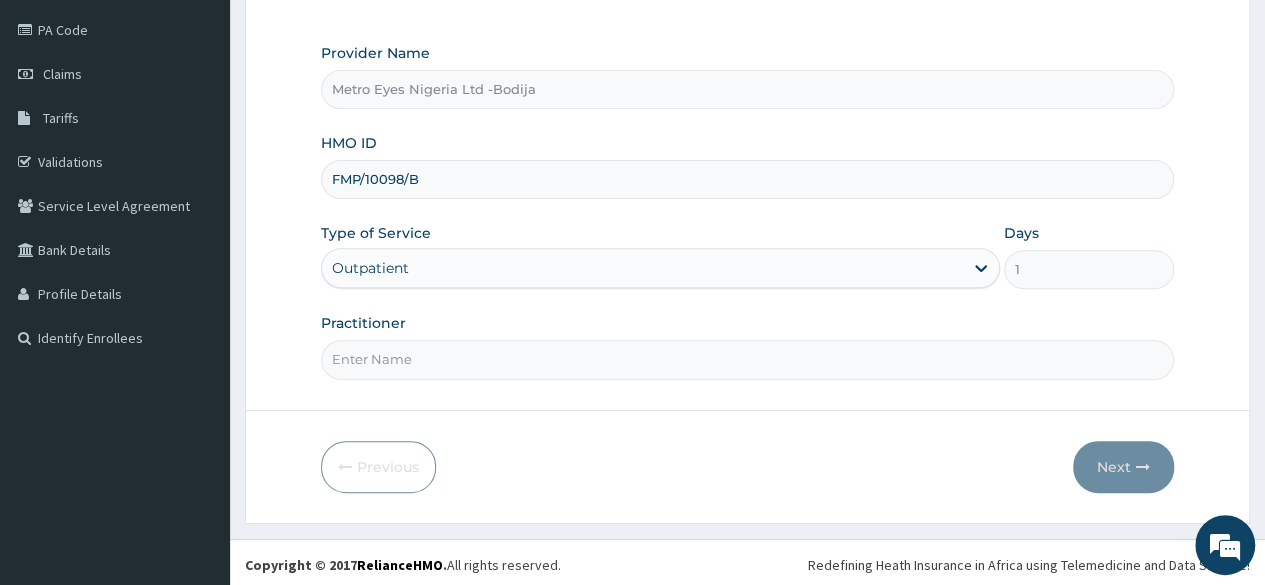 click on "Practitioner" at bounding box center [747, 359] 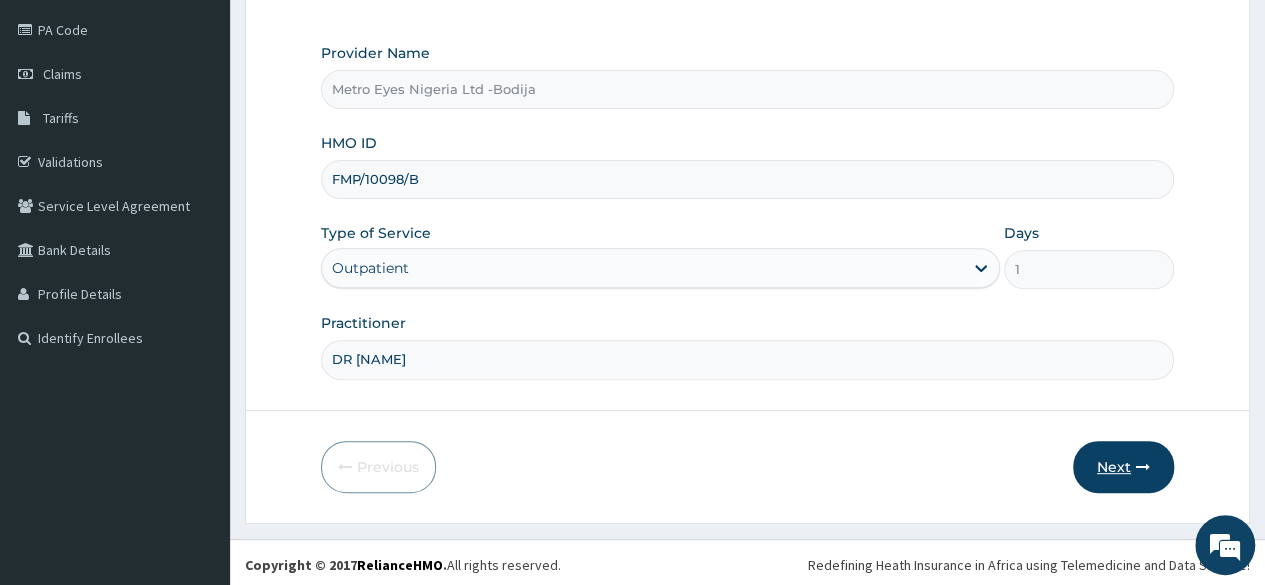 type on "DR MARY" 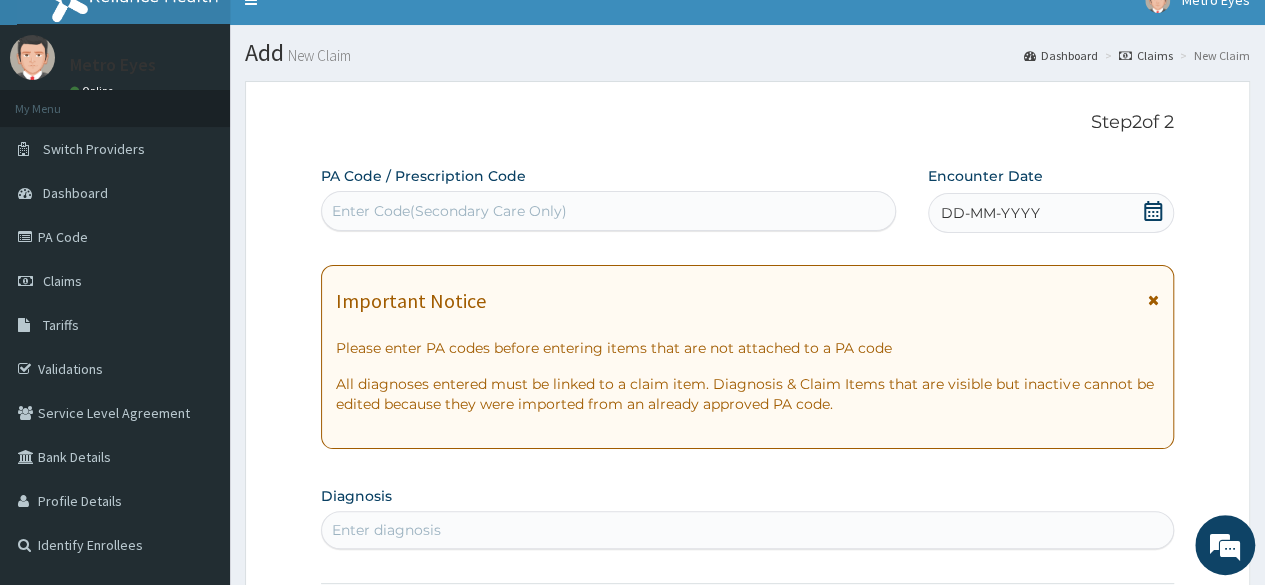 scroll, scrollTop: 0, scrollLeft: 0, axis: both 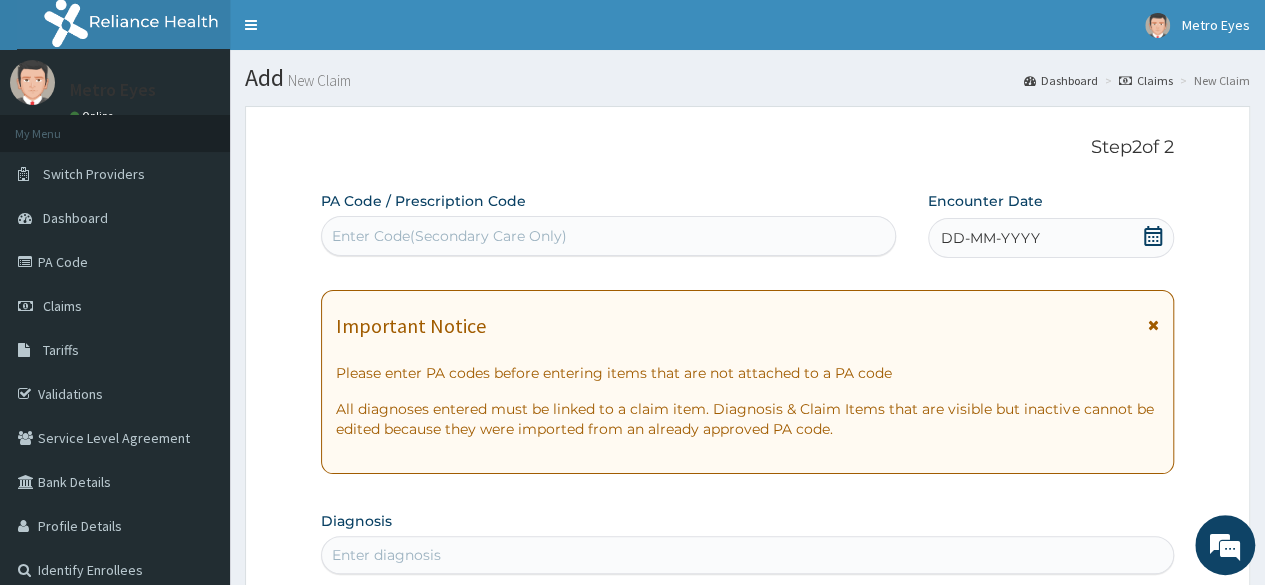 click on "Enter Code(Secondary Care Only)" at bounding box center (608, 236) 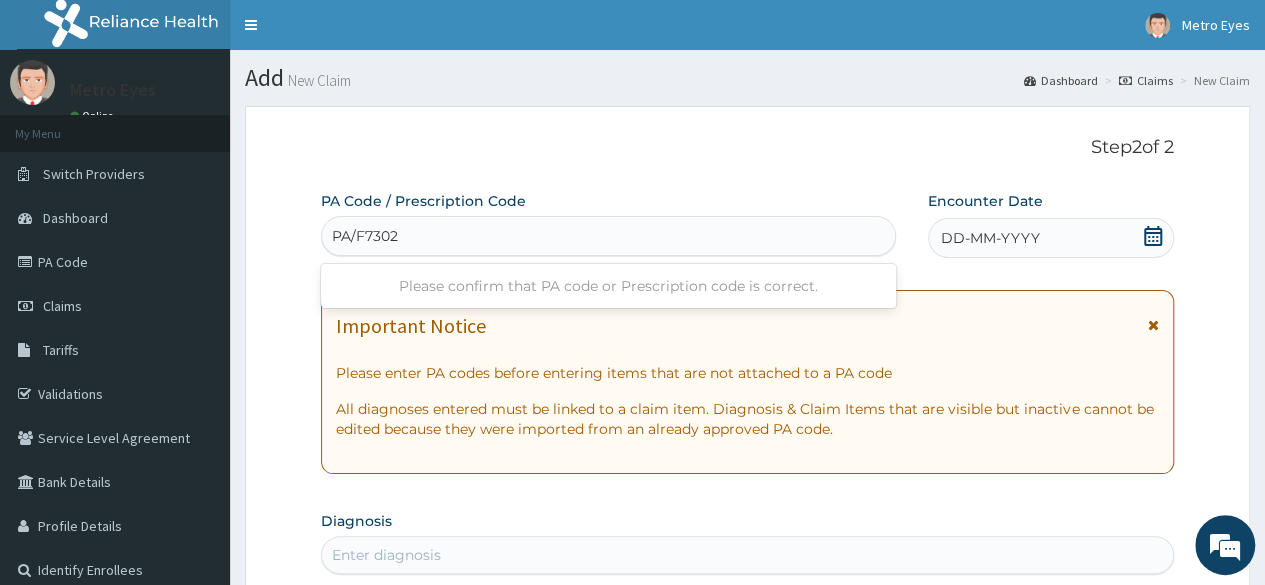 type on "PA/F7302F" 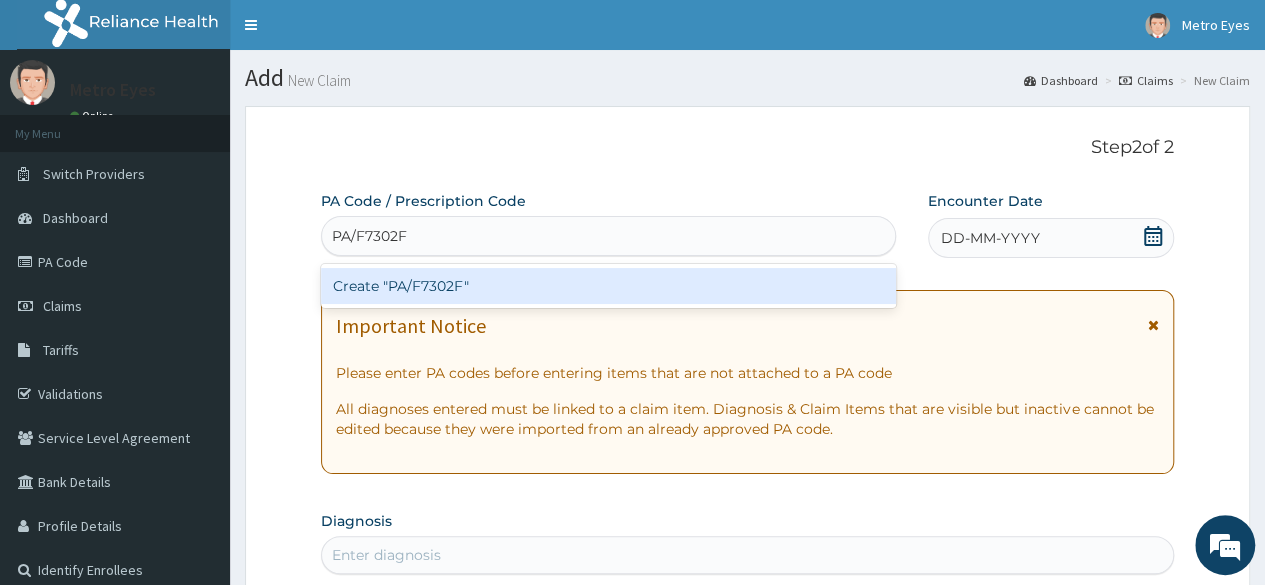 click on "Create "PA/F7302F"" at bounding box center (608, 286) 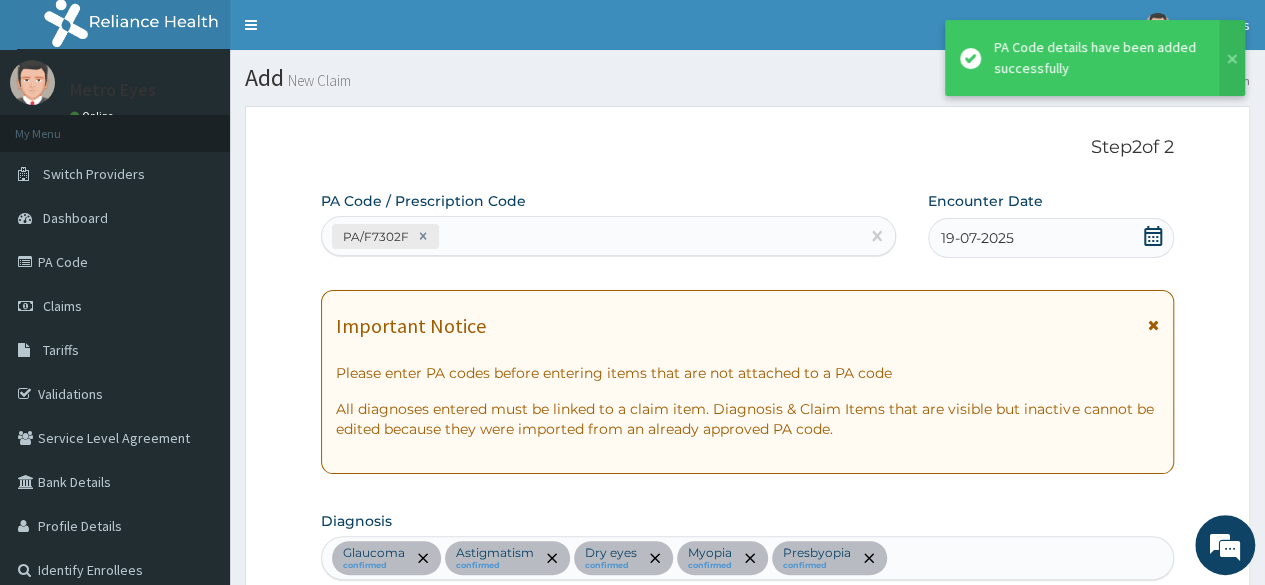scroll, scrollTop: 1023, scrollLeft: 0, axis: vertical 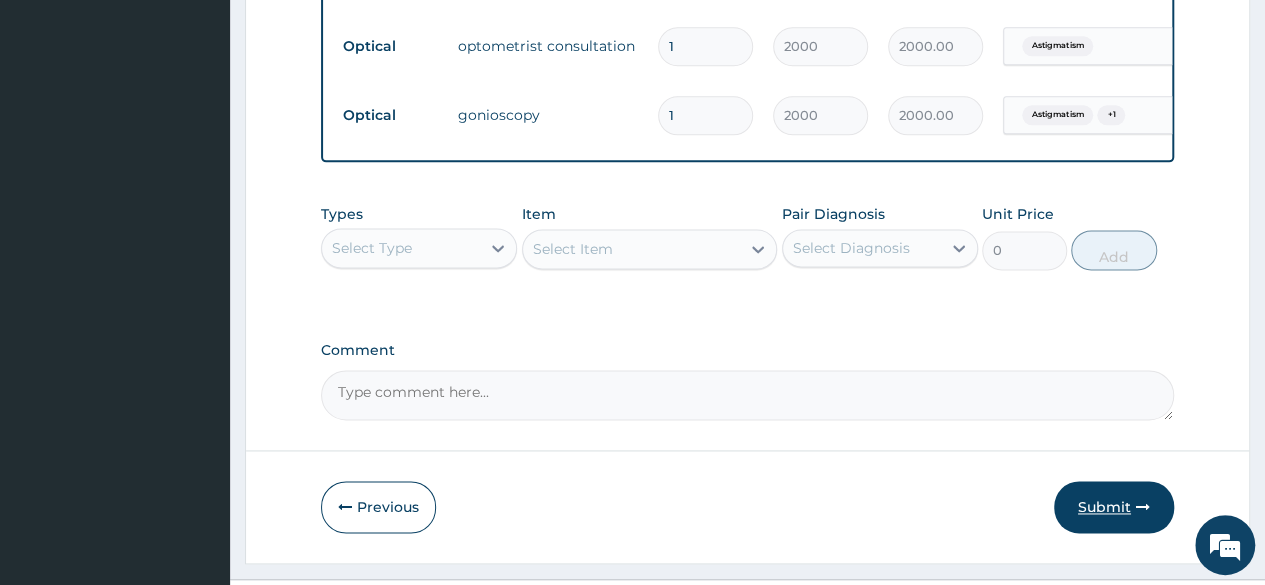 click on "Submit" at bounding box center (1114, 507) 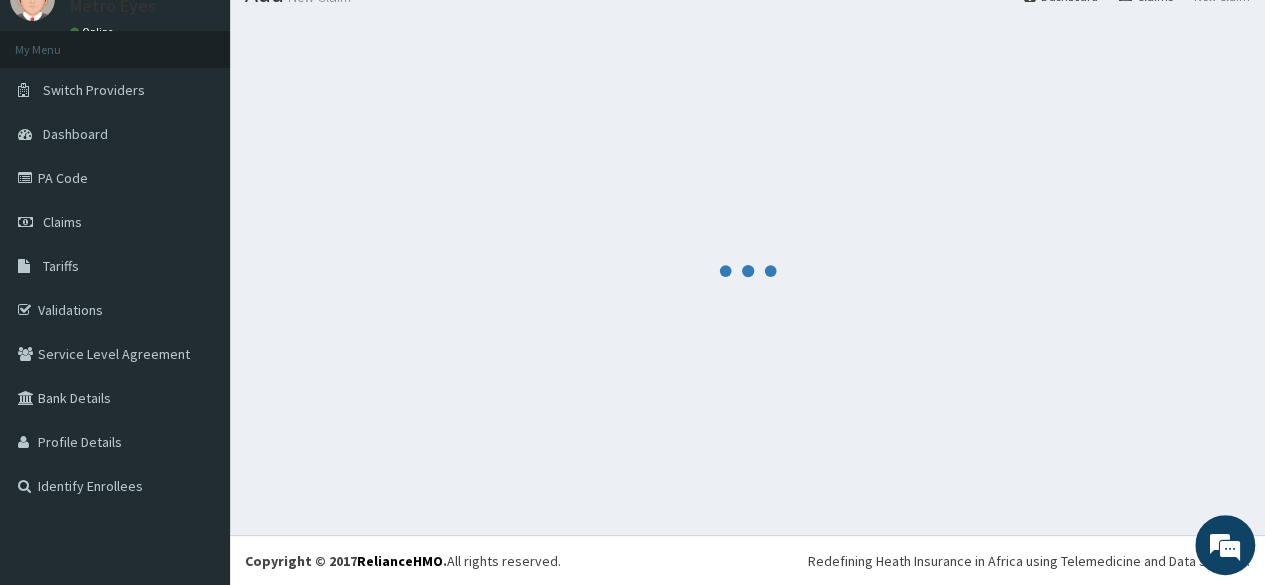 scroll, scrollTop: 1200, scrollLeft: 0, axis: vertical 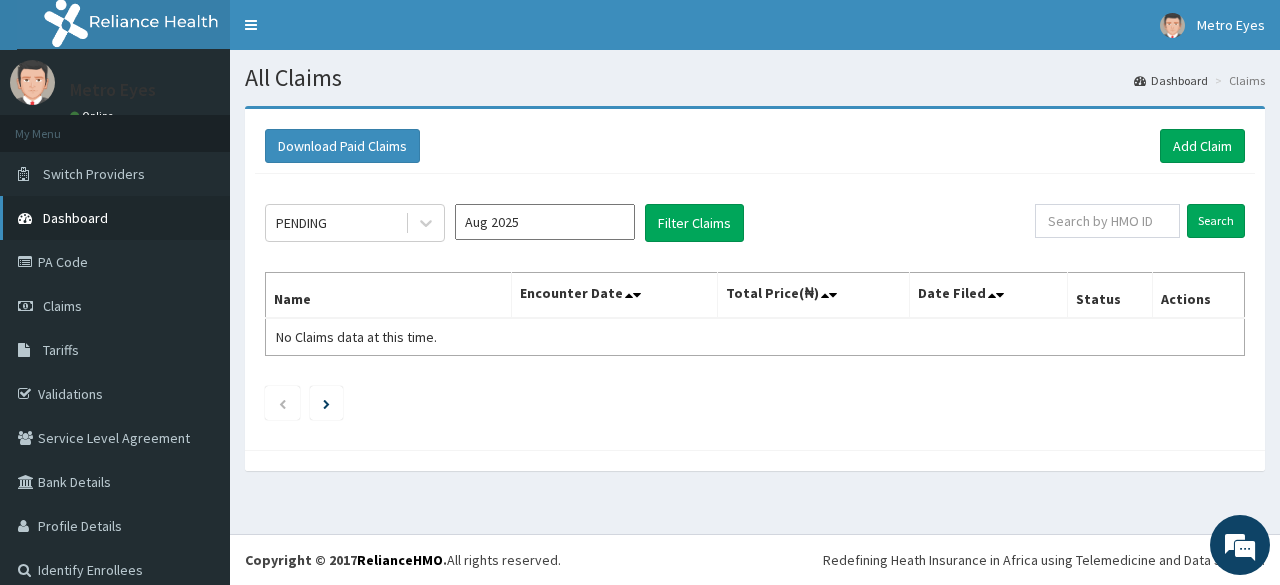 click on "Dashboard" at bounding box center (75, 218) 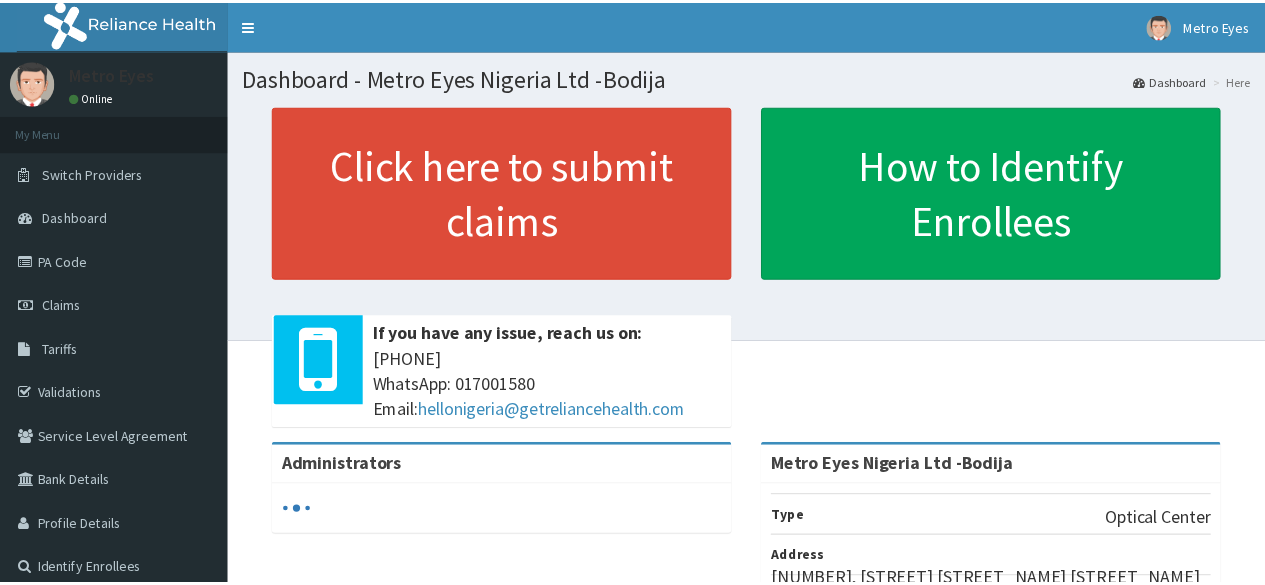 scroll, scrollTop: 0, scrollLeft: 0, axis: both 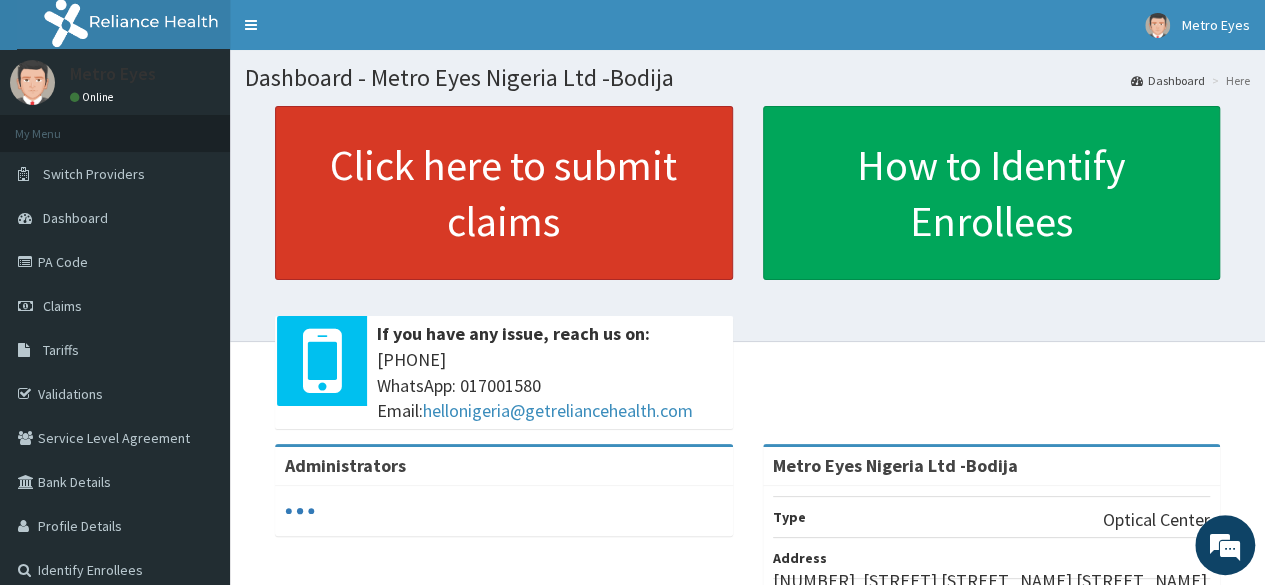 click on "Click here to submit claims" at bounding box center [504, 193] 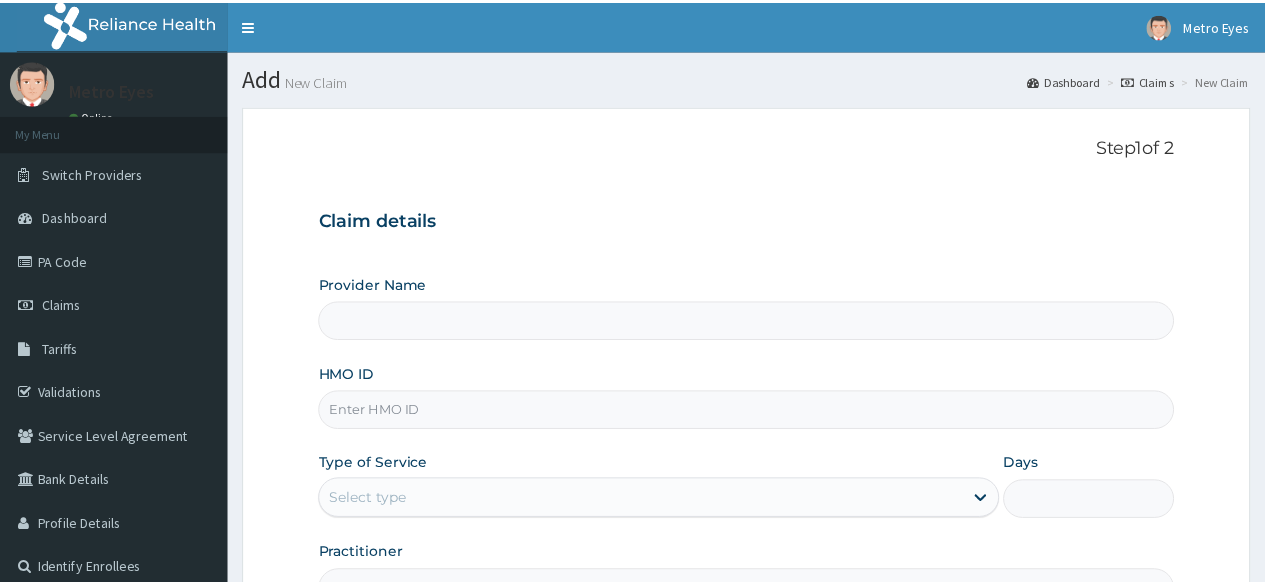 scroll, scrollTop: 0, scrollLeft: 0, axis: both 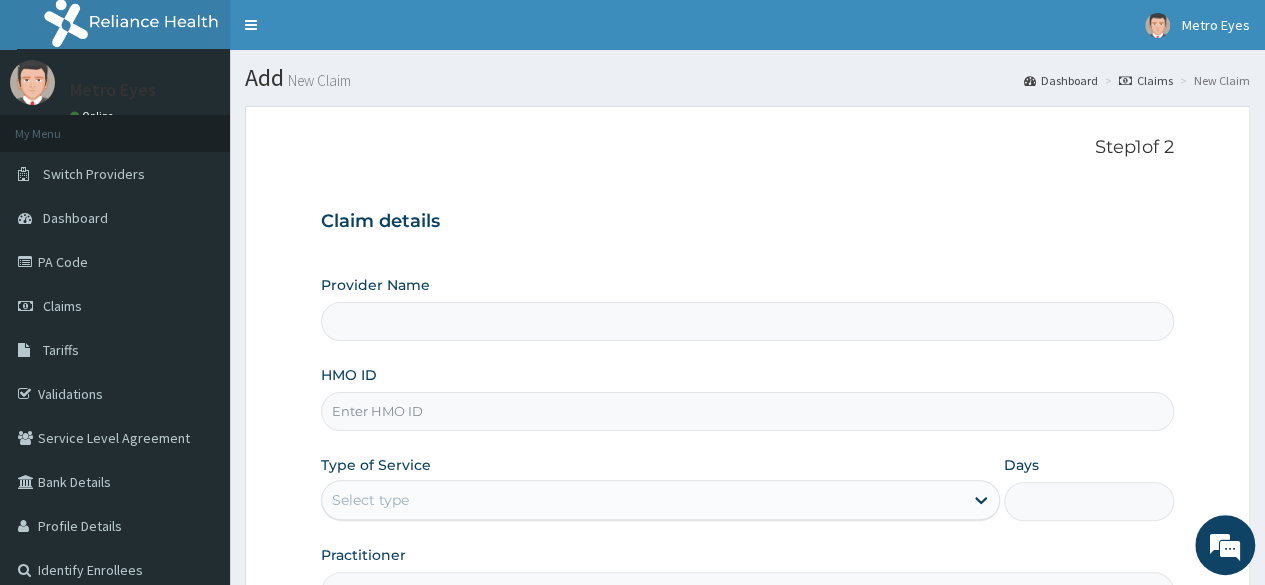 type on "Metro Eyes Nigeria Ltd -Bodija" 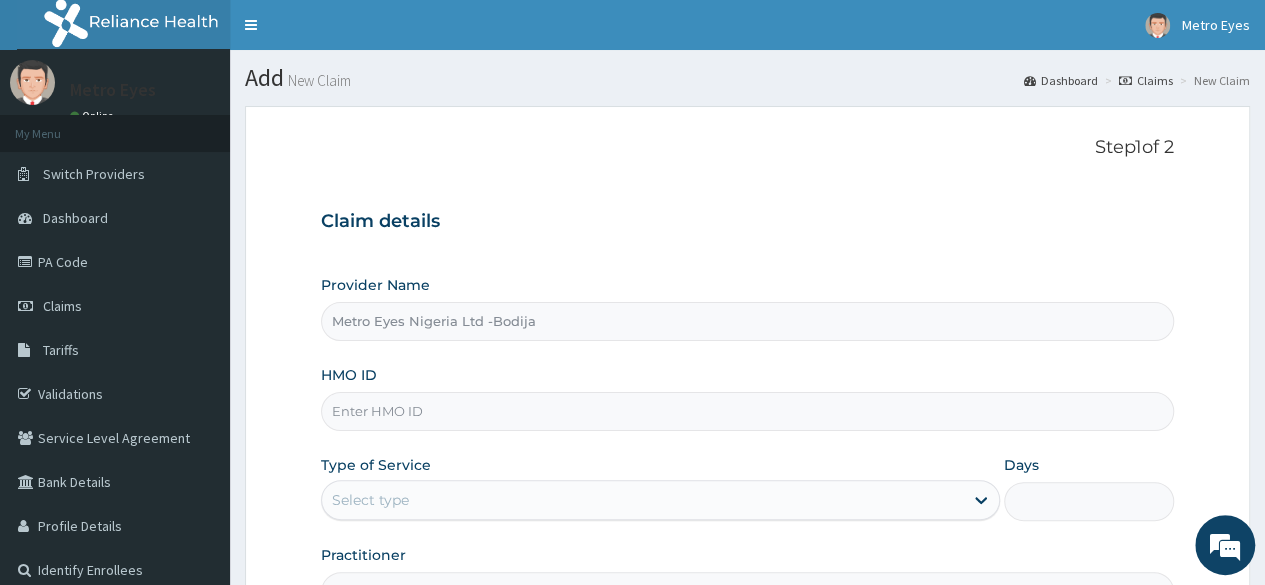 click on "HMO ID" at bounding box center (747, 411) 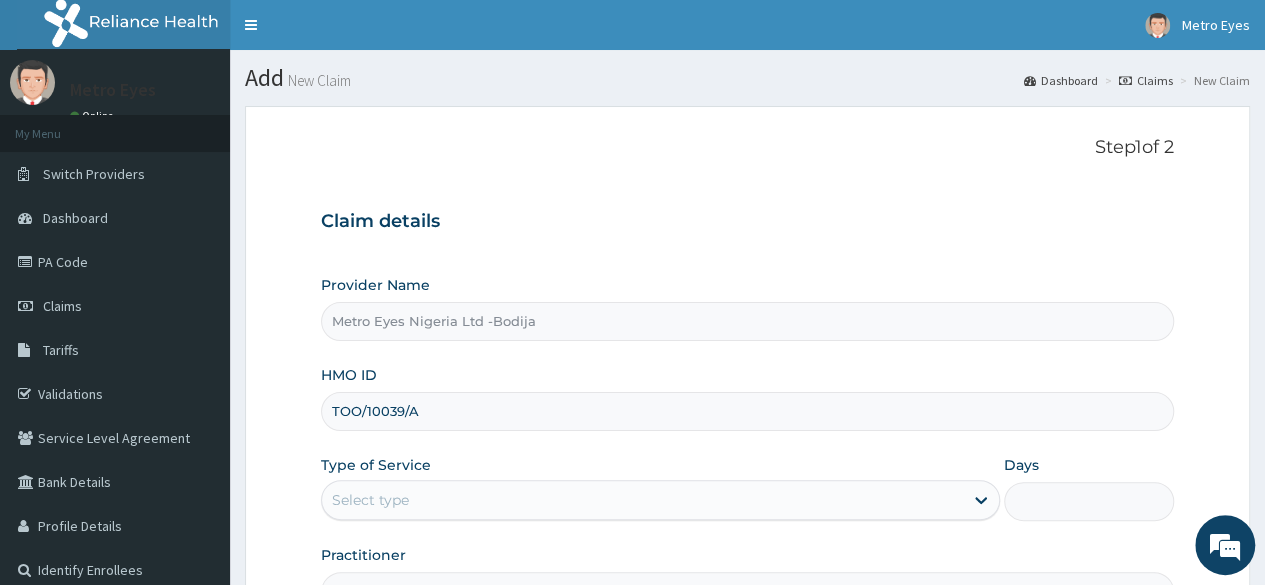 scroll, scrollTop: 0, scrollLeft: 0, axis: both 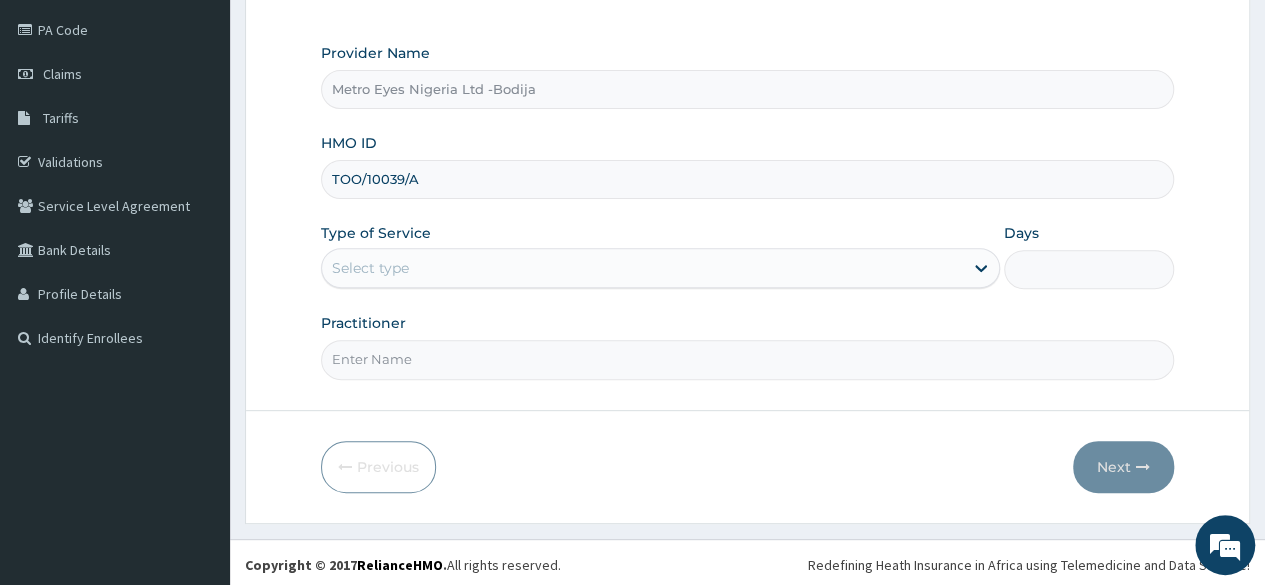 type on "TOO/10039/A" 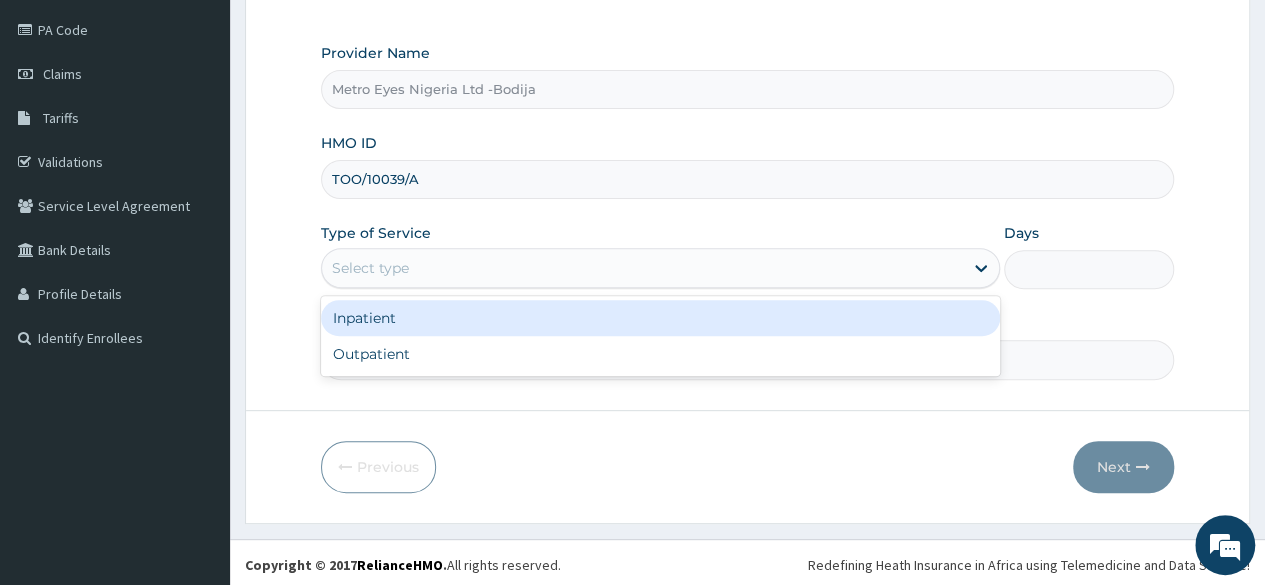 click on "Select type" at bounding box center [642, 268] 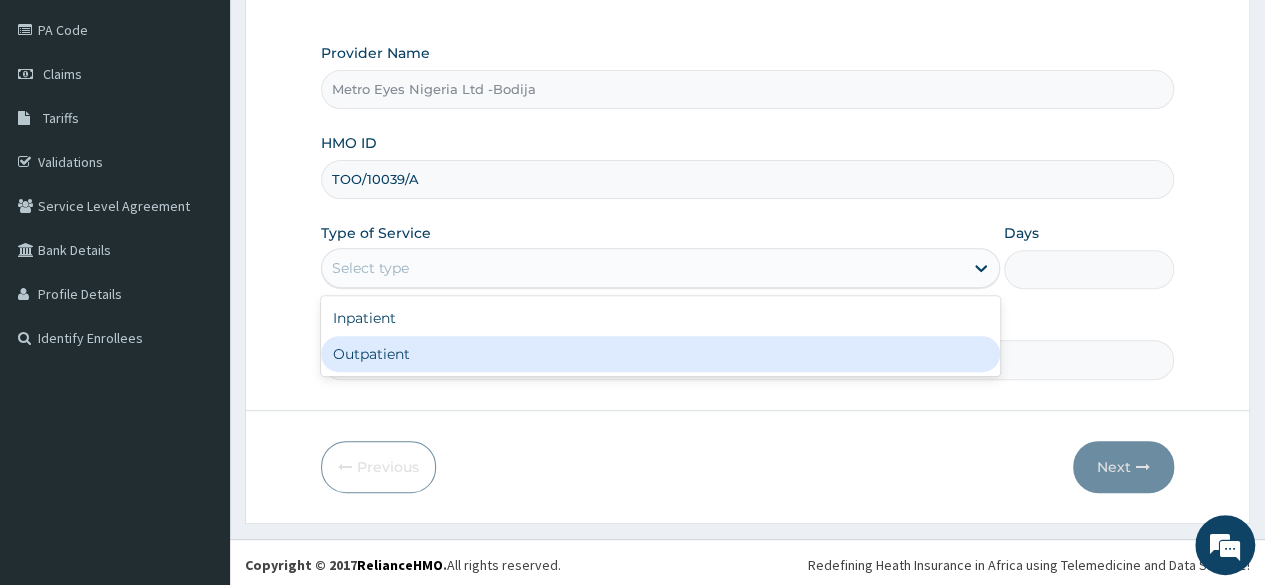 click on "Outpatient" at bounding box center (660, 354) 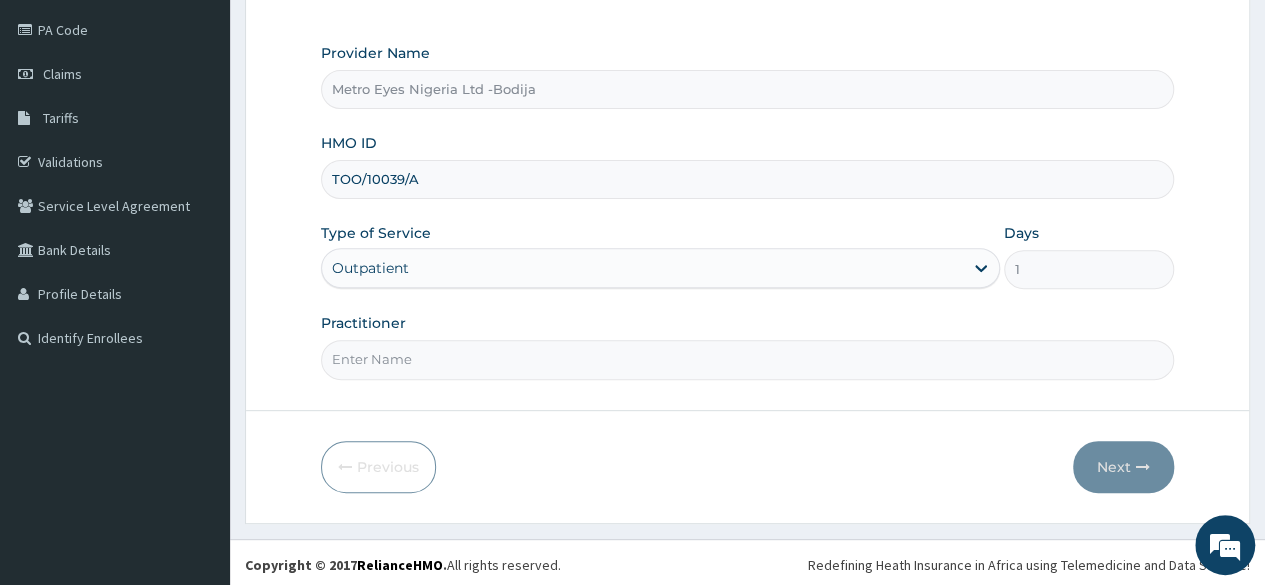 click on "Practitioner" at bounding box center [747, 359] 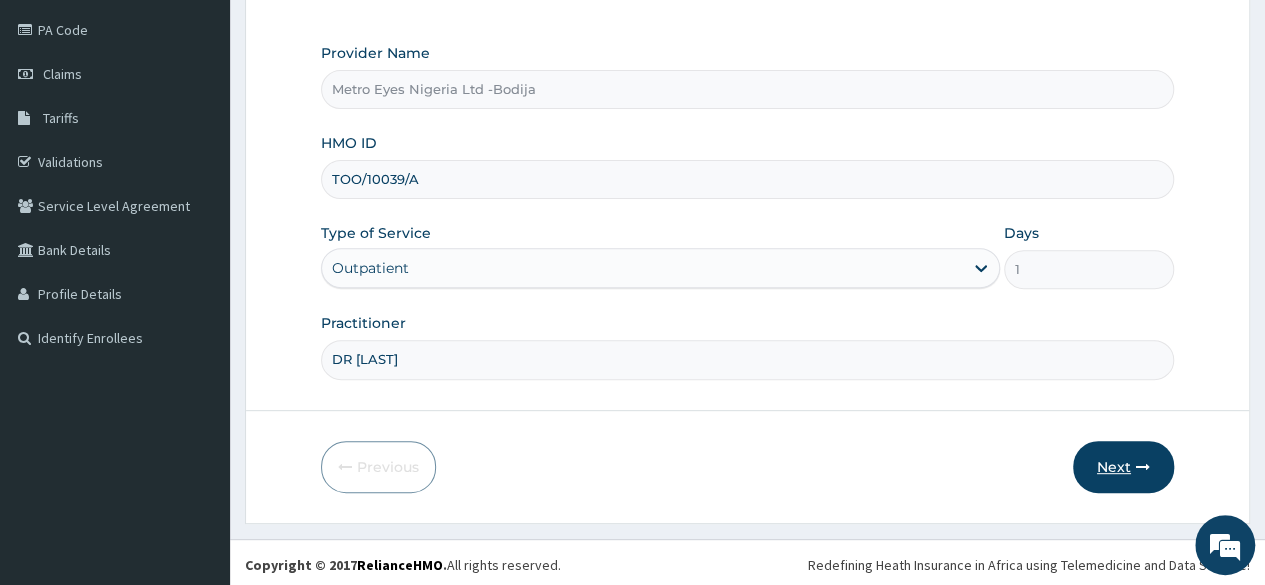 type on "DR MARY" 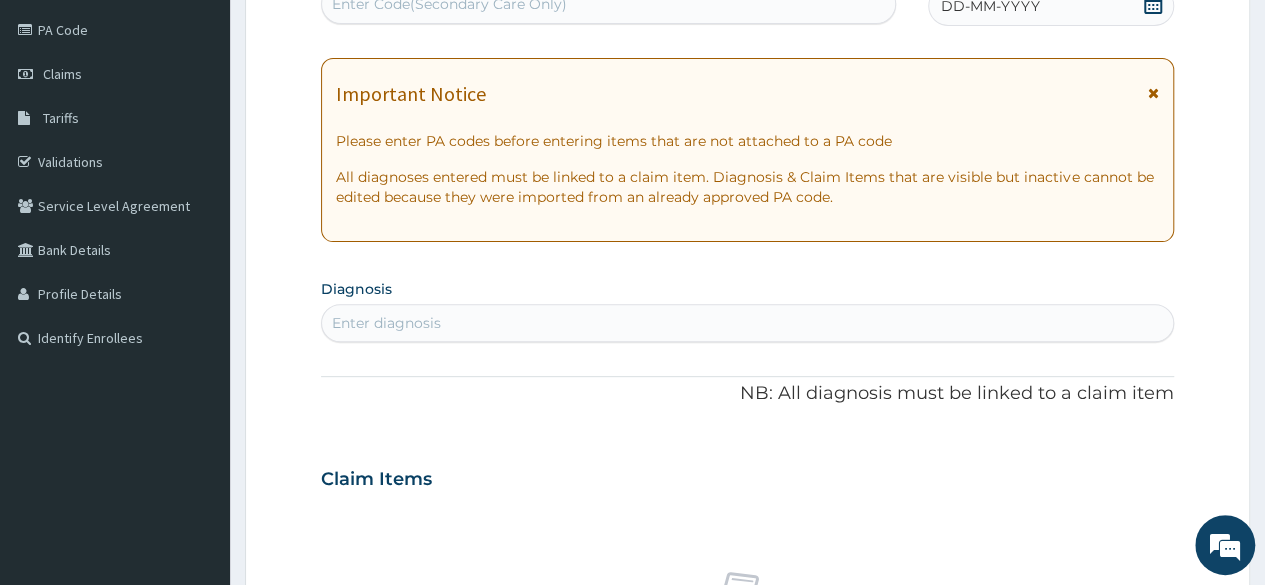 scroll, scrollTop: 0, scrollLeft: 0, axis: both 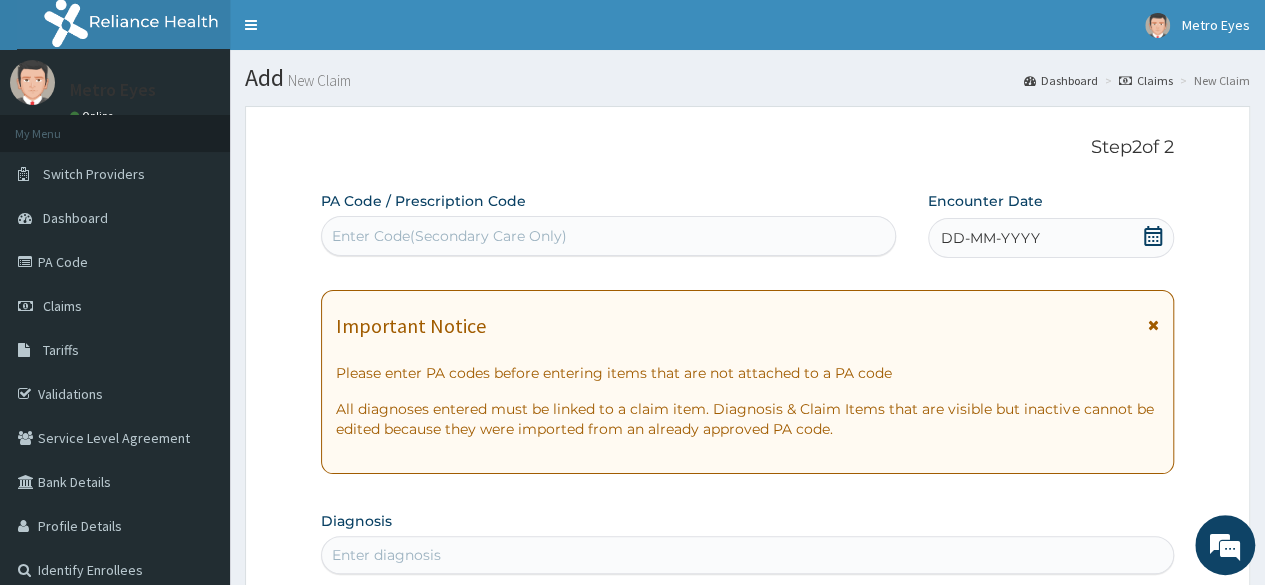 click on "Enter Code(Secondary Care Only)" at bounding box center [449, 236] 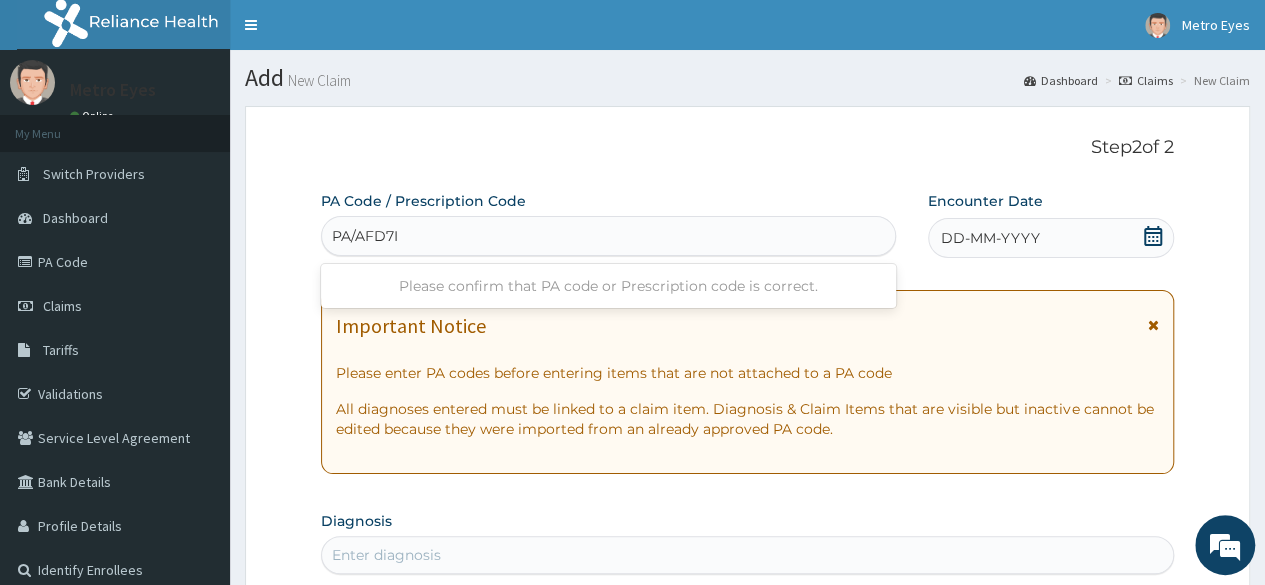 type on "PA/AFD7IC" 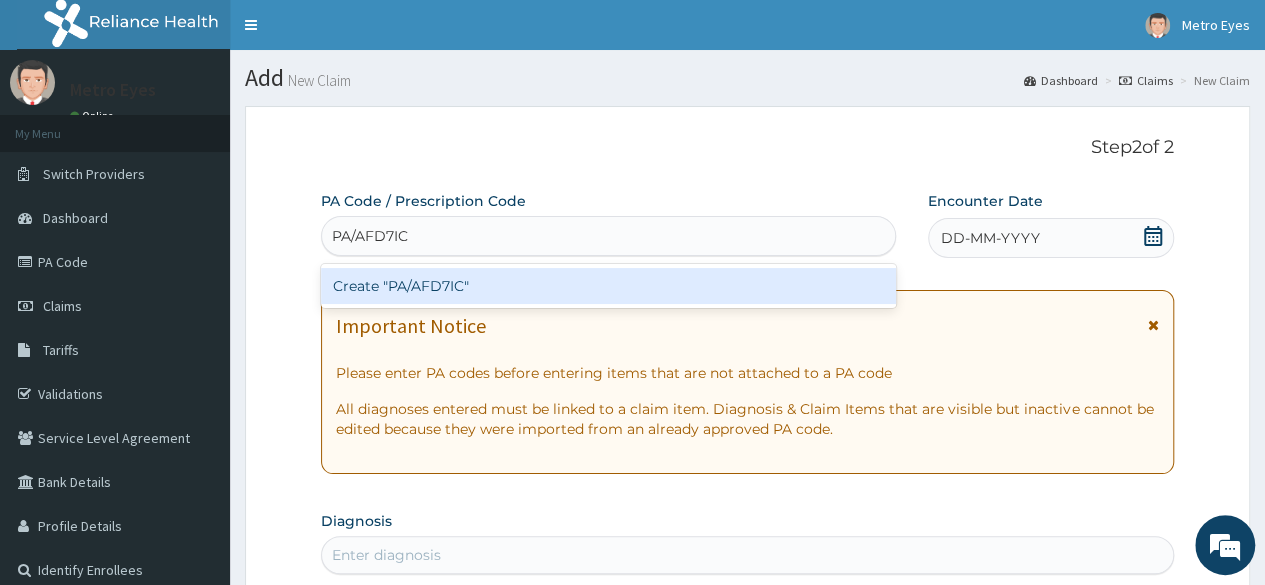 click on "Create "PA/AFD7IC"" at bounding box center [608, 286] 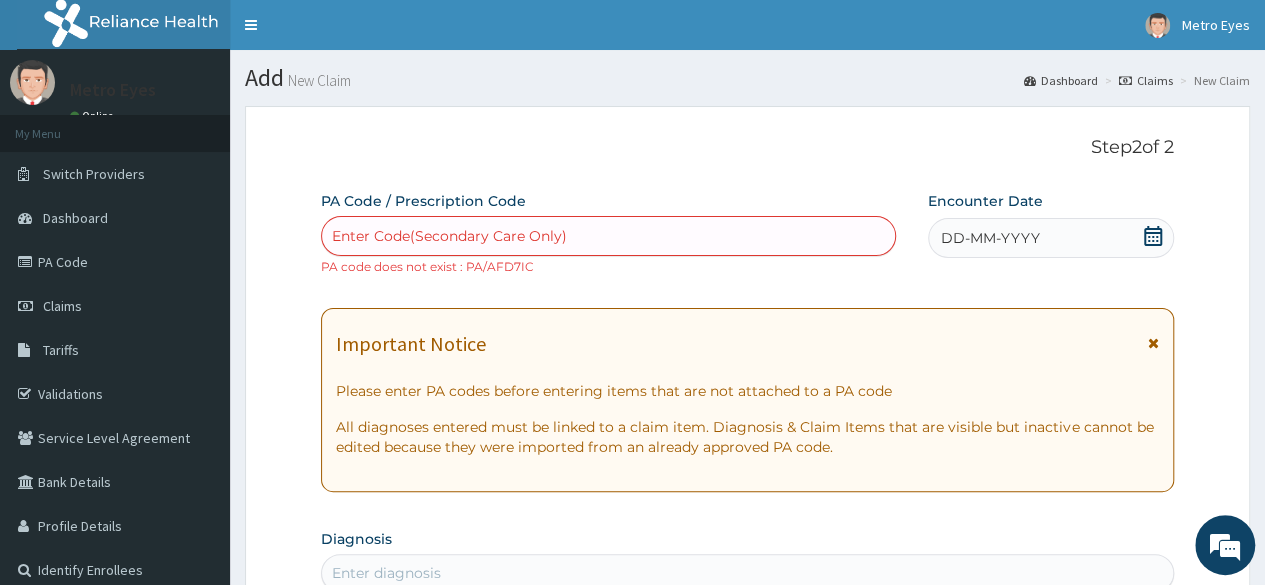 click on "Enter Code(Secondary Care Only)" at bounding box center [608, 236] 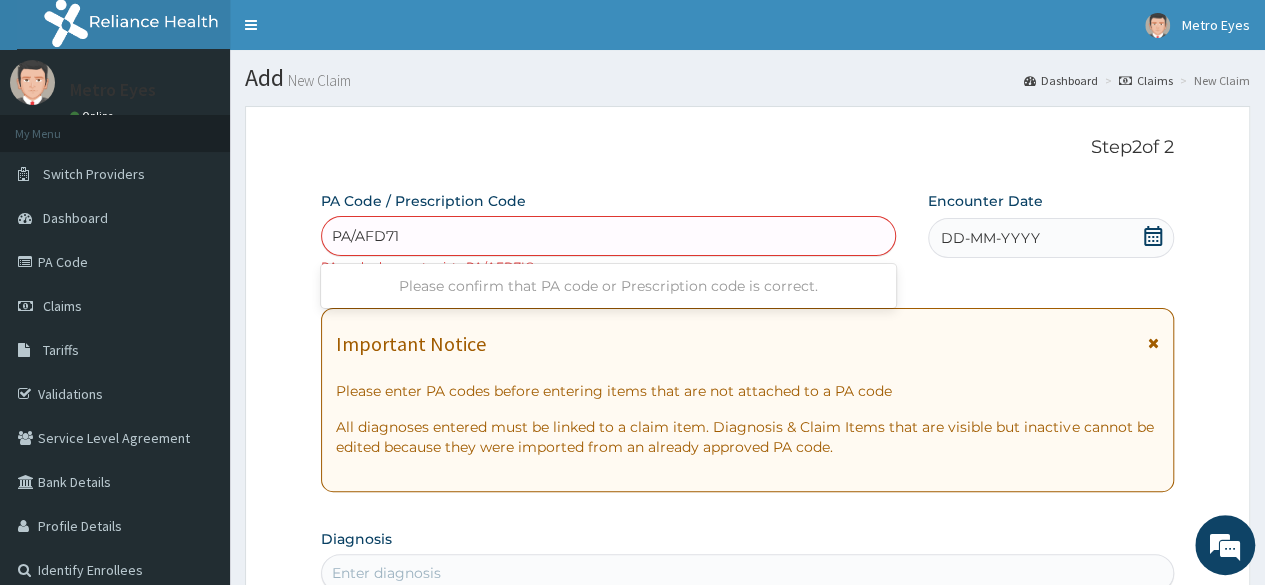 type on "PA/AFD71C" 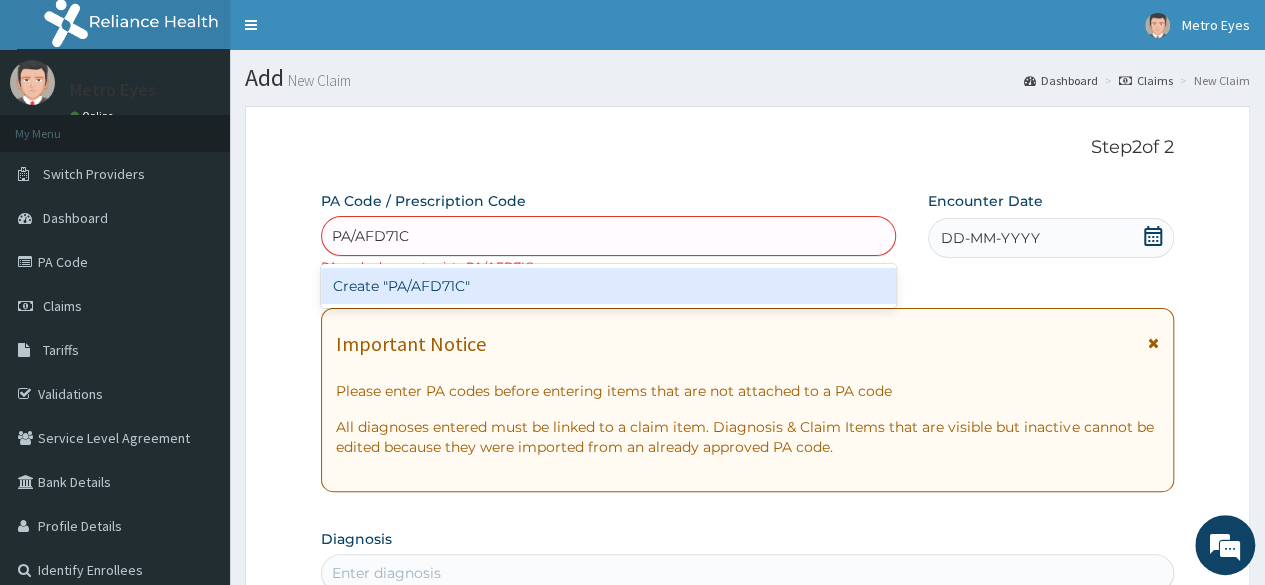 click on "Create "PA/AFD71C"" at bounding box center [608, 286] 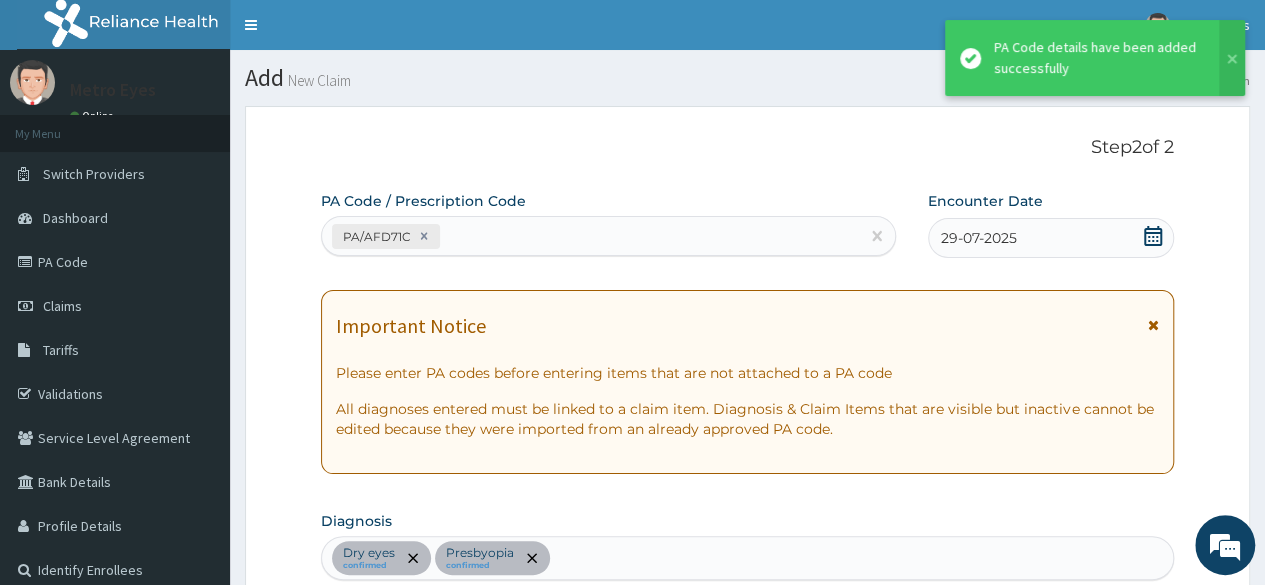 scroll, scrollTop: 1023, scrollLeft: 0, axis: vertical 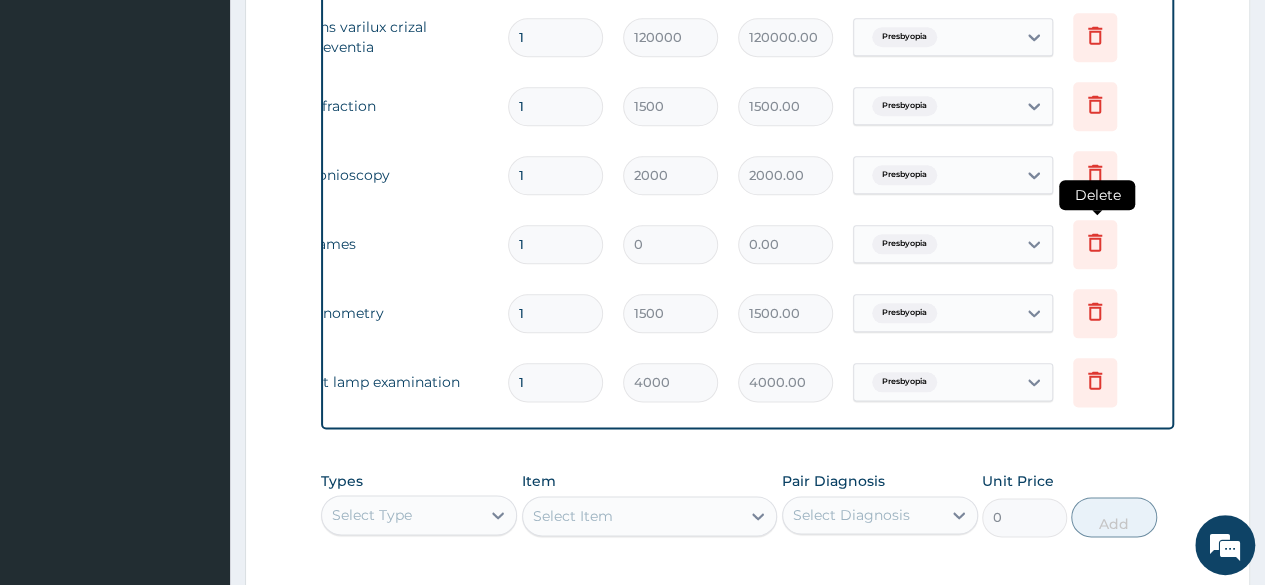 click 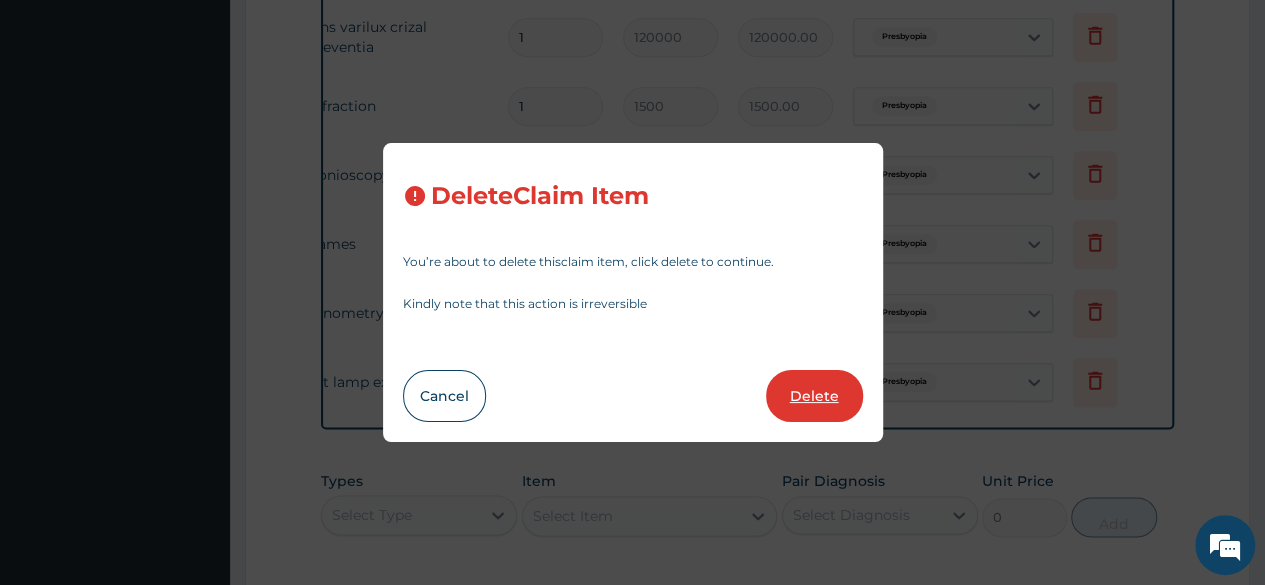 click on "Delete" at bounding box center (814, 396) 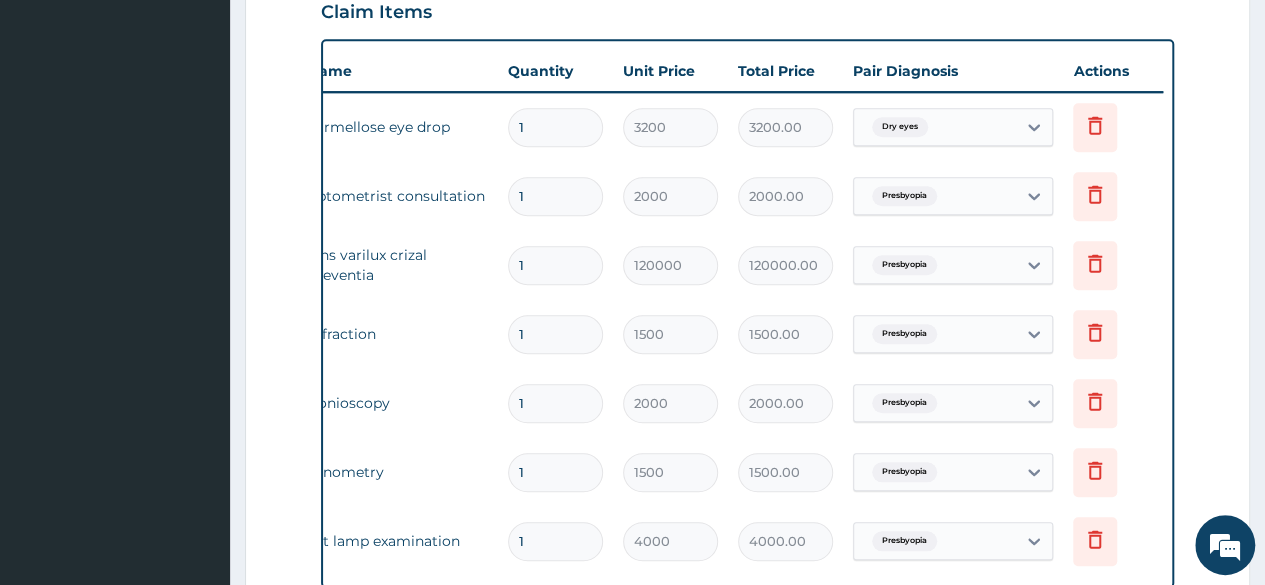scroll, scrollTop: 698, scrollLeft: 0, axis: vertical 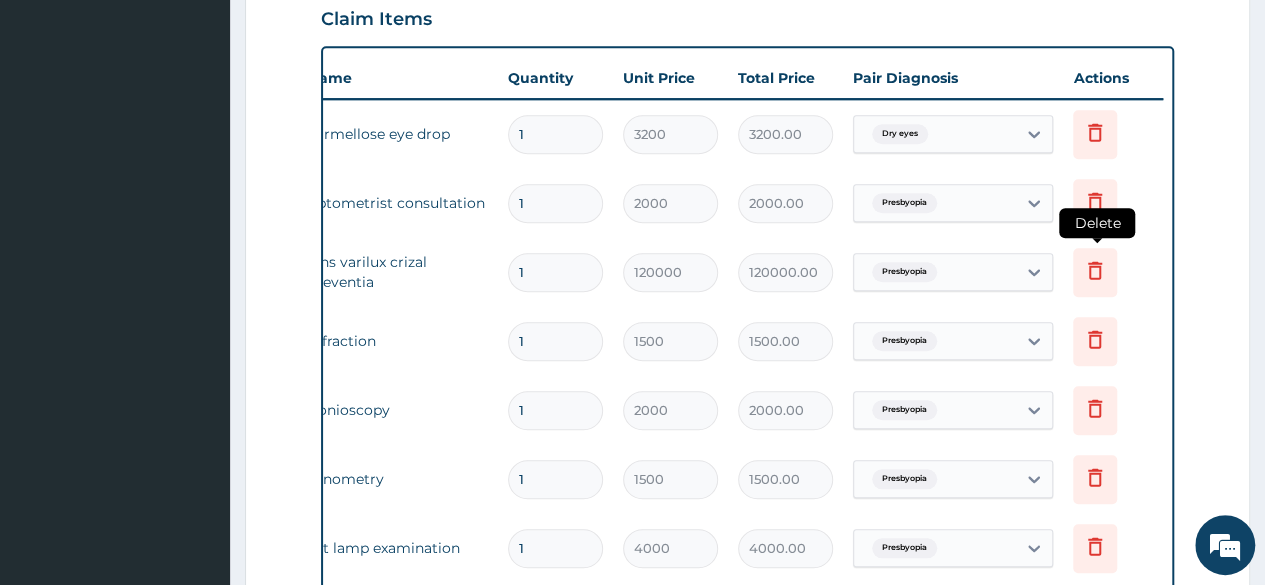 click 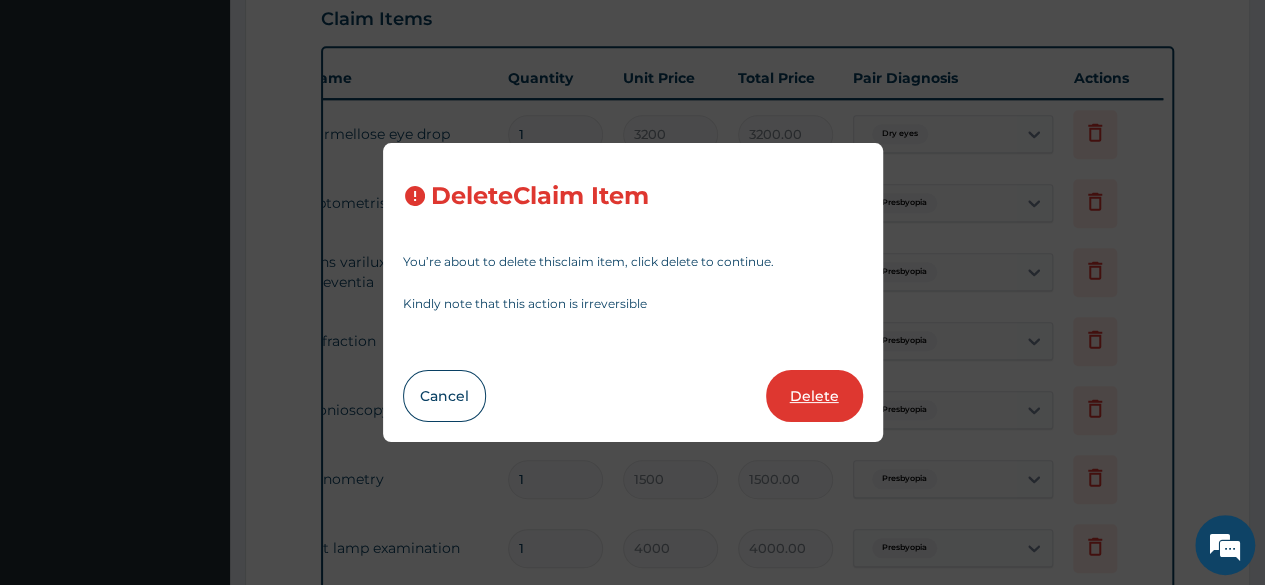 click on "Delete" at bounding box center (814, 396) 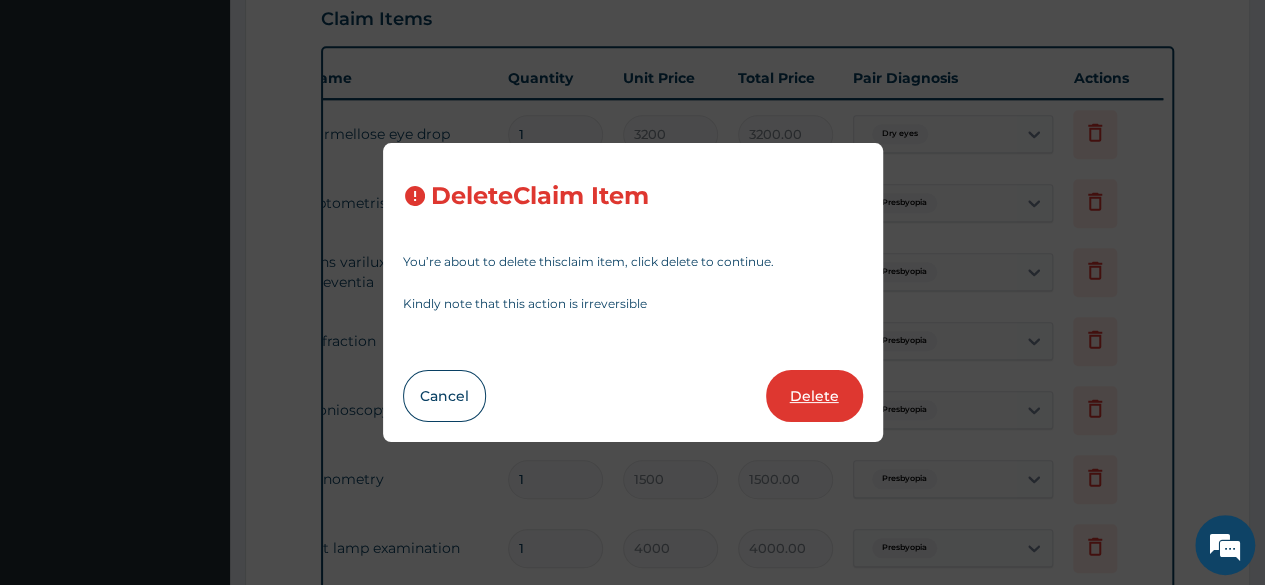 type on "1500.00" 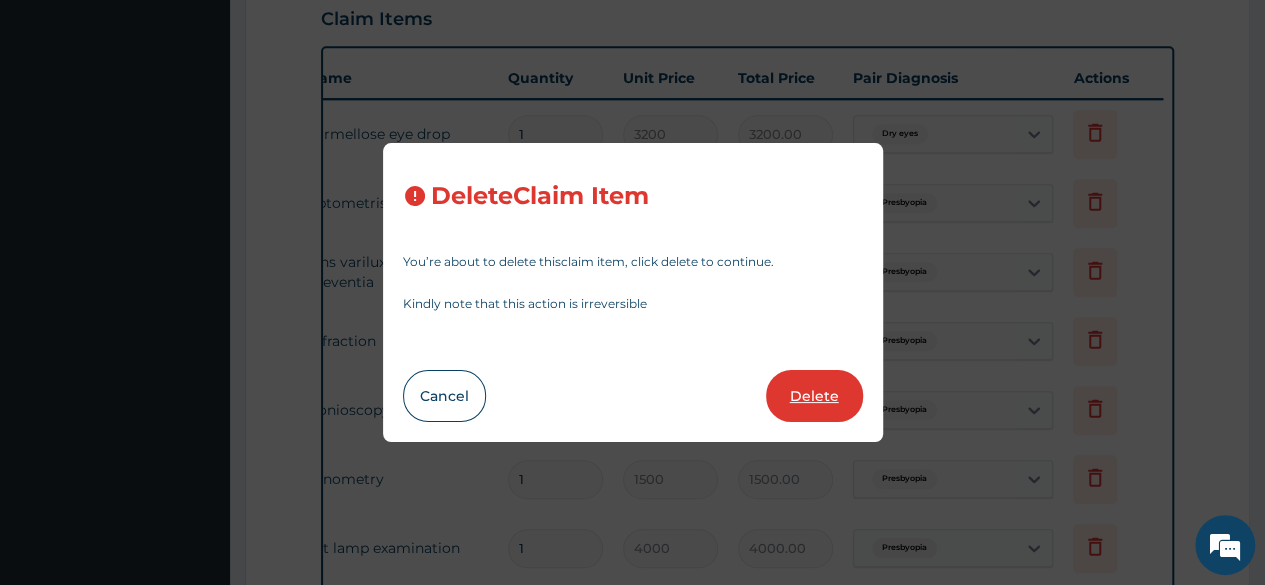 type on "2000" 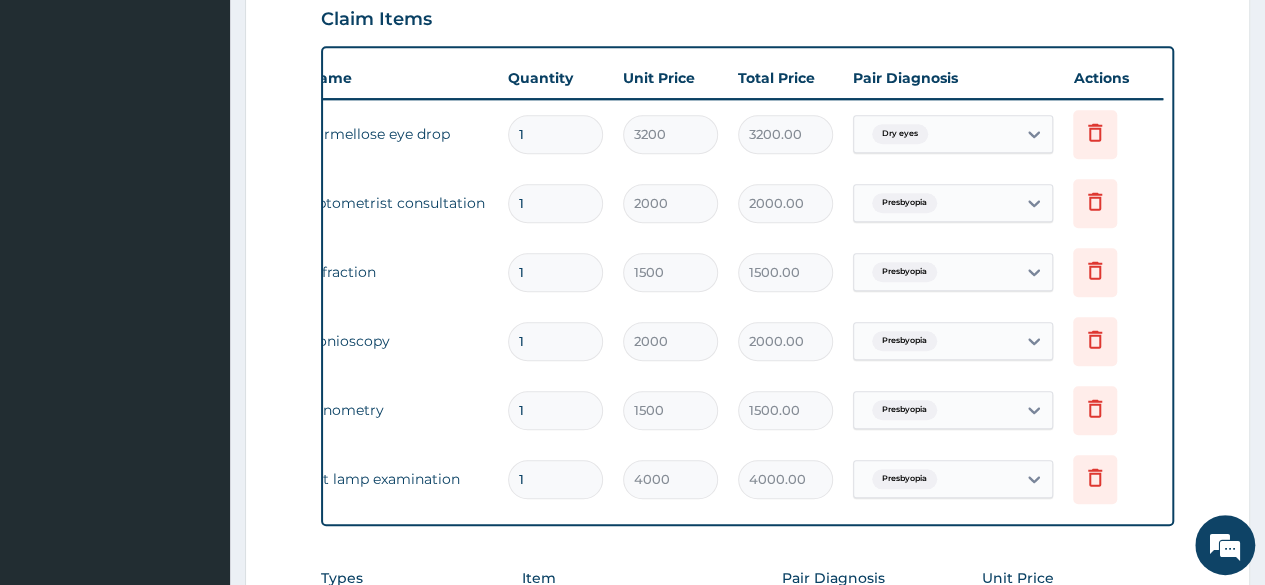 scroll, scrollTop: 1120, scrollLeft: 0, axis: vertical 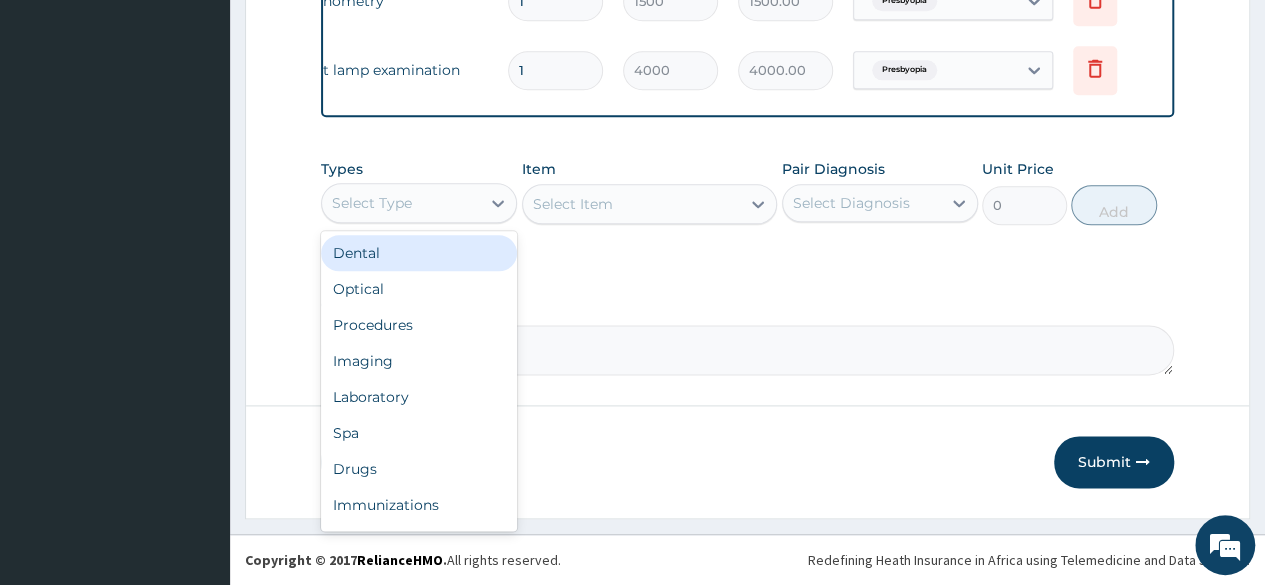 click on "Select Type" at bounding box center [401, 203] 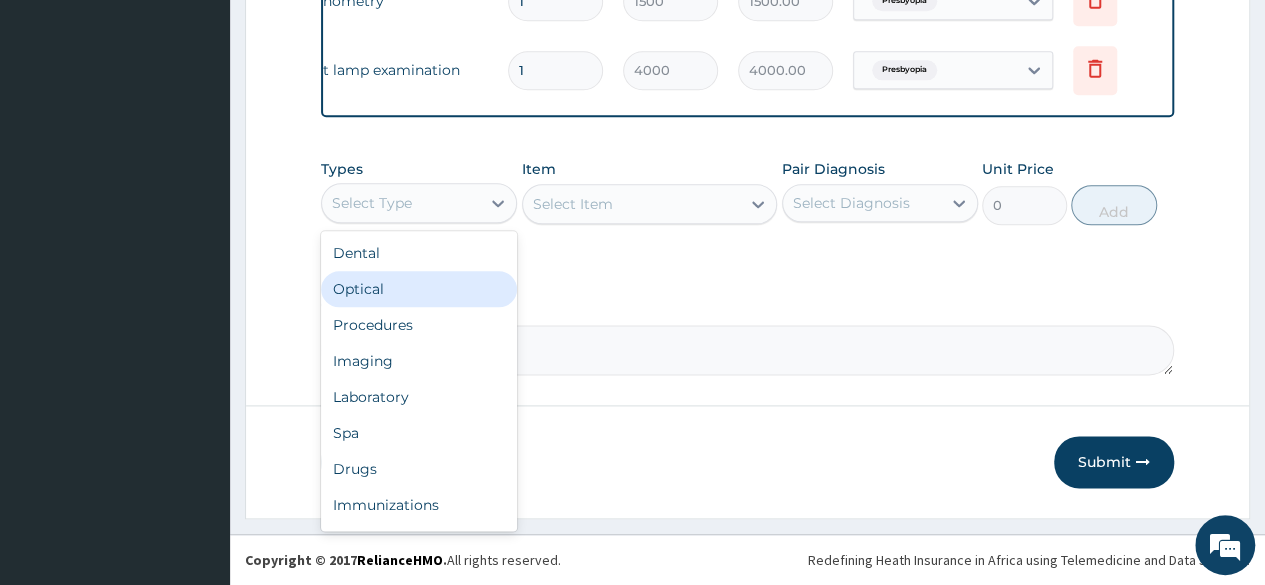 click on "Optical" at bounding box center (419, 289) 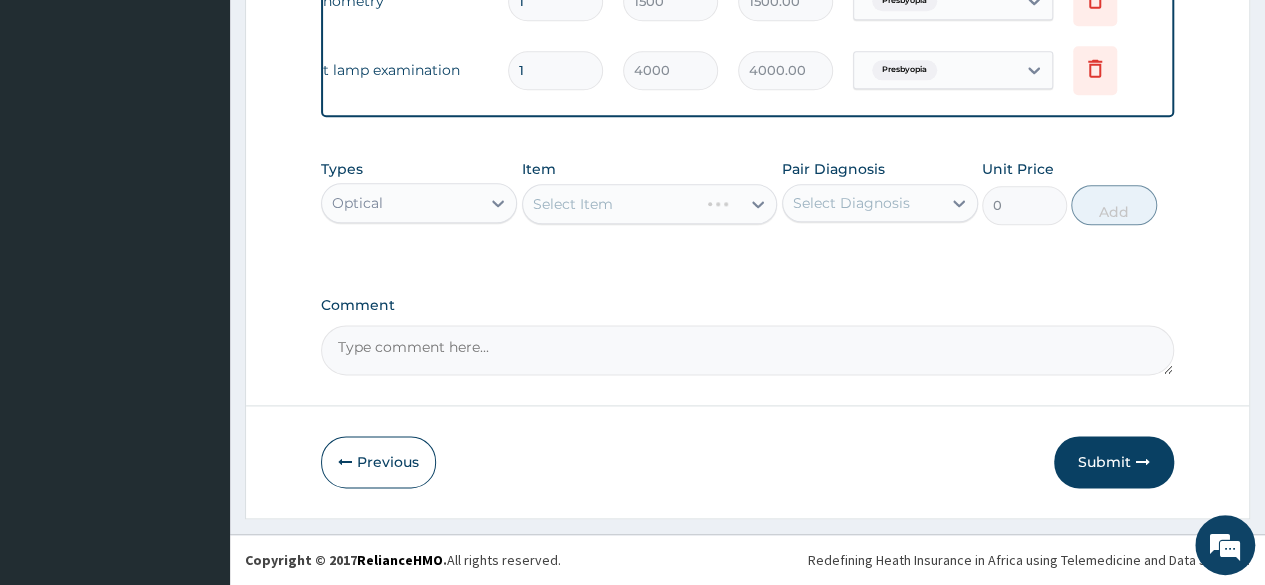 click on "Select Item" at bounding box center (650, 204) 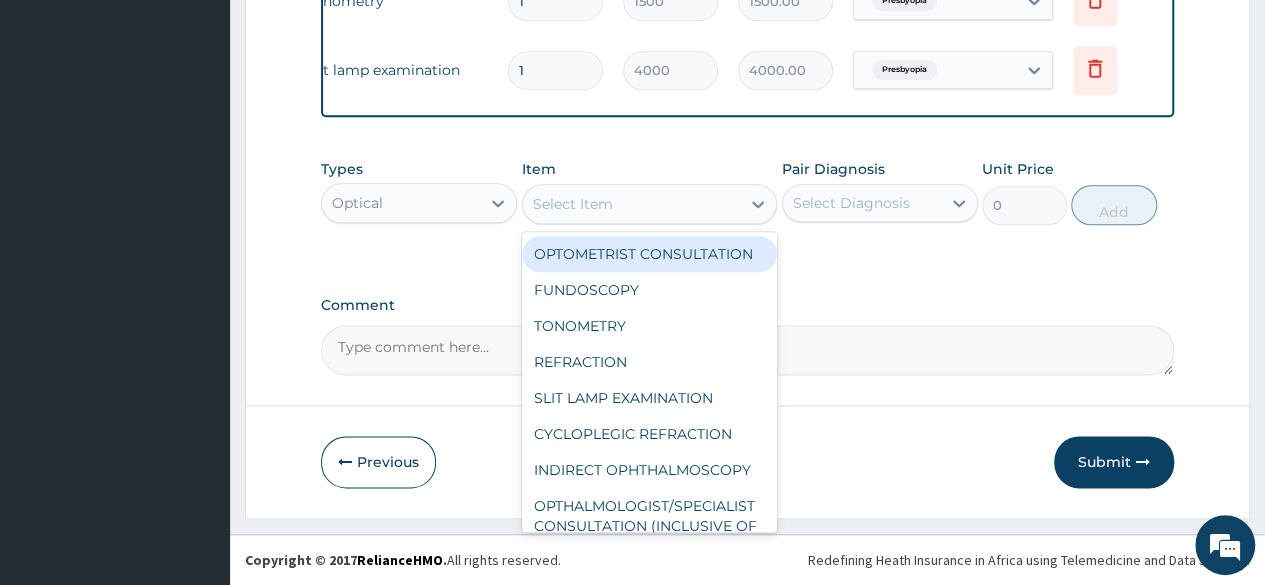 click on "Select Item" at bounding box center (573, 204) 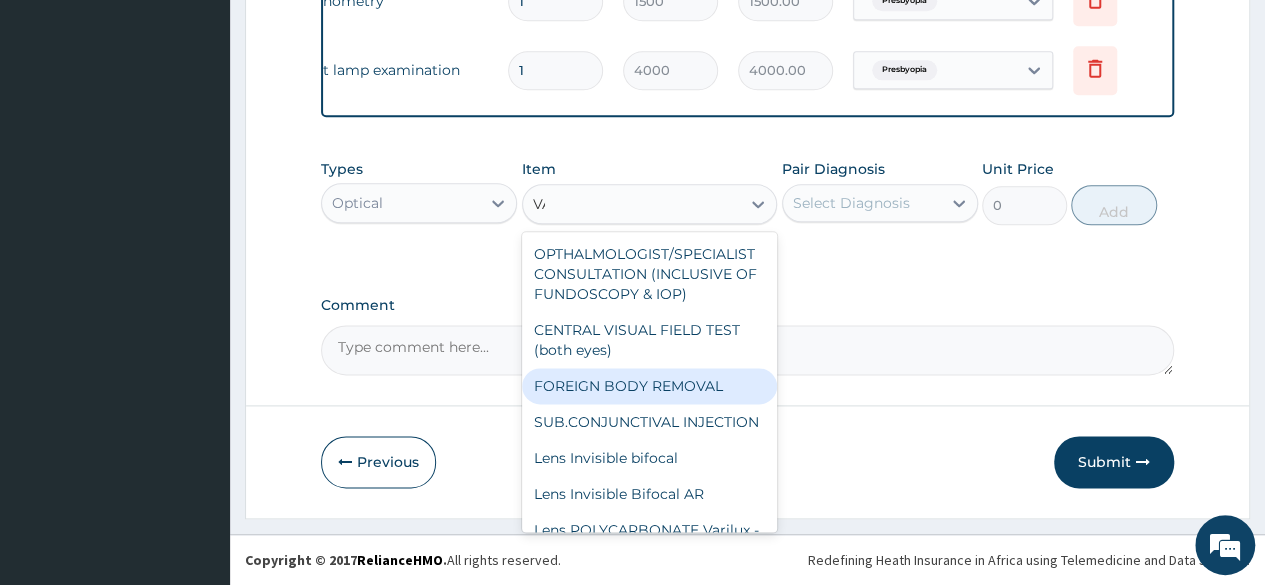 type on "V" 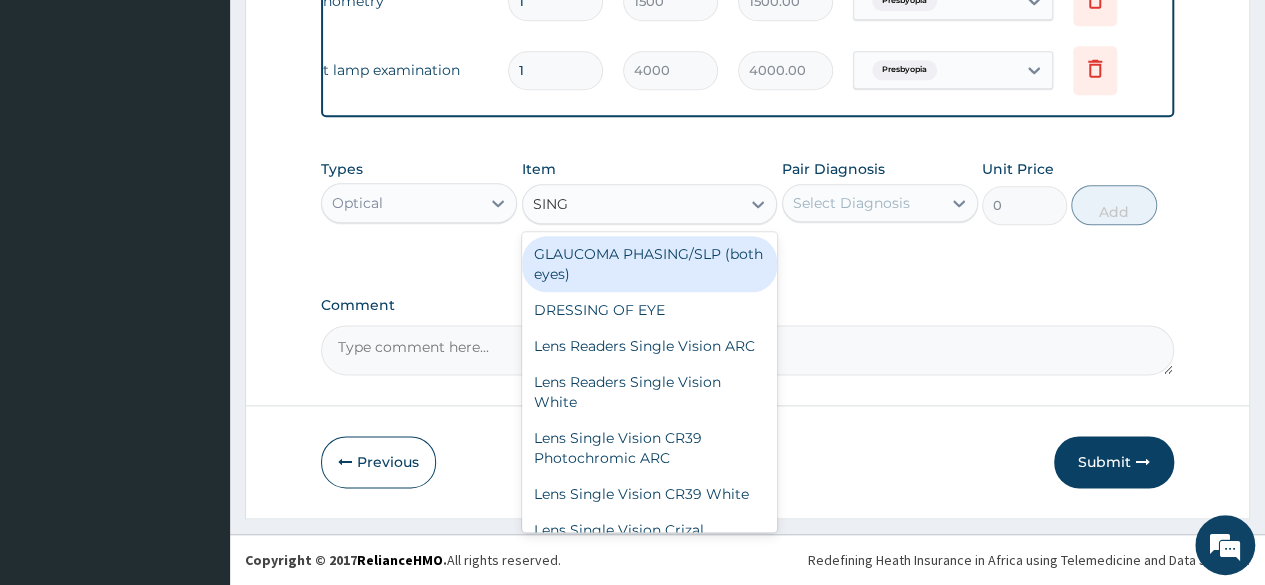 type on "SINGL" 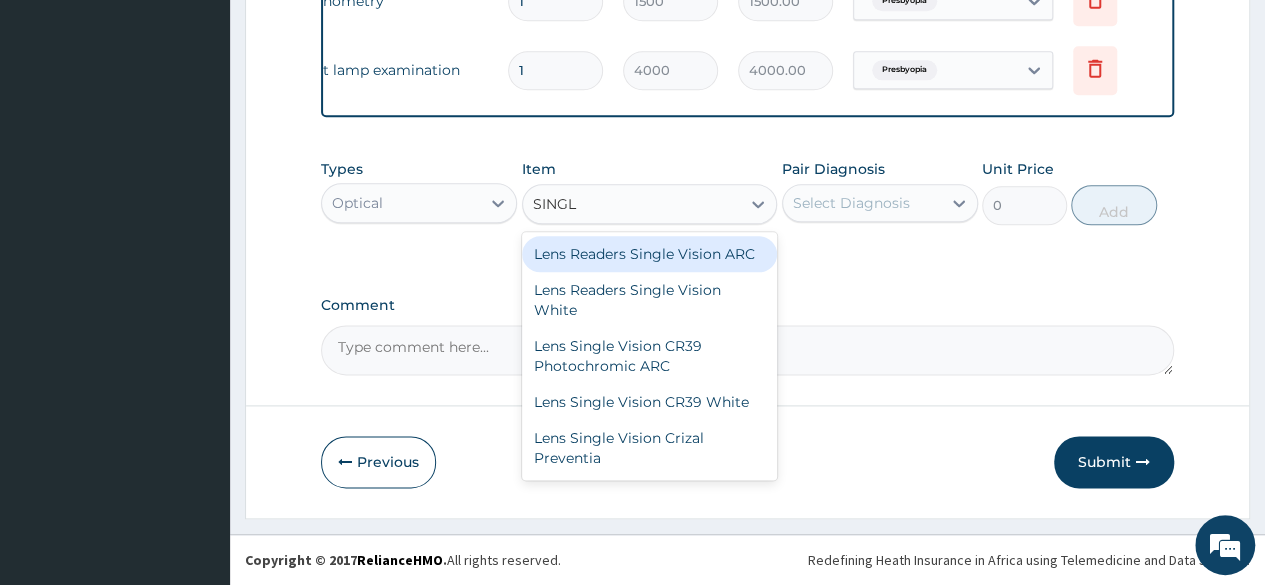 click on "Lens Readers Single Vision ARC" at bounding box center (650, 254) 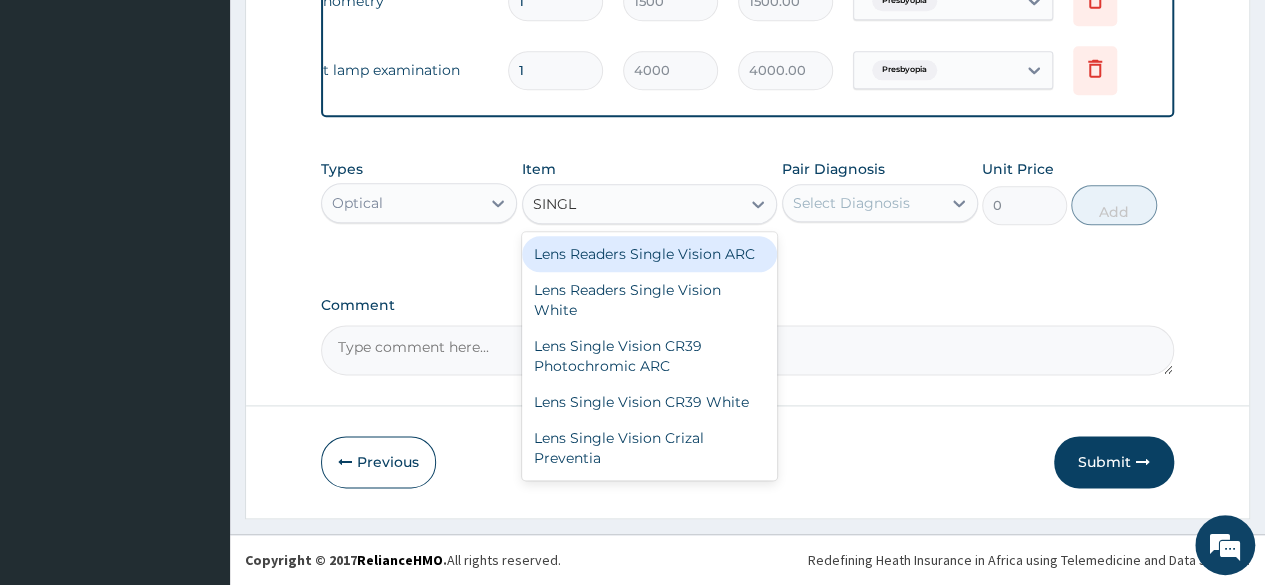 type 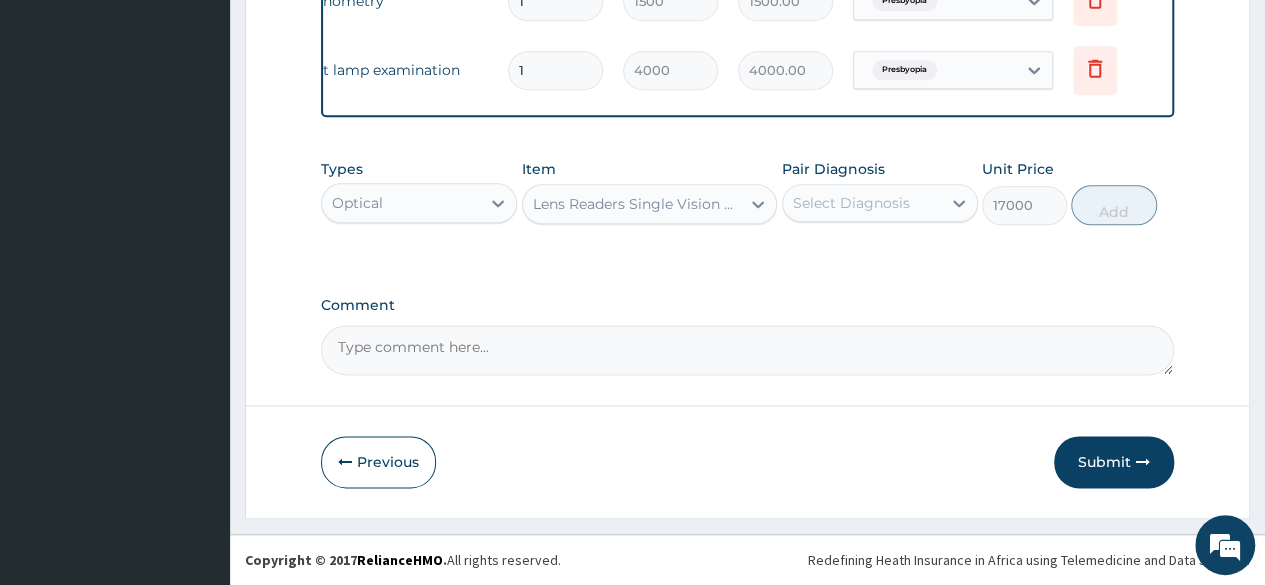 click on "Select Diagnosis" at bounding box center (851, 203) 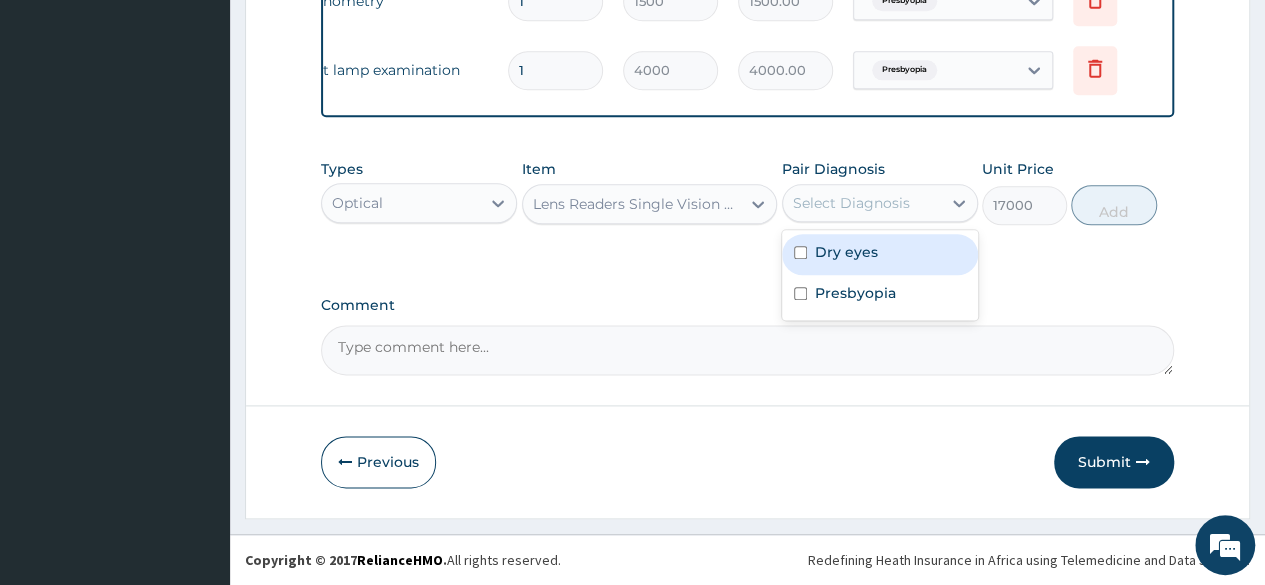 click on "Dry eyes" at bounding box center [846, 252] 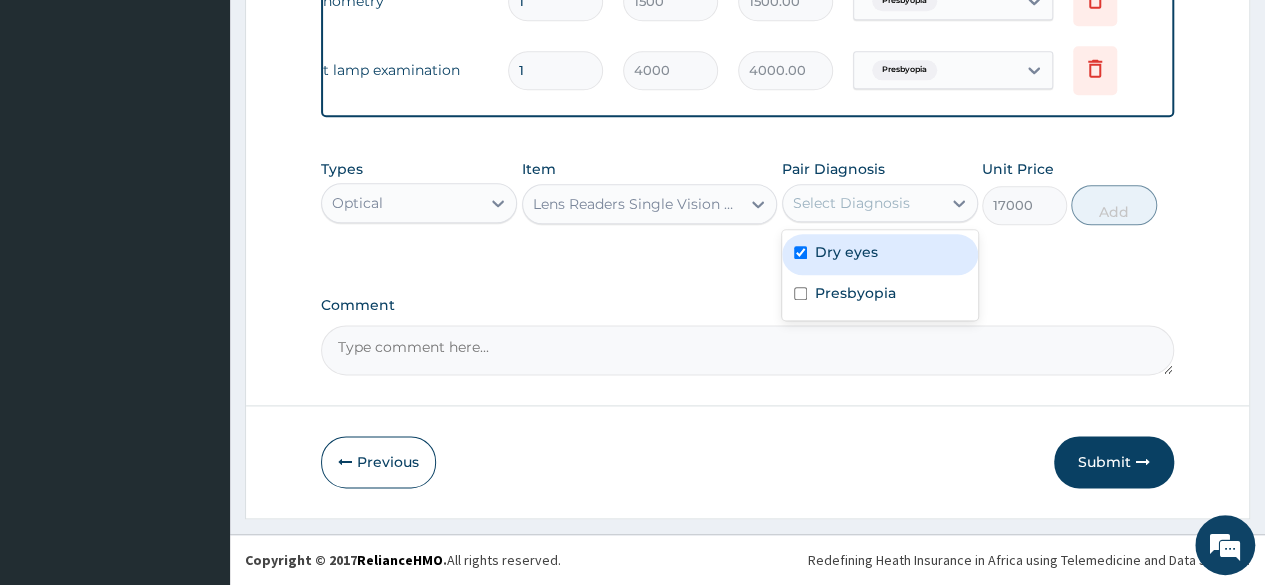 checkbox on "true" 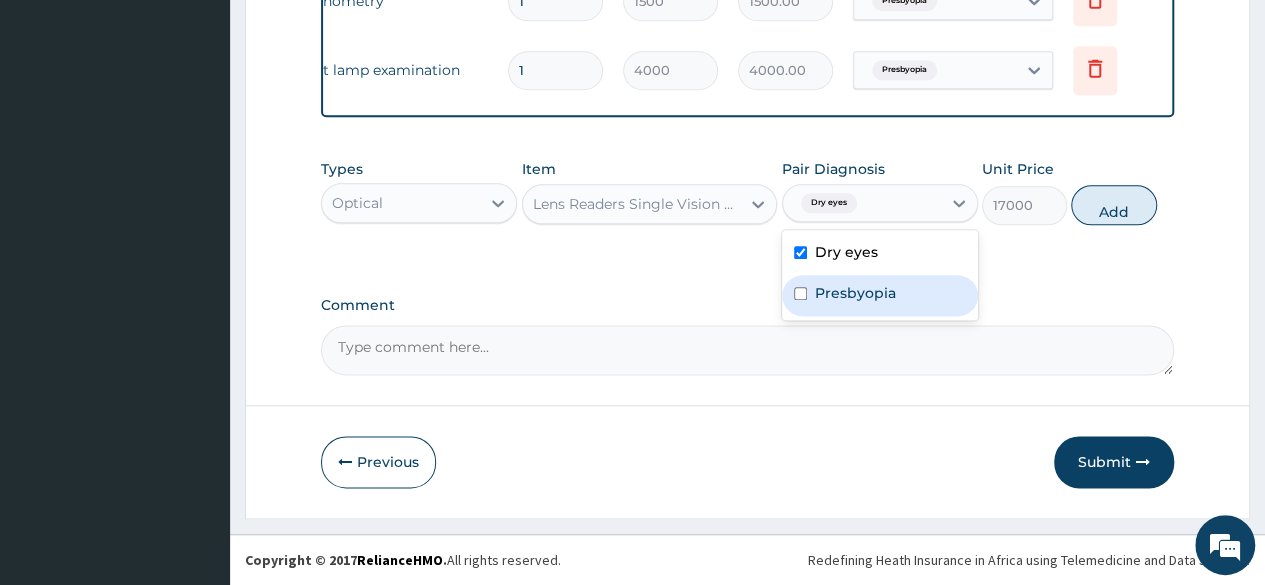 click on "Presbyopia" at bounding box center [855, 293] 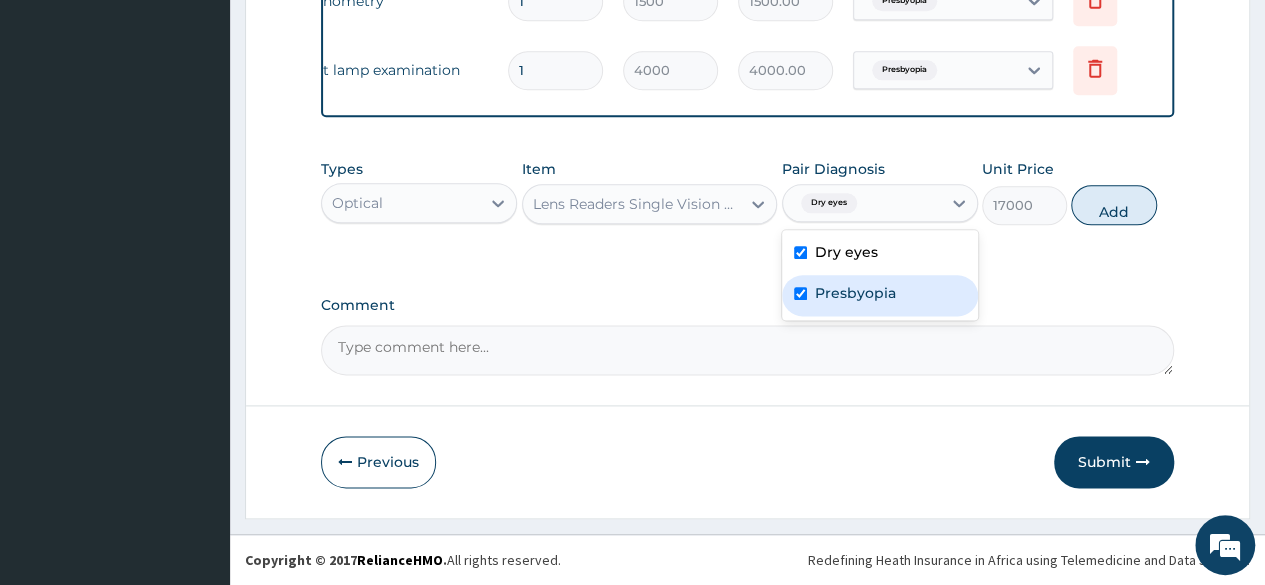 checkbox on "true" 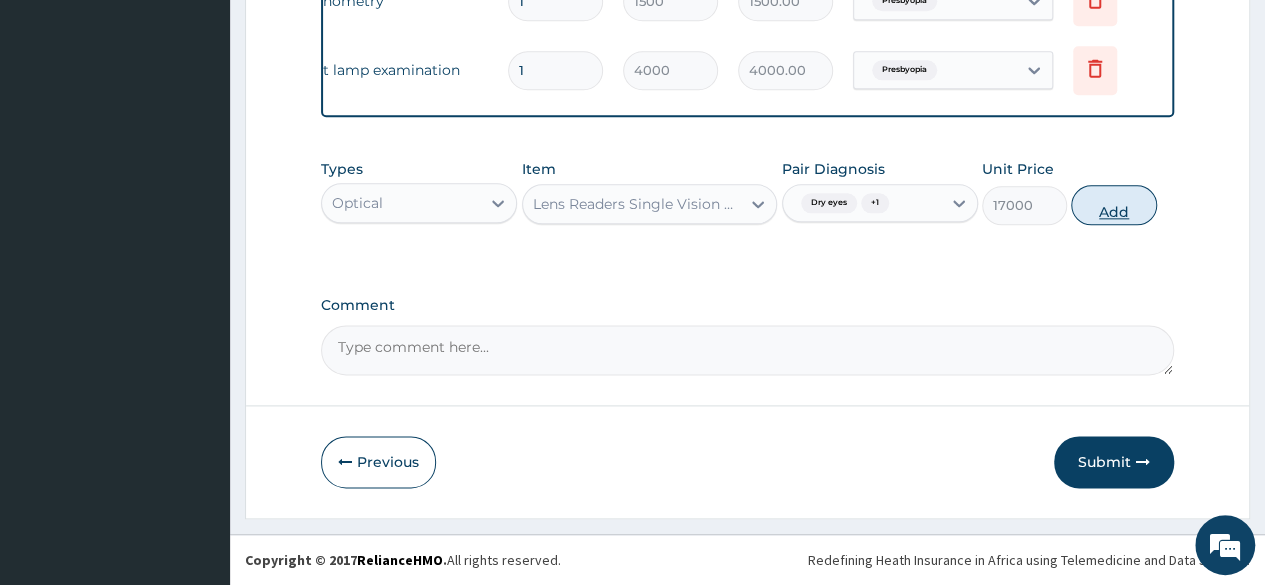click on "Add" at bounding box center (1113, 205) 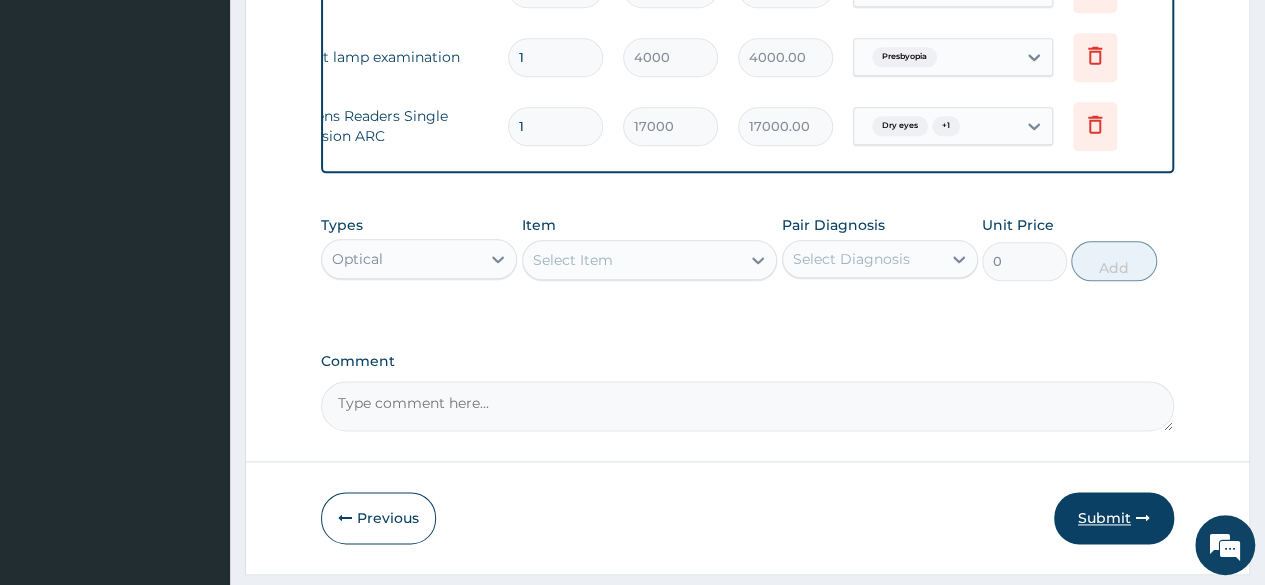 click on "Submit" at bounding box center [1114, 518] 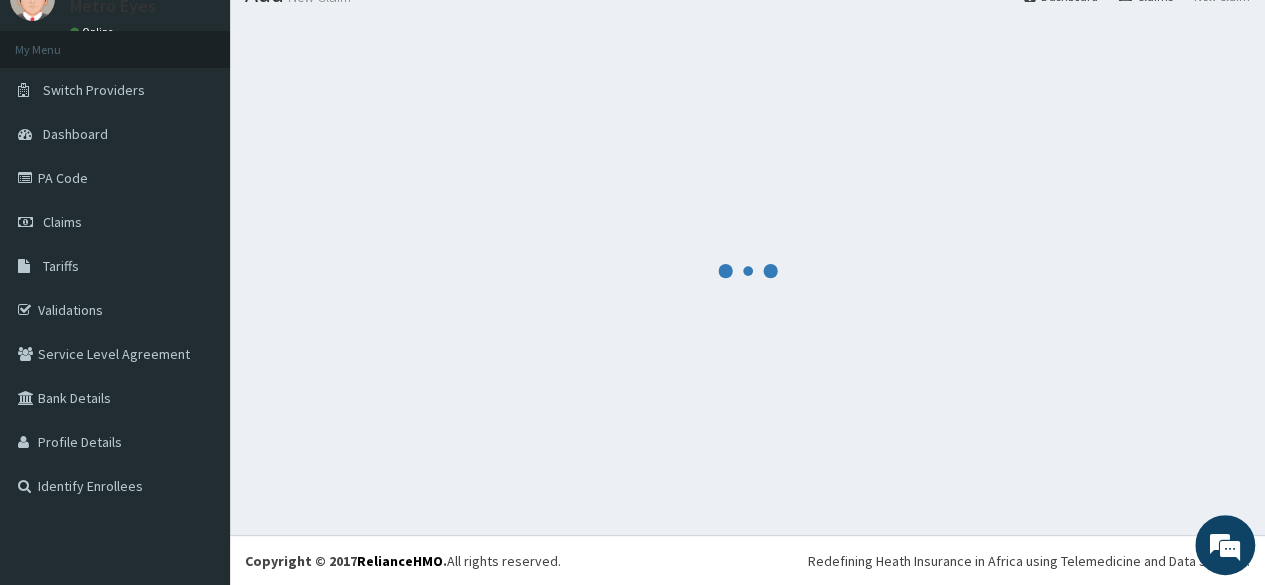 scroll, scrollTop: 1120, scrollLeft: 0, axis: vertical 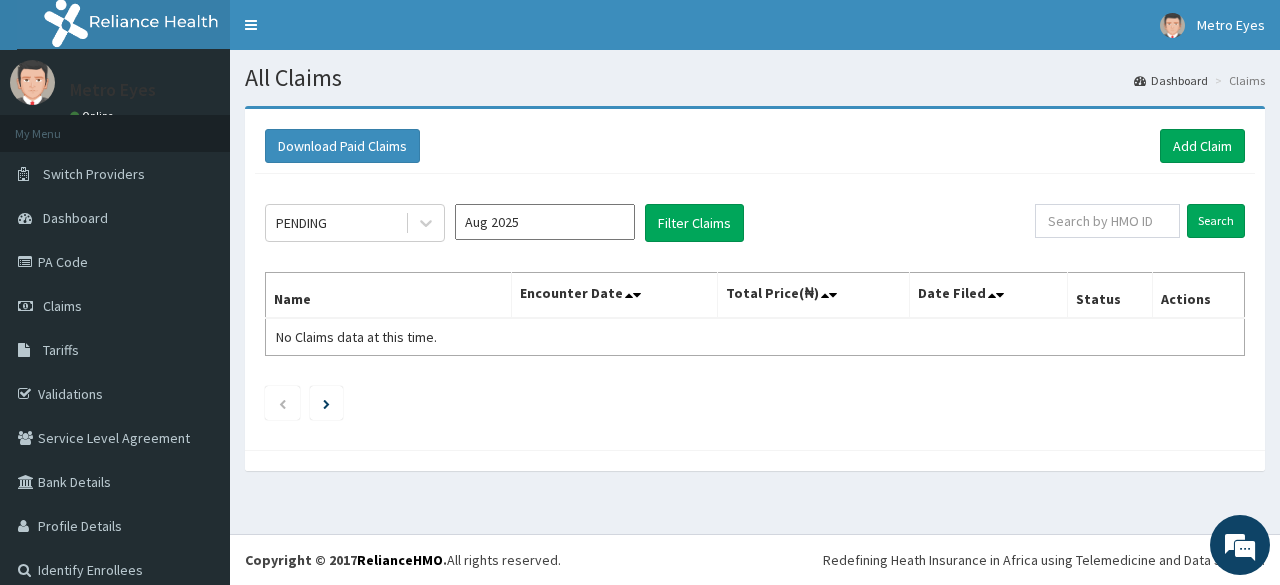 click on "Dashboard" at bounding box center [75, 218] 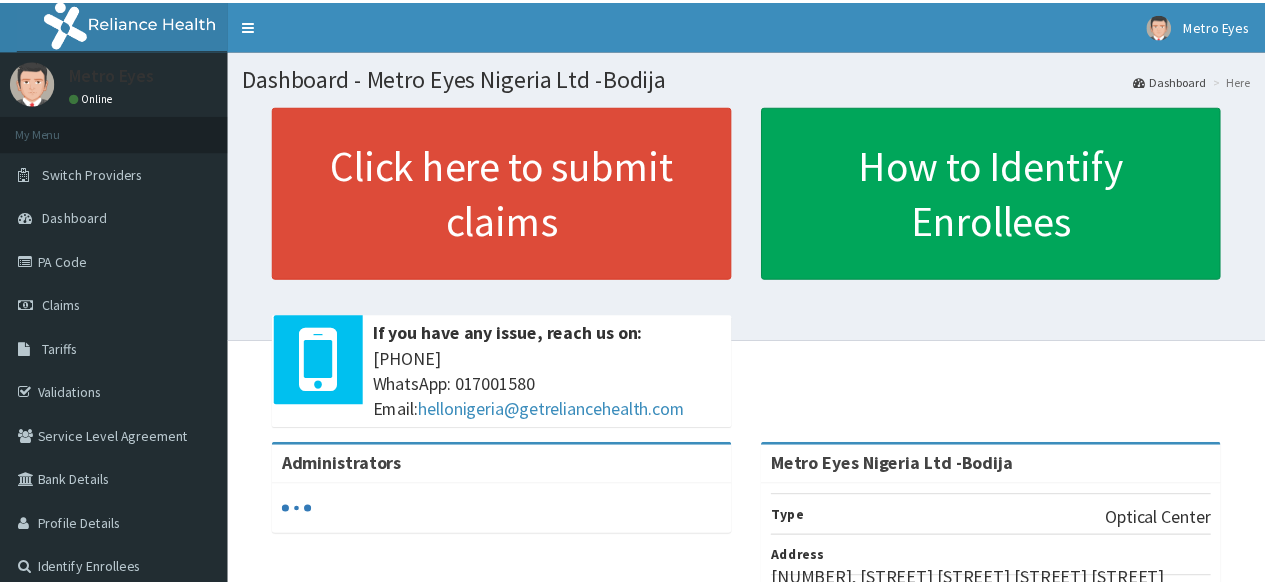 scroll, scrollTop: 0, scrollLeft: 0, axis: both 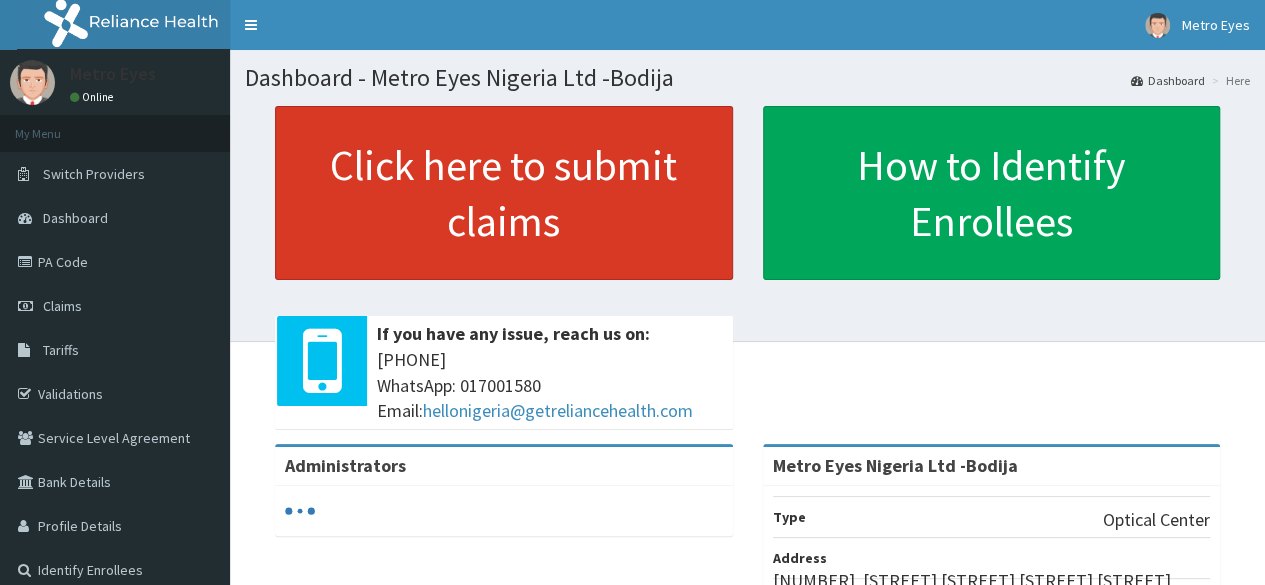 click on "Click here to submit claims" at bounding box center [504, 193] 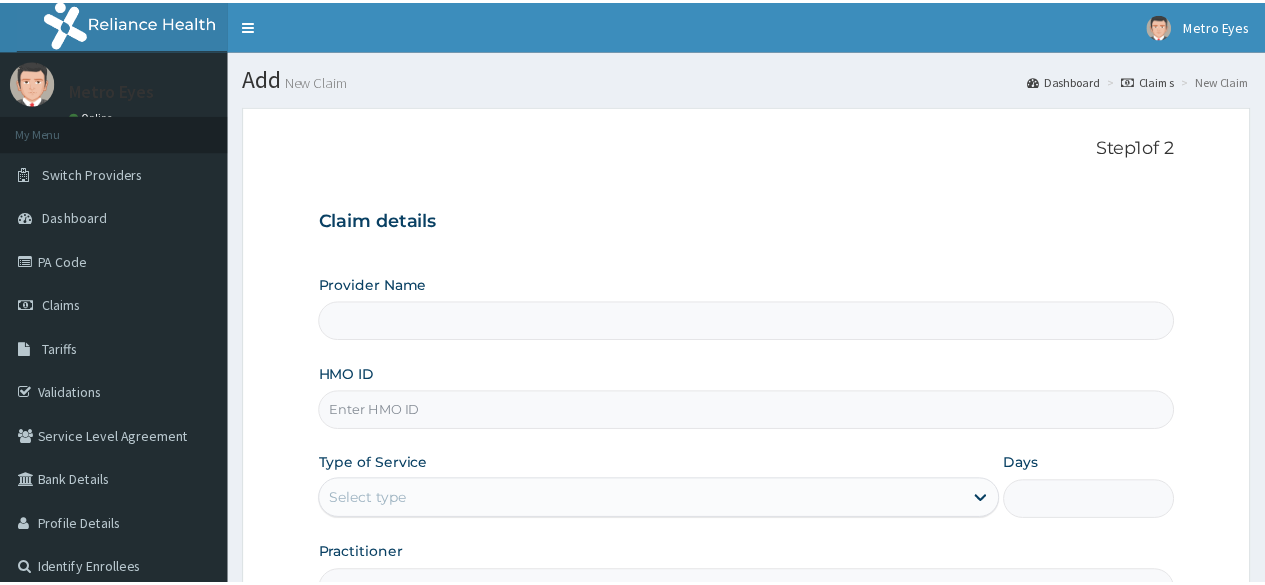 scroll, scrollTop: 0, scrollLeft: 0, axis: both 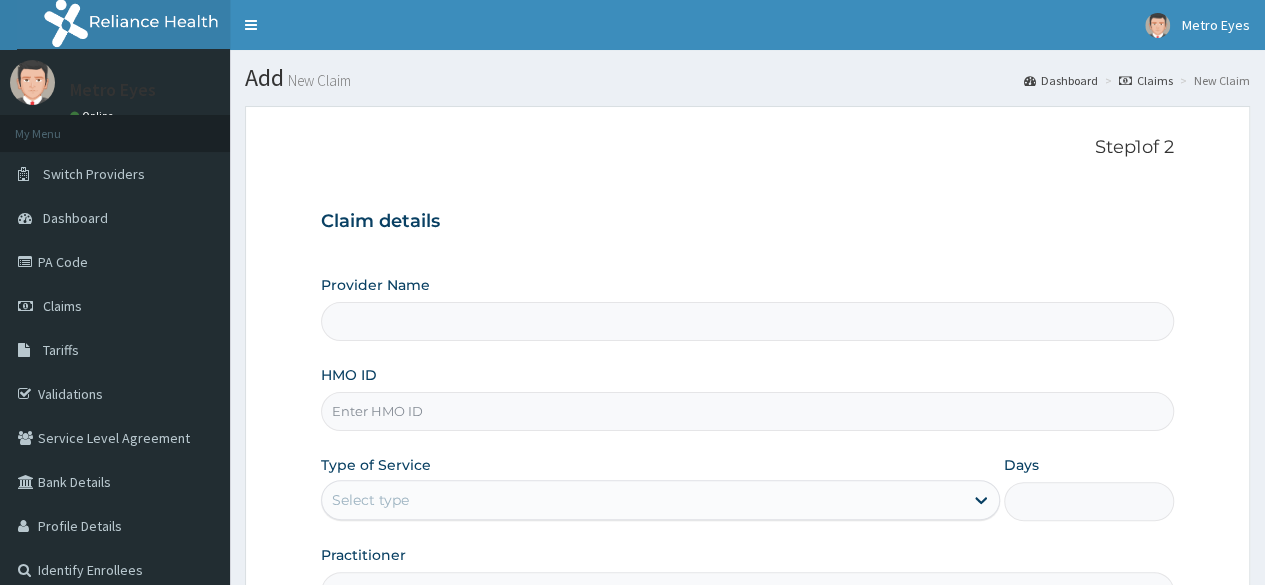 type on "Metro Eyes Nigeria Ltd -Bodija" 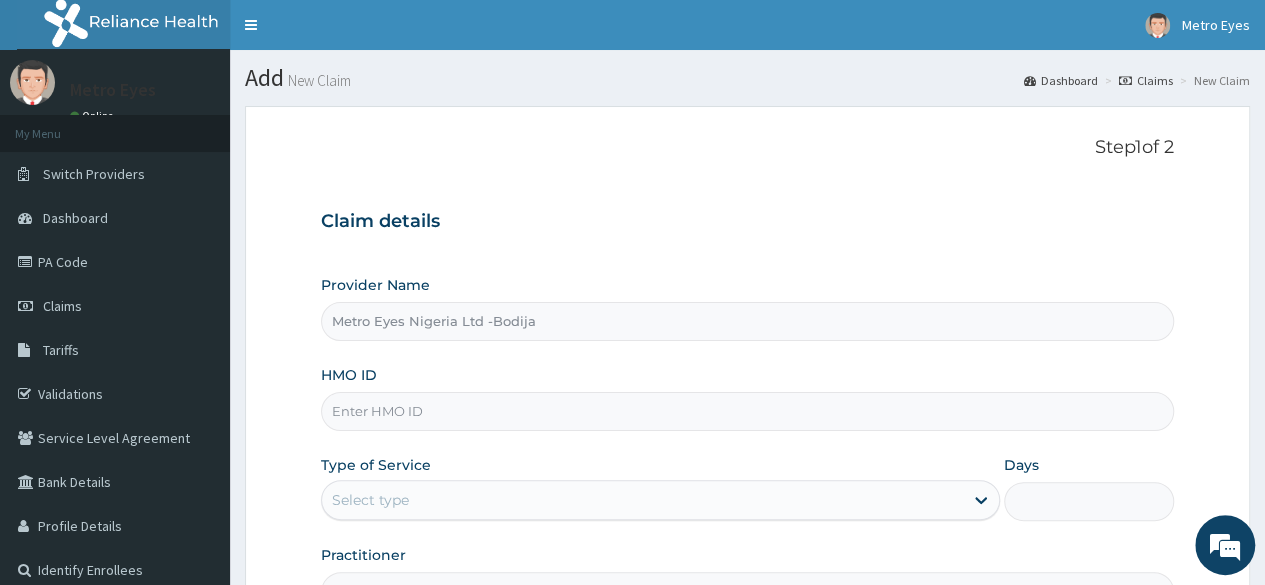 click on "HMO ID" at bounding box center [747, 411] 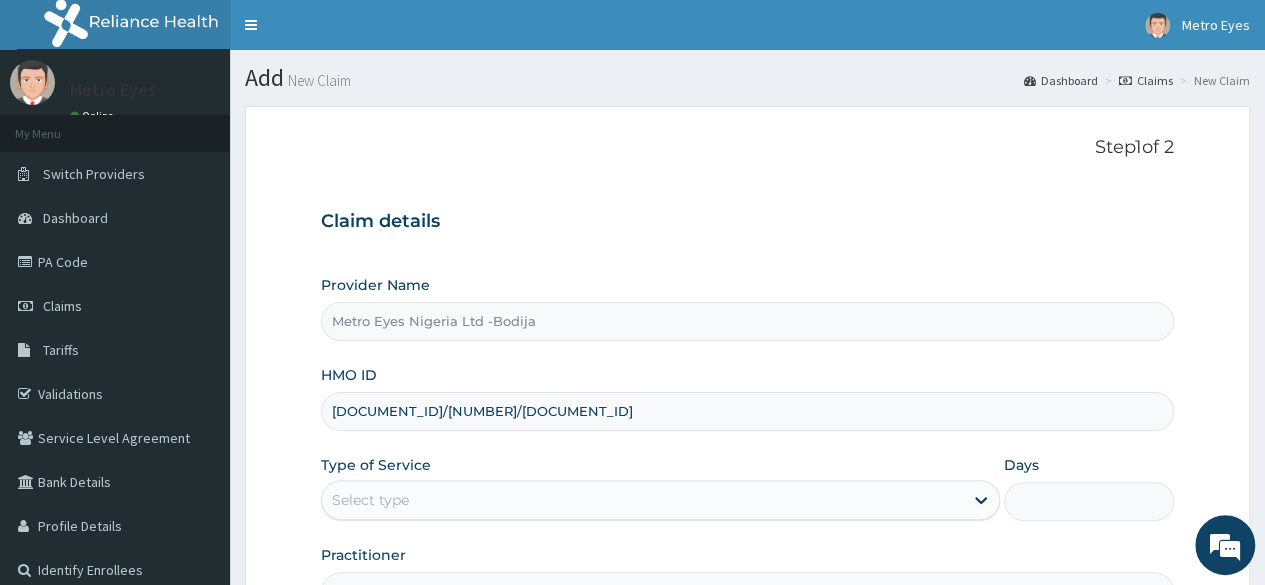 type on "FMP/10098/D" 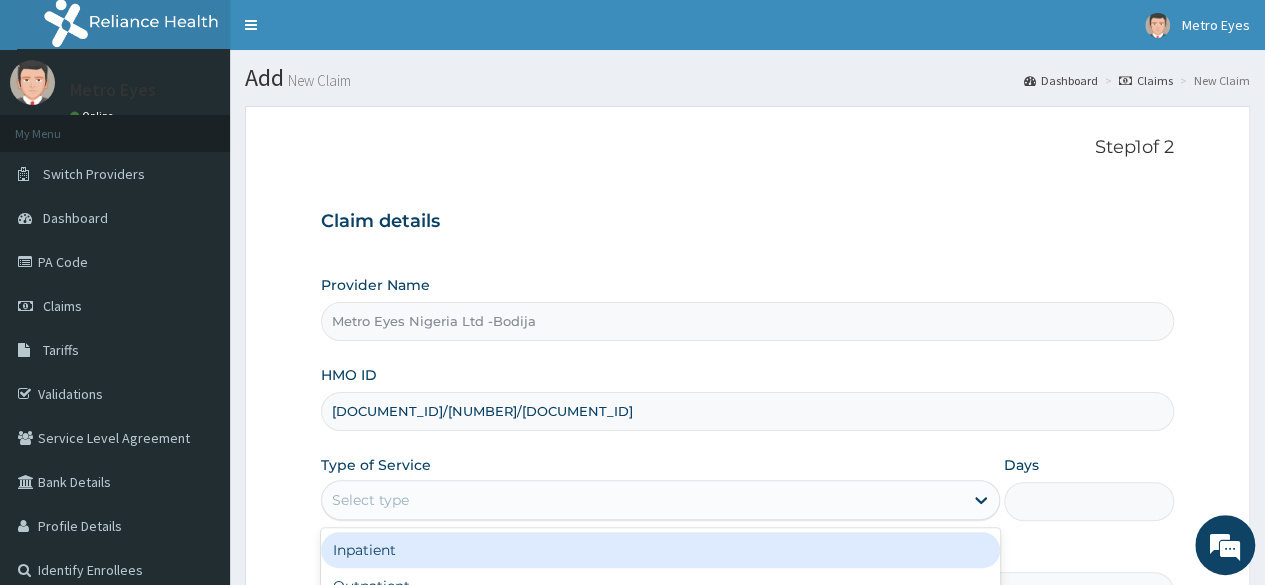 click on "Select type" at bounding box center [642, 500] 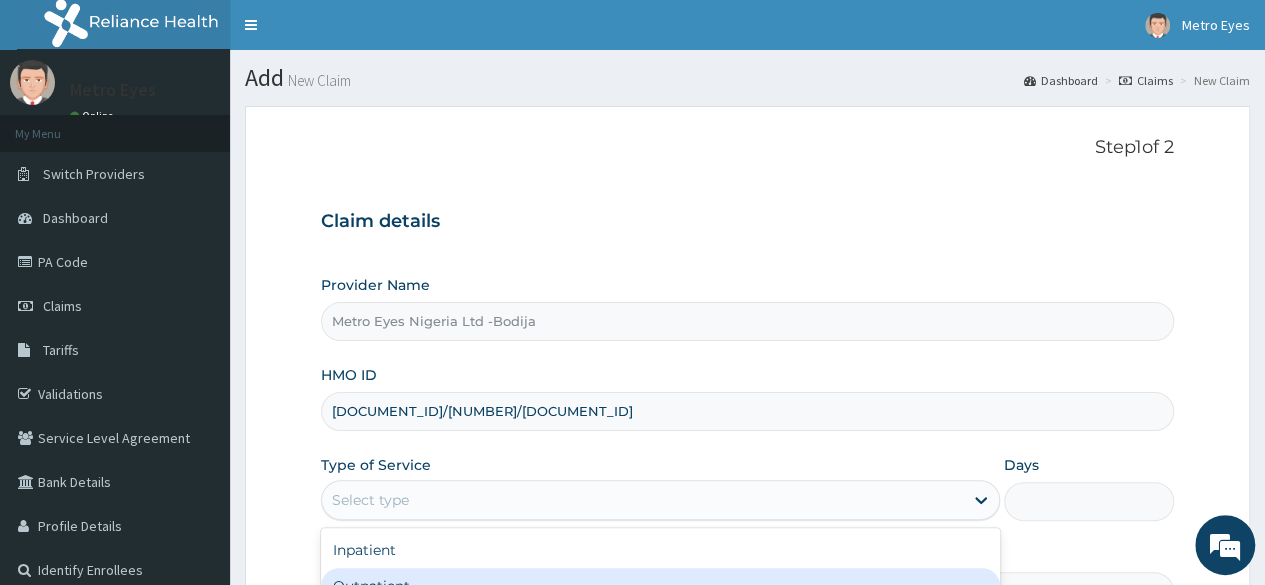 scroll, scrollTop: 0, scrollLeft: 0, axis: both 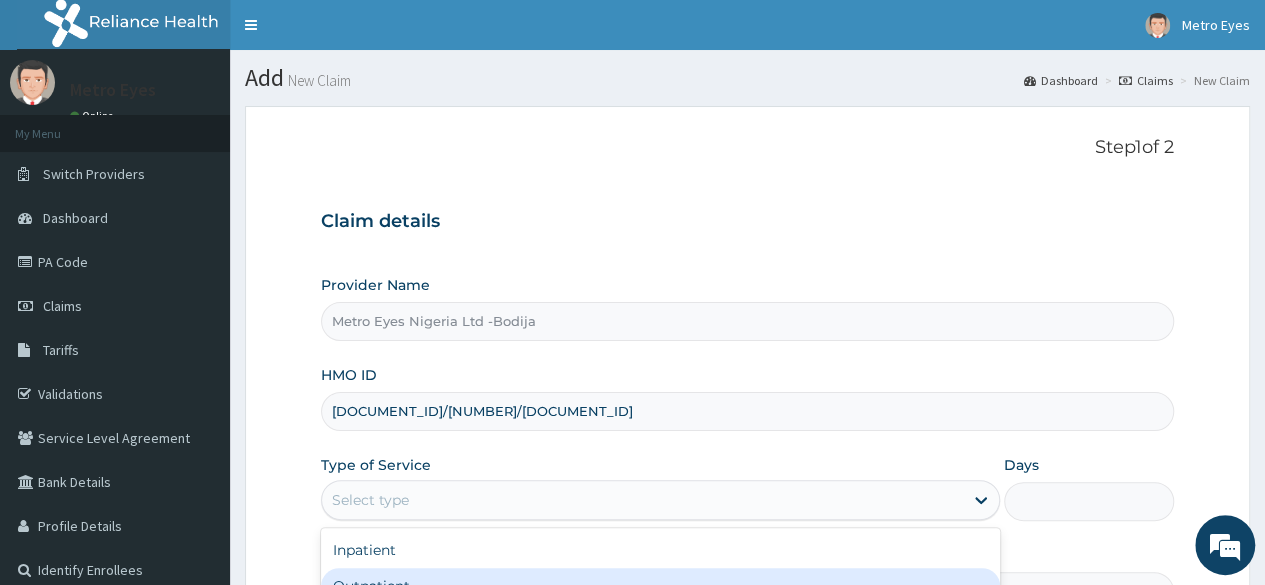 click on "Outpatient" at bounding box center (660, 586) 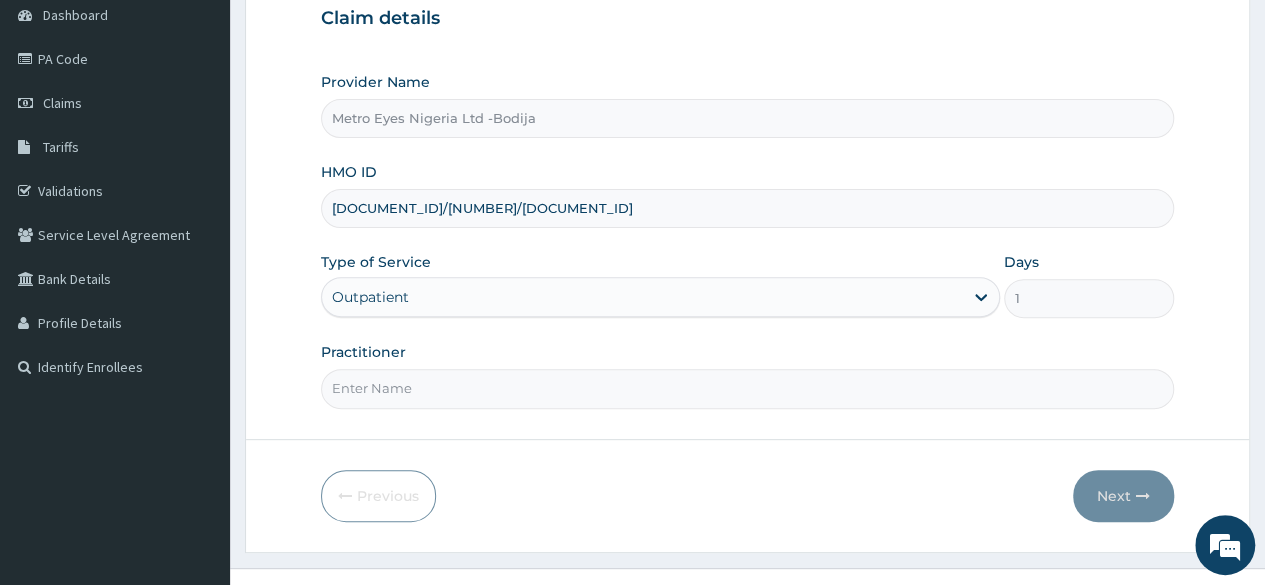 scroll, scrollTop: 232, scrollLeft: 0, axis: vertical 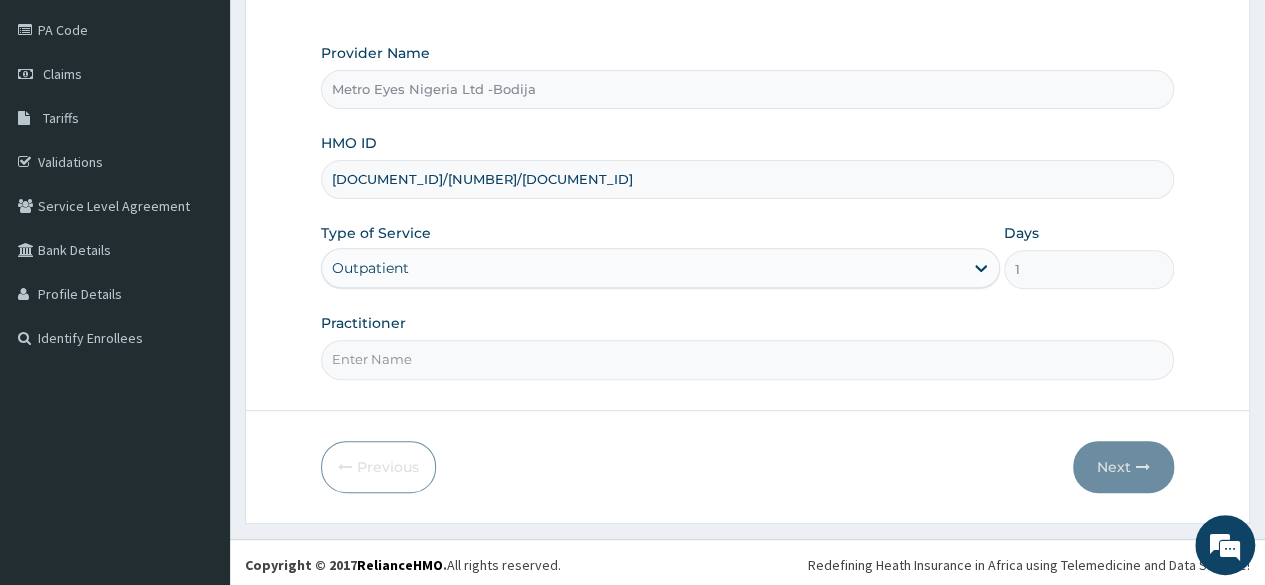 click on "Practitioner" at bounding box center (747, 359) 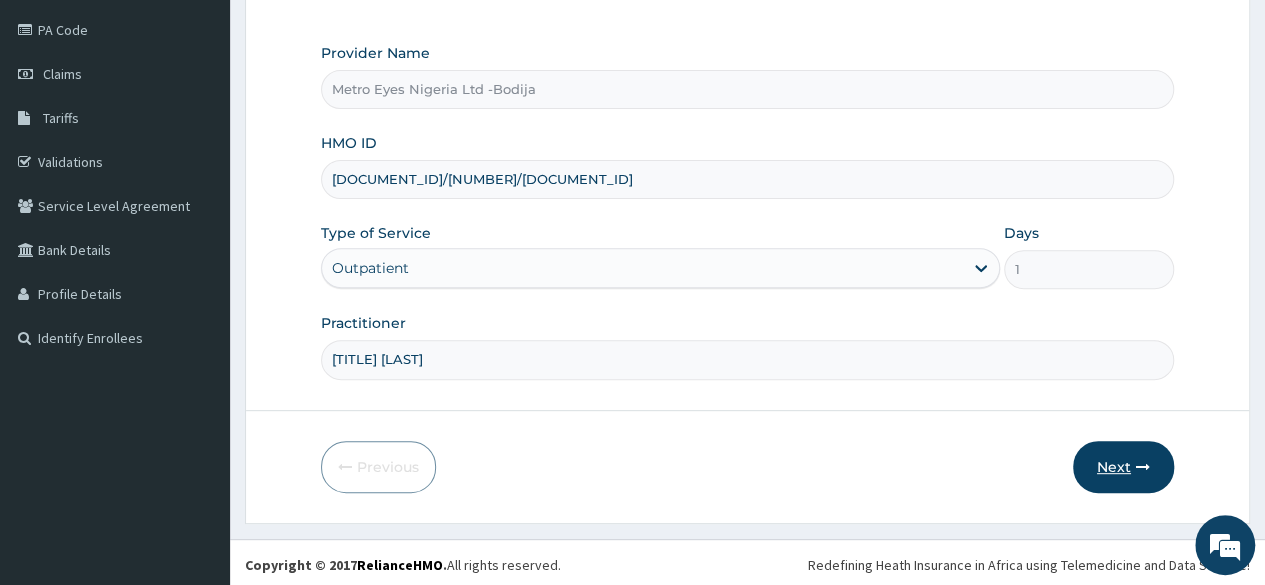 type on "DR [LAST]" 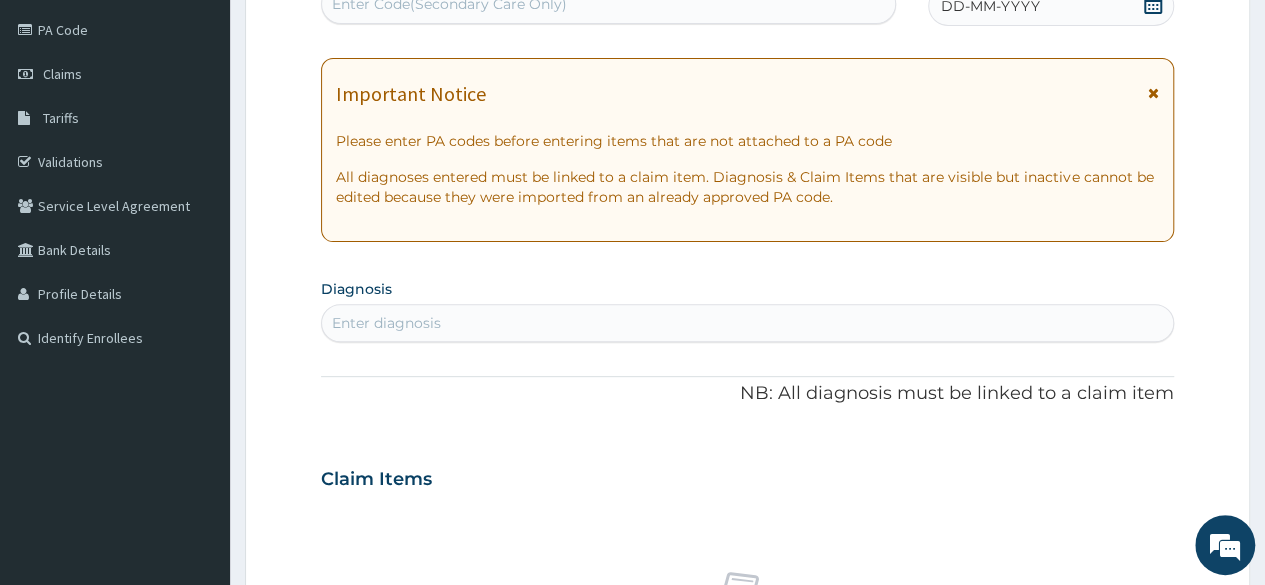 click on "Claim Items" at bounding box center (747, 475) 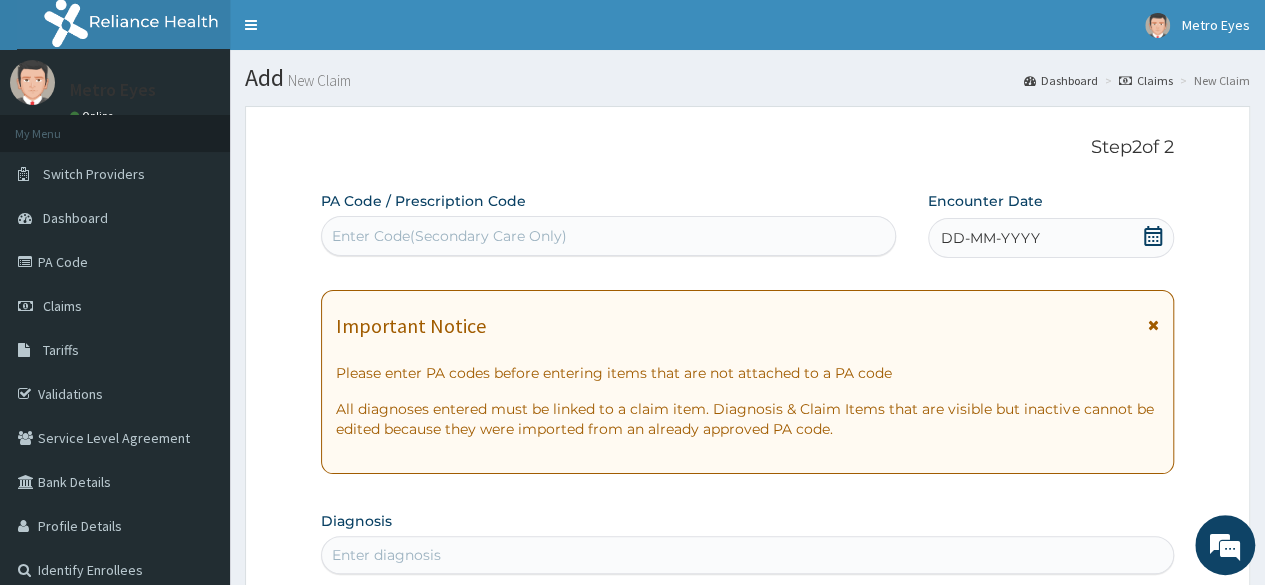 click on "Enter Code(Secondary Care Only)" at bounding box center (608, 236) 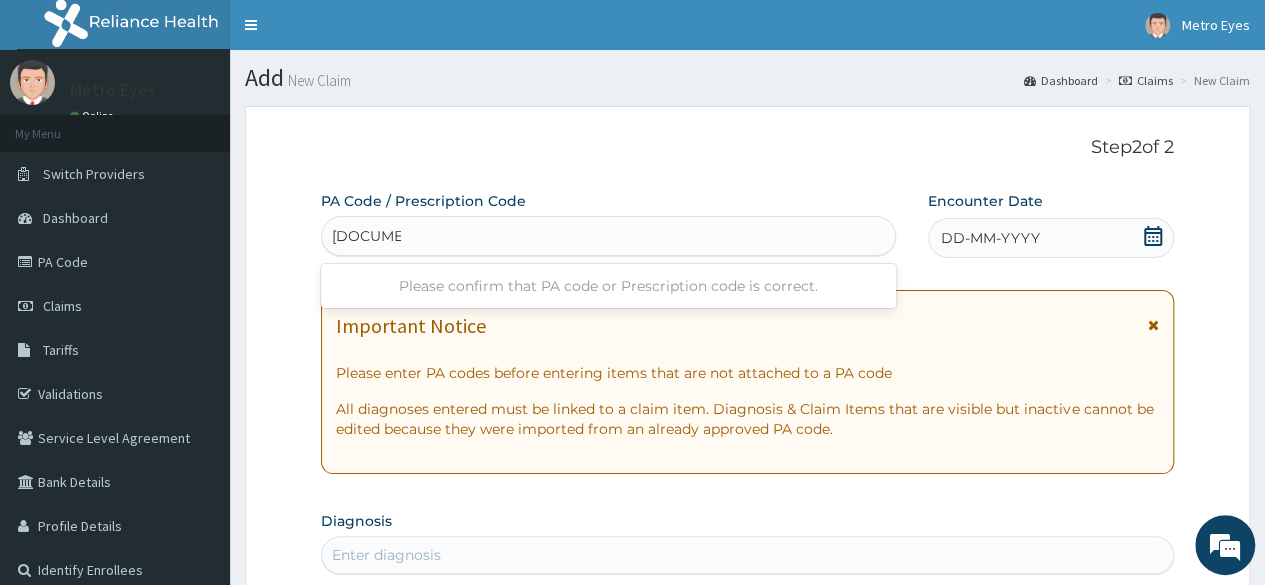 type on "PA/669974" 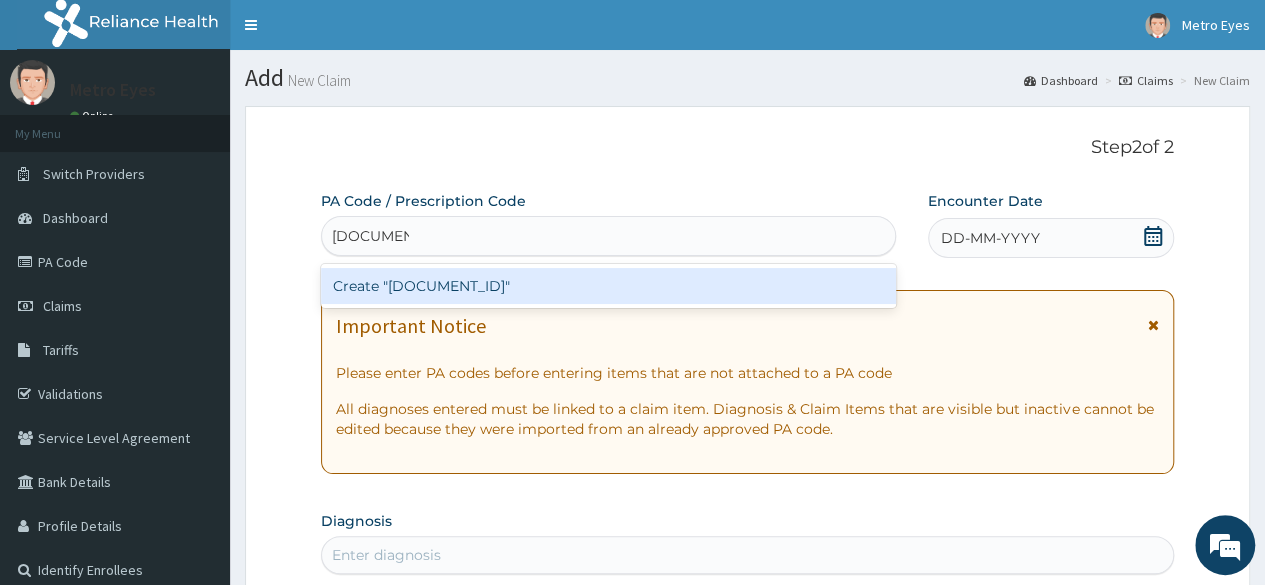 click on "Create "PA/669974"" at bounding box center (608, 286) 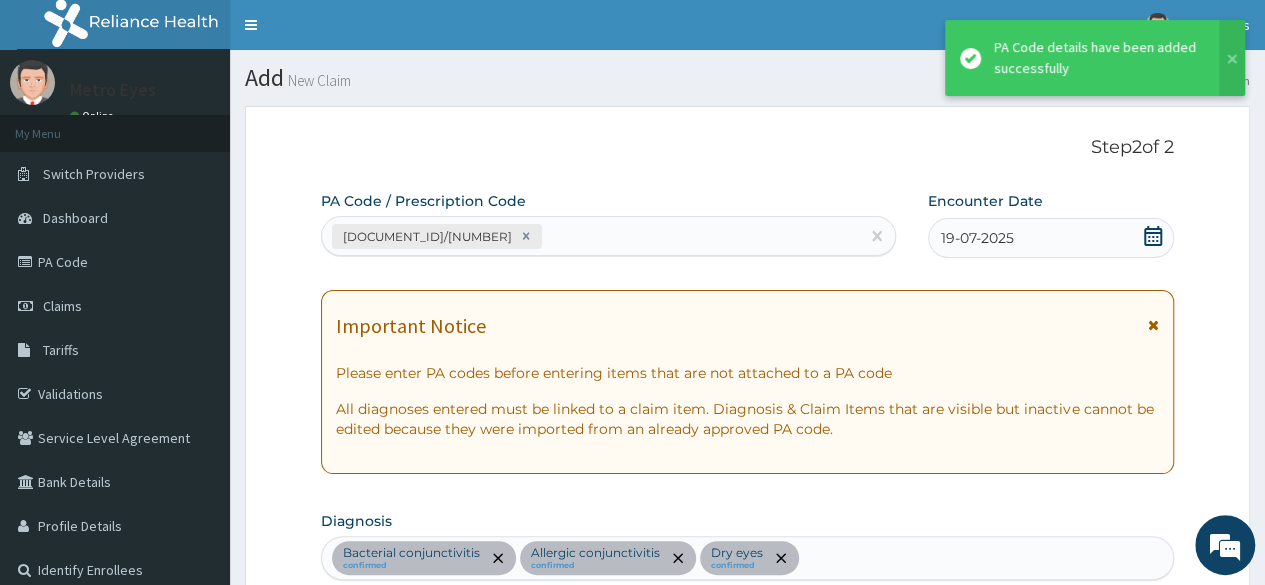 scroll, scrollTop: 961, scrollLeft: 0, axis: vertical 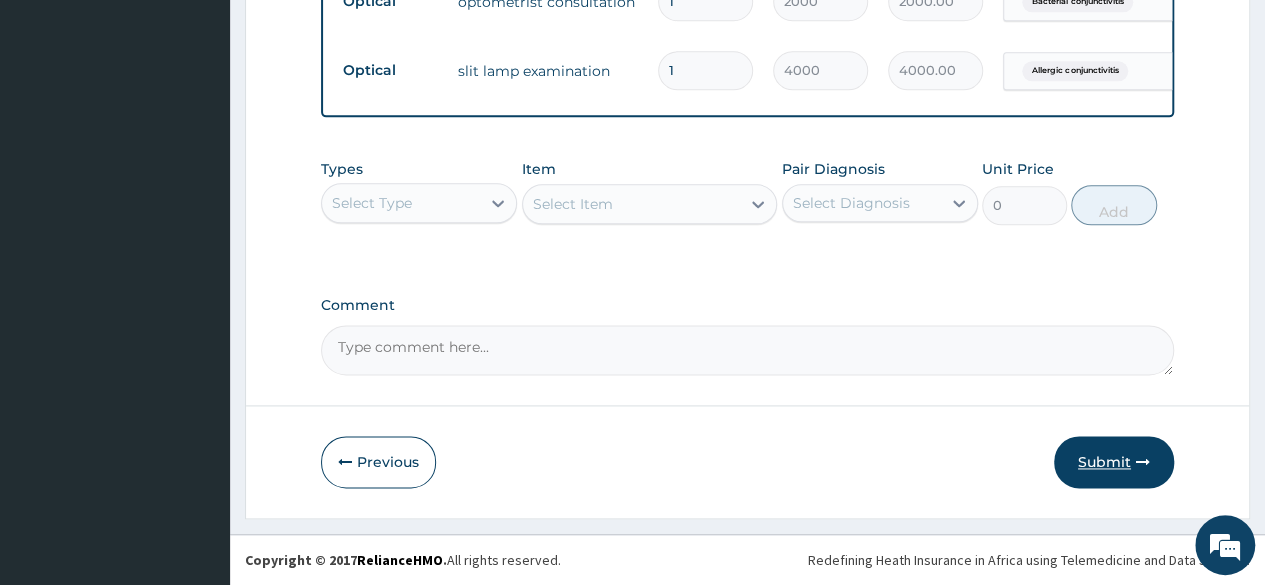 click on "Submit" at bounding box center [1114, 462] 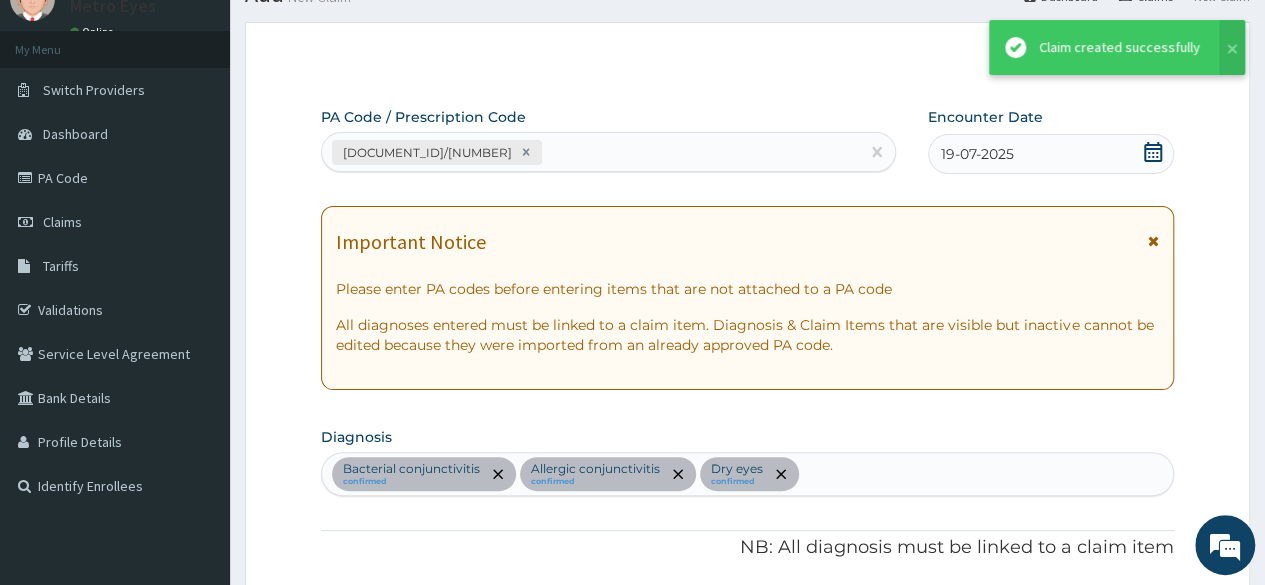 scroll, scrollTop: 1198, scrollLeft: 0, axis: vertical 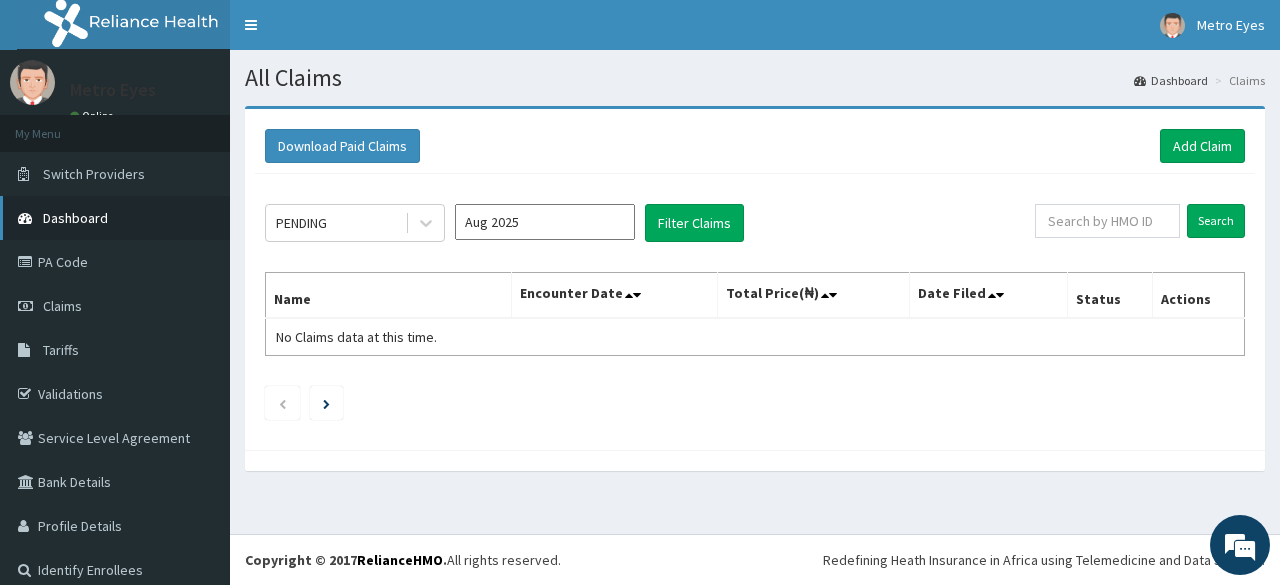 click on "Dashboard" at bounding box center [75, 218] 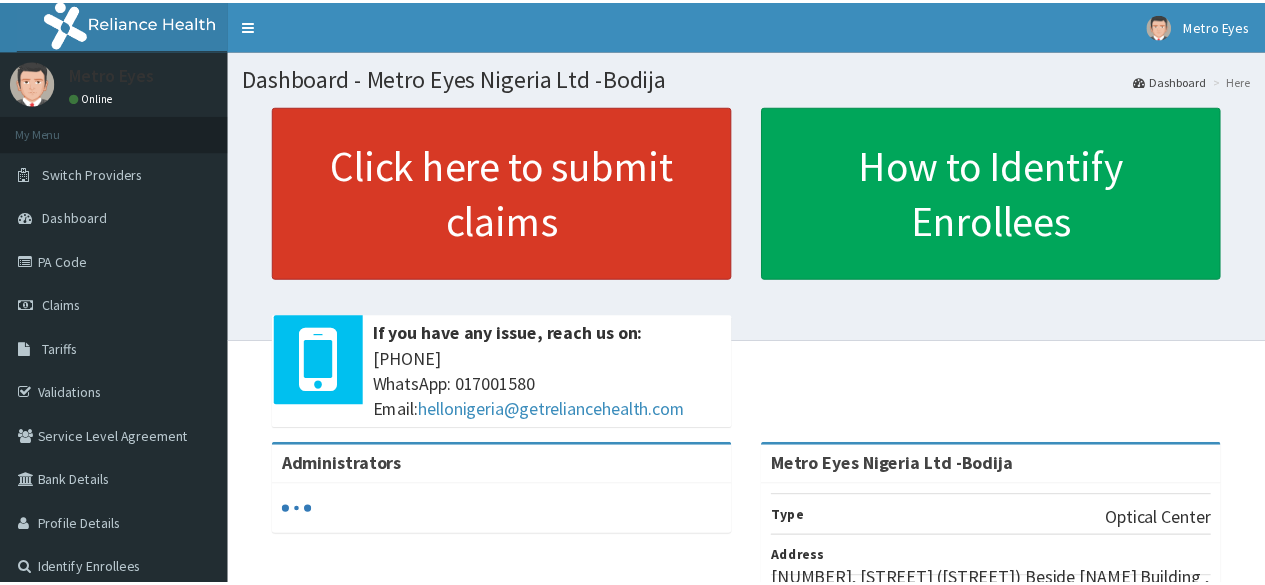 scroll, scrollTop: 0, scrollLeft: 0, axis: both 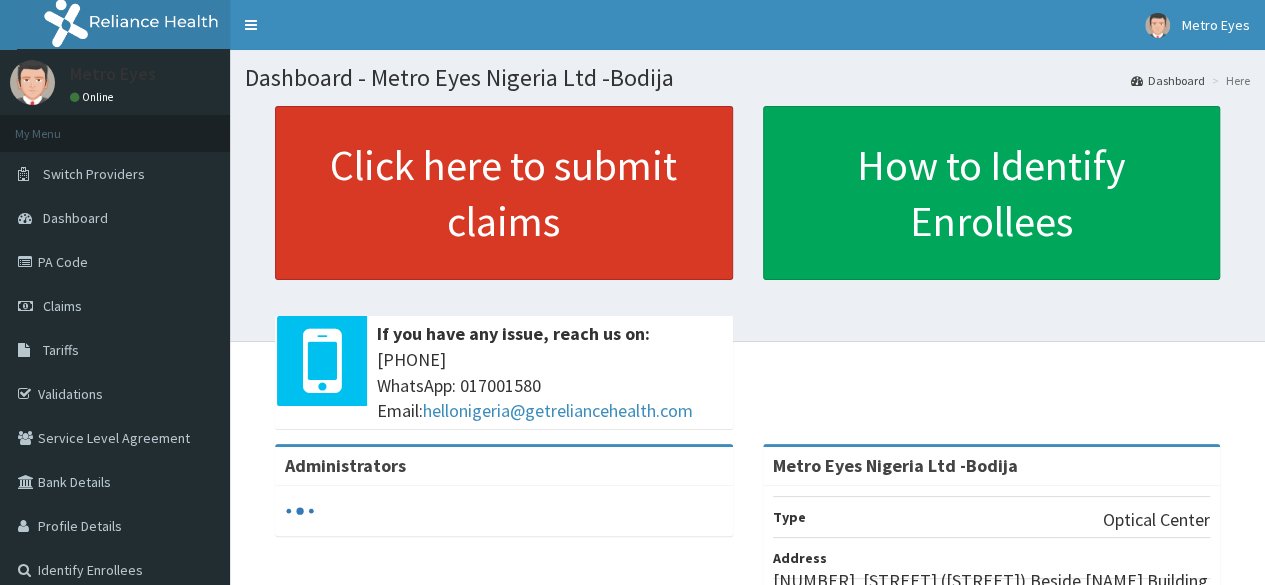 click on "Click here to submit claims" at bounding box center [504, 193] 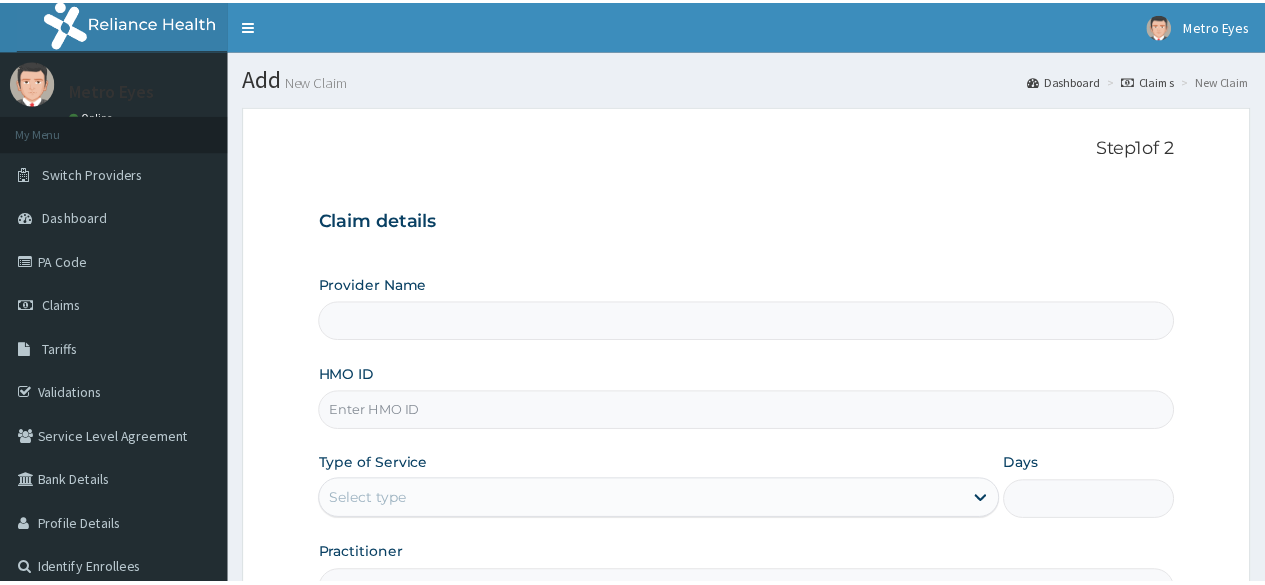 scroll, scrollTop: 0, scrollLeft: 0, axis: both 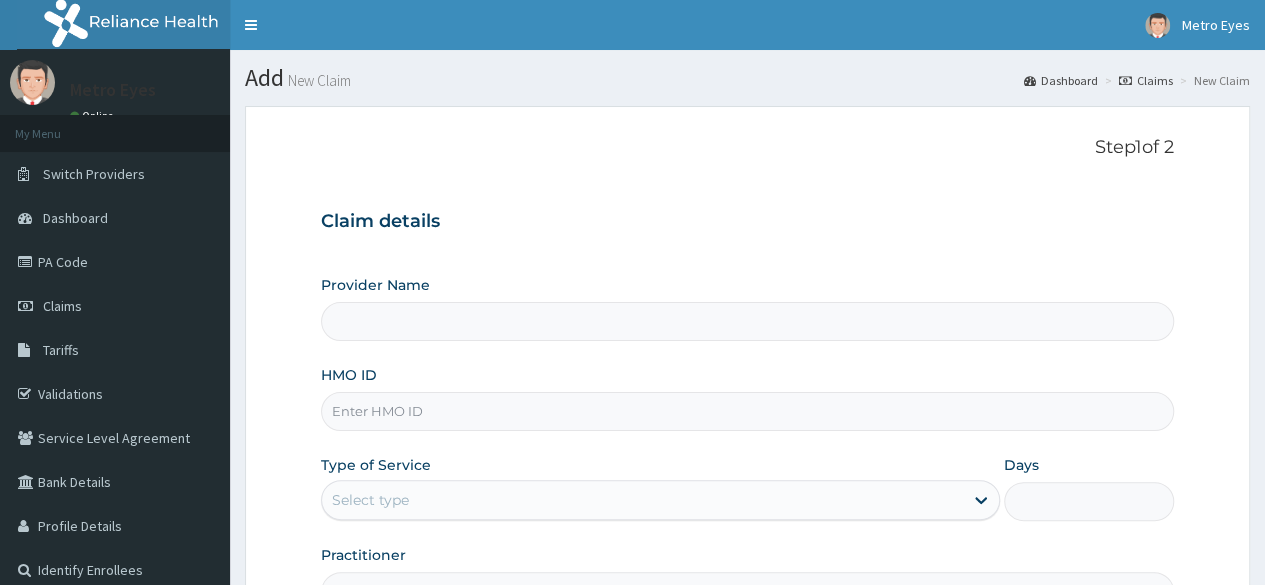 type on "Metro Eyes Nigeria Ltd -Bodija" 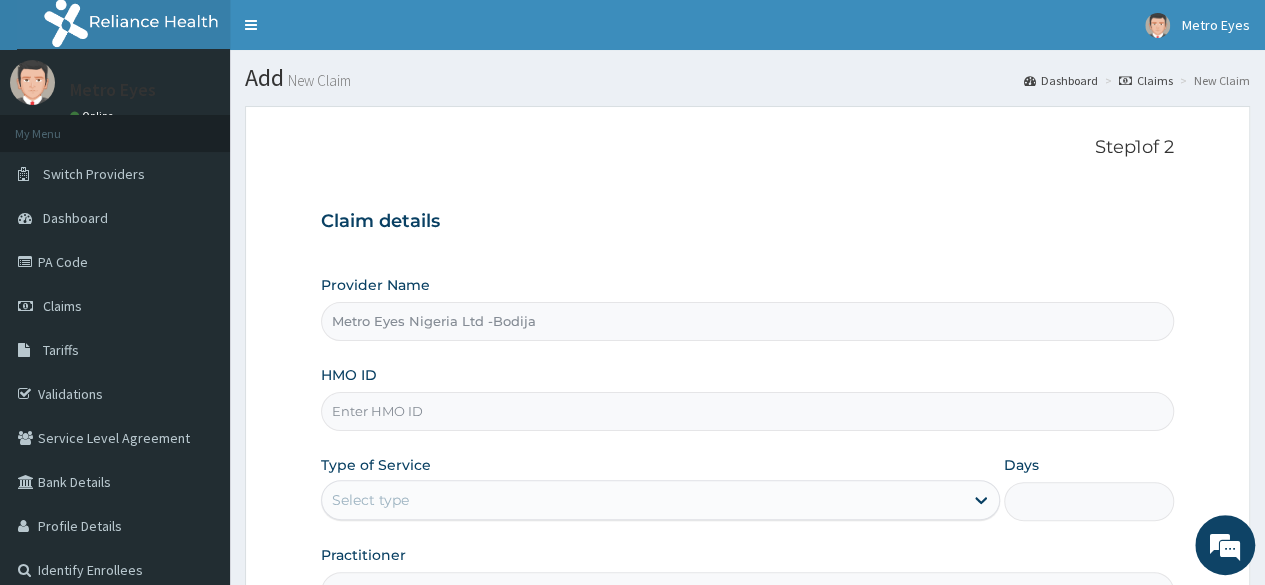 click on "HMO ID" at bounding box center [747, 411] 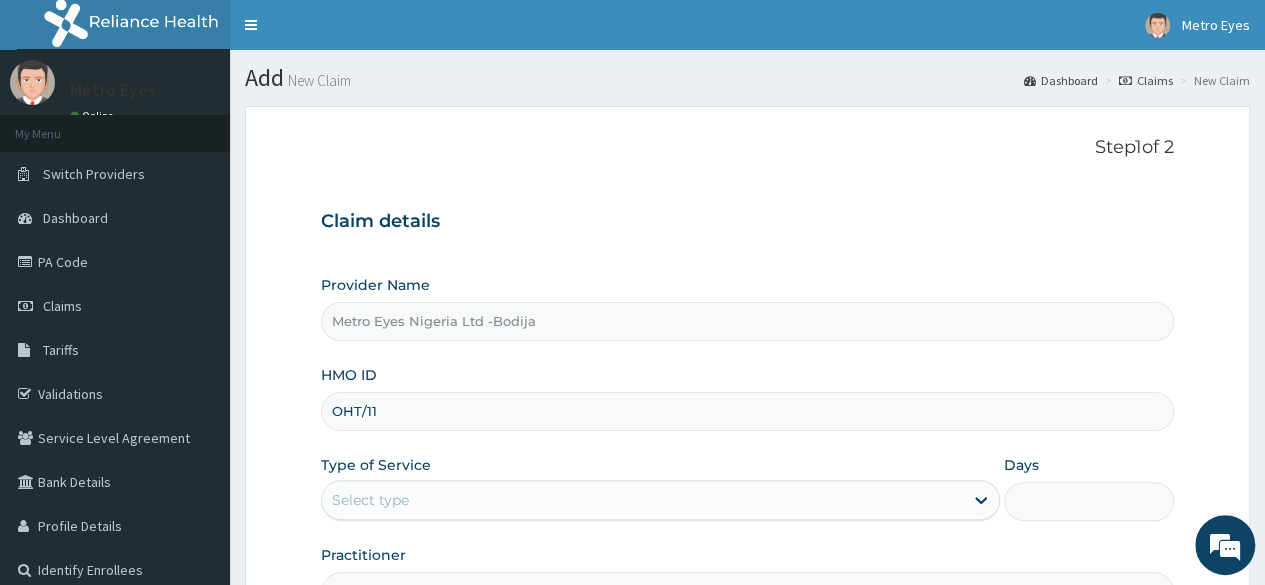 scroll, scrollTop: 0, scrollLeft: 0, axis: both 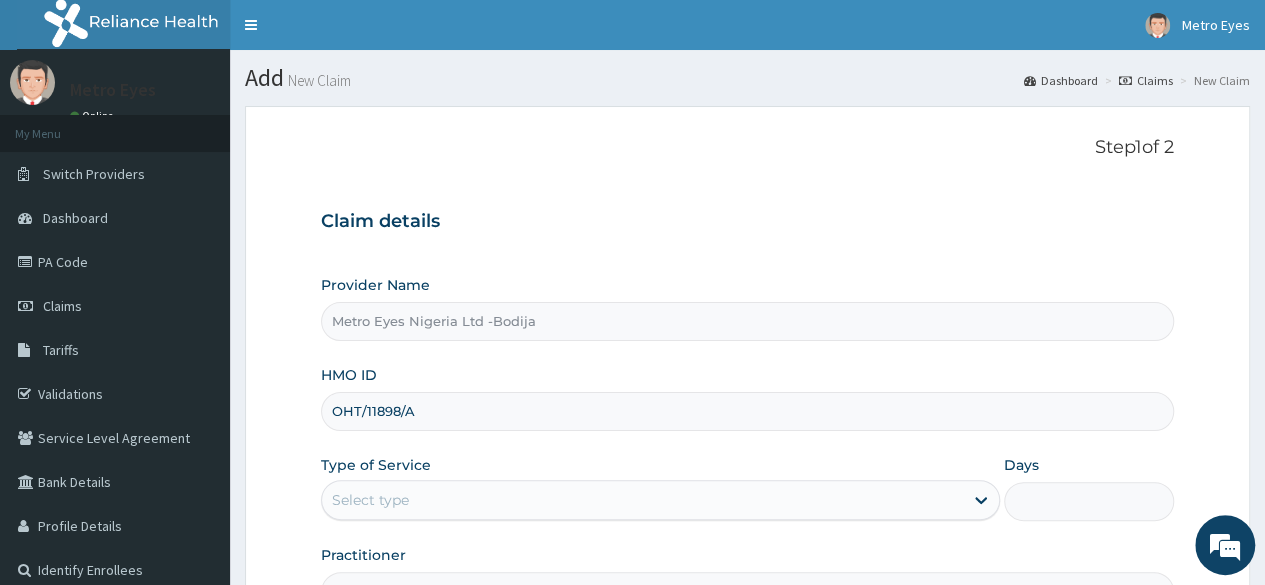 type on "OHT/11898/A" 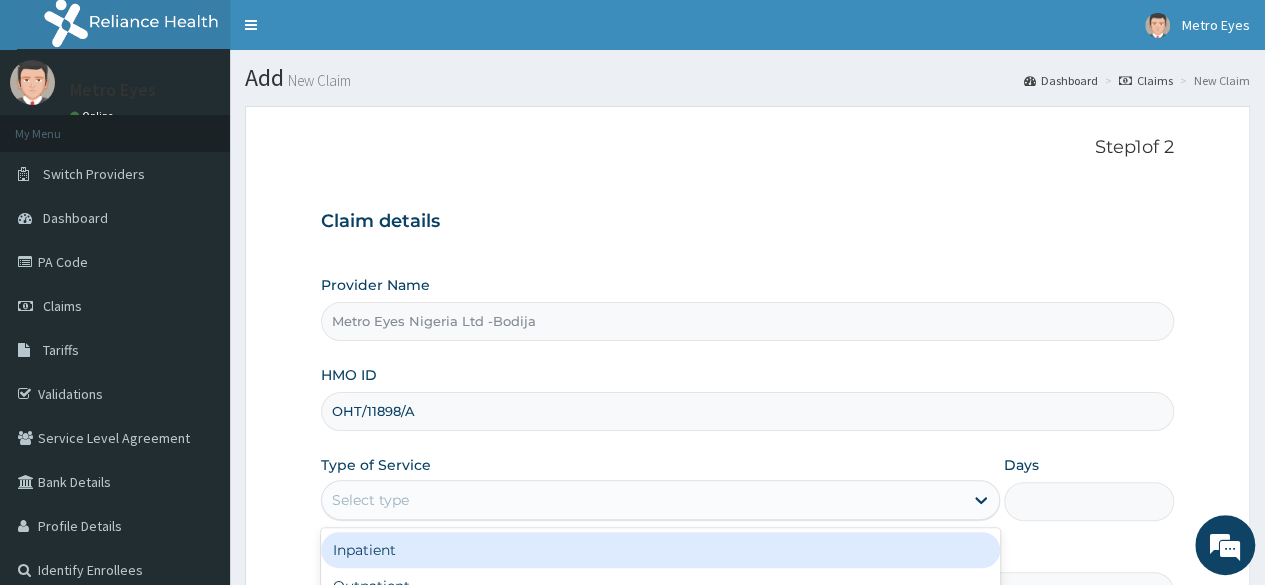 click on "Select type" at bounding box center (642, 500) 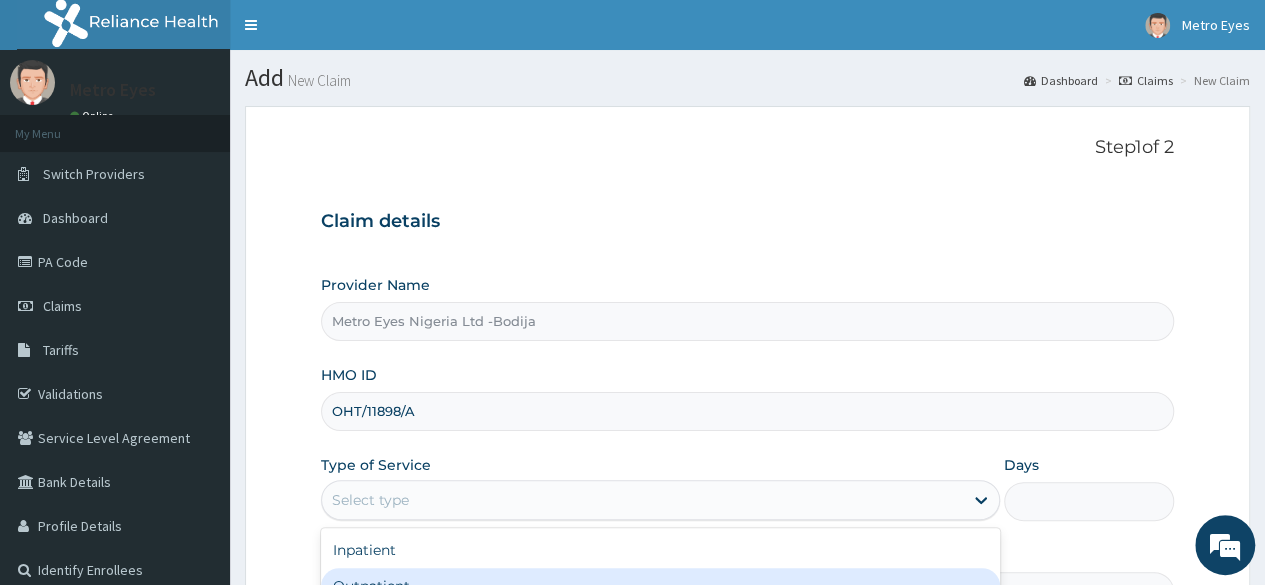 click on "Outpatient" at bounding box center (660, 586) 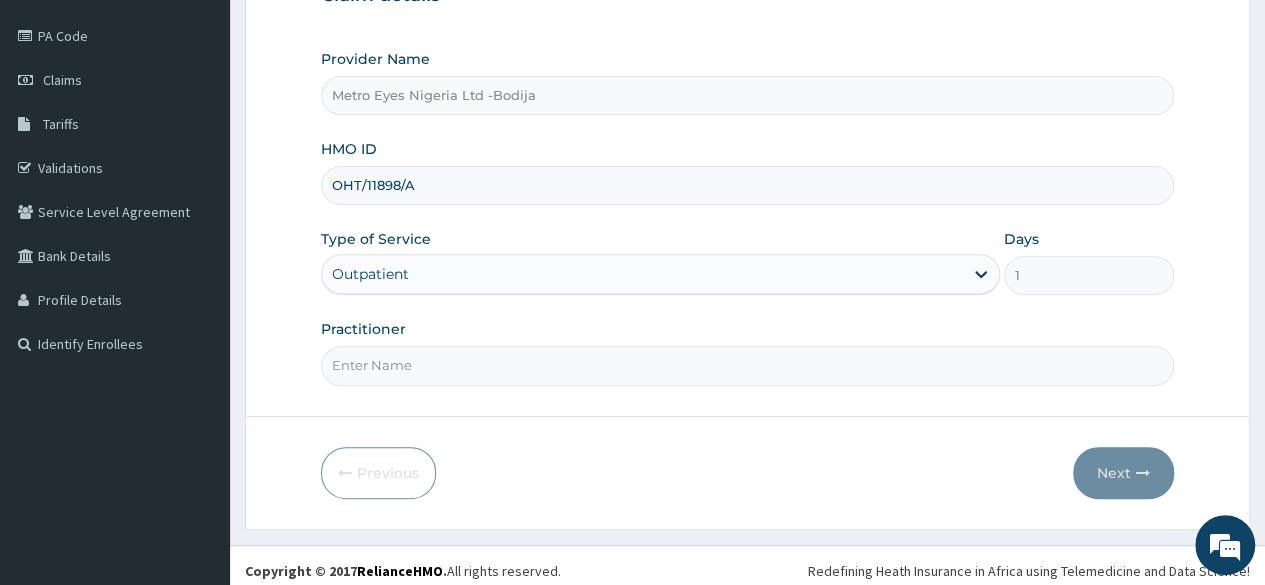 scroll, scrollTop: 232, scrollLeft: 0, axis: vertical 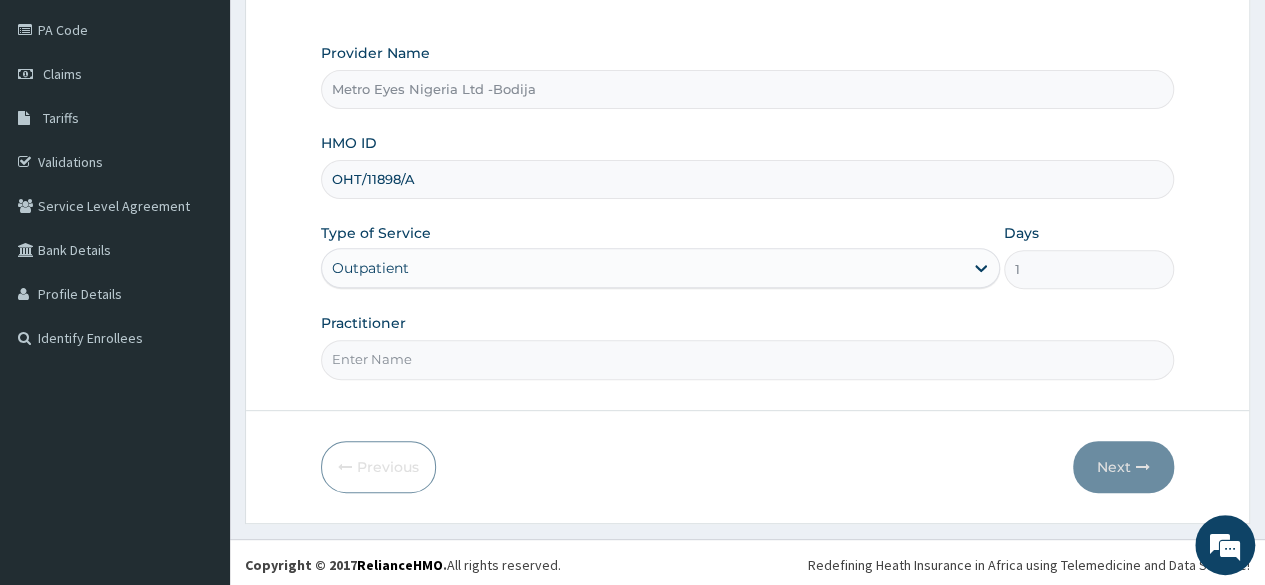 click on "Practitioner" at bounding box center (747, 359) 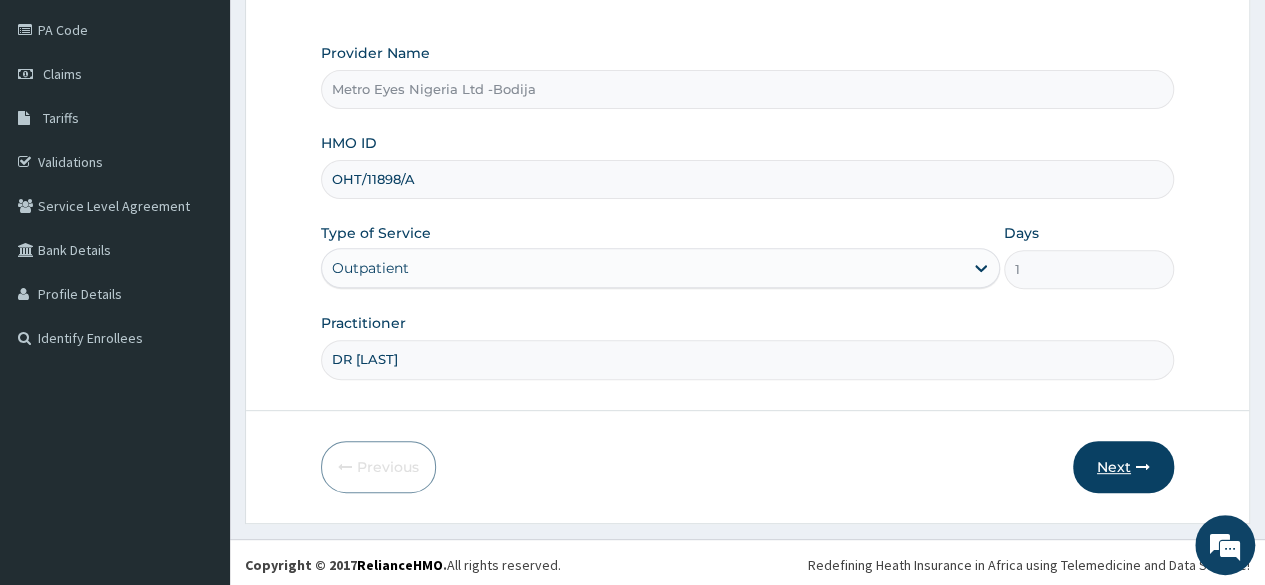 type on "DR [LAST]" 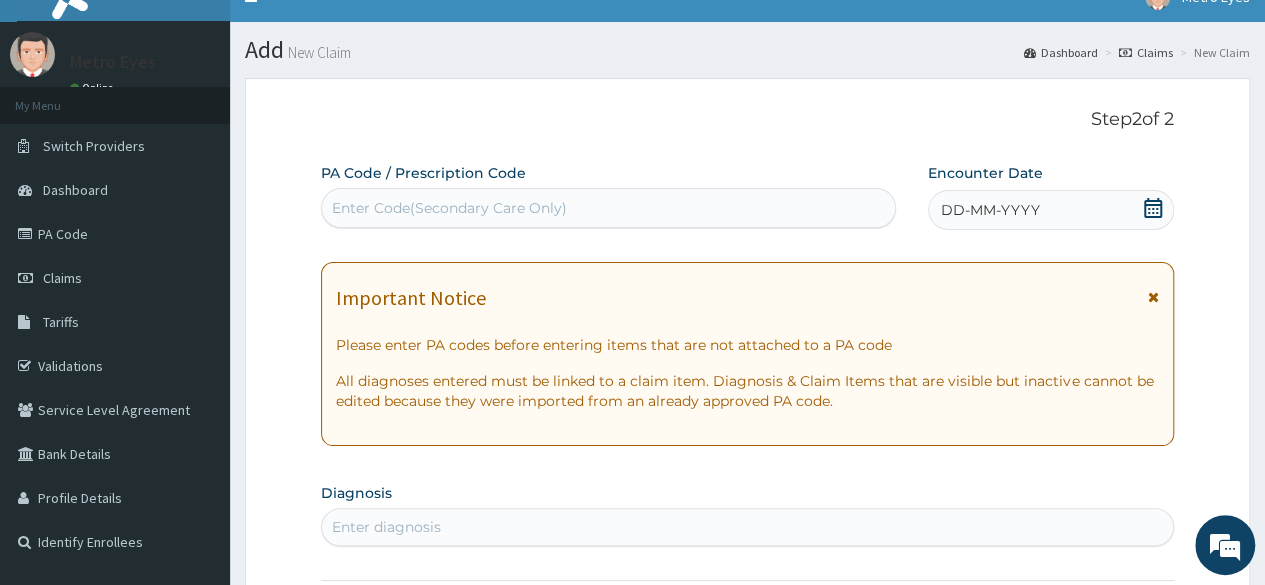 scroll, scrollTop: 0, scrollLeft: 0, axis: both 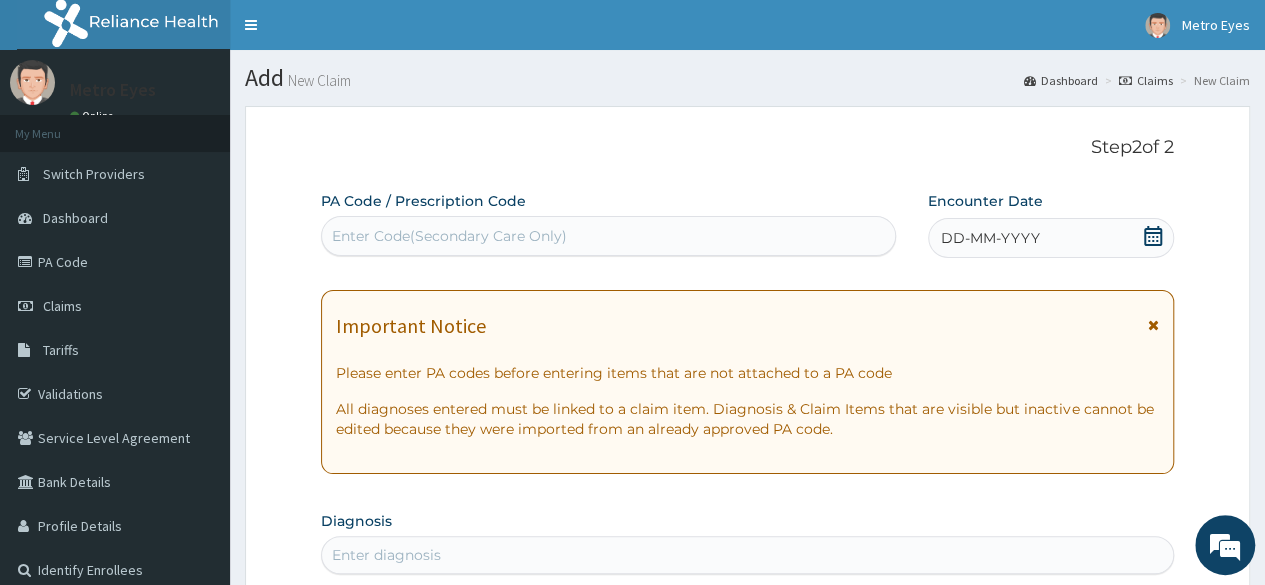click on "Enter Code(Secondary Care Only)" at bounding box center (608, 236) 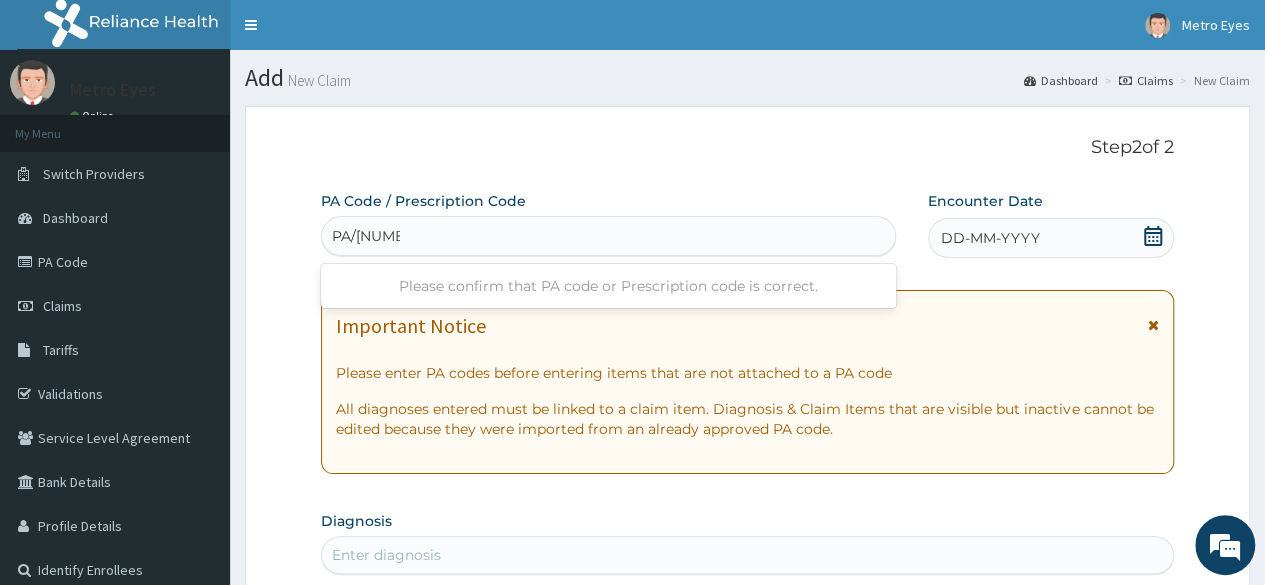 type on "PA/[NUMBER]C" 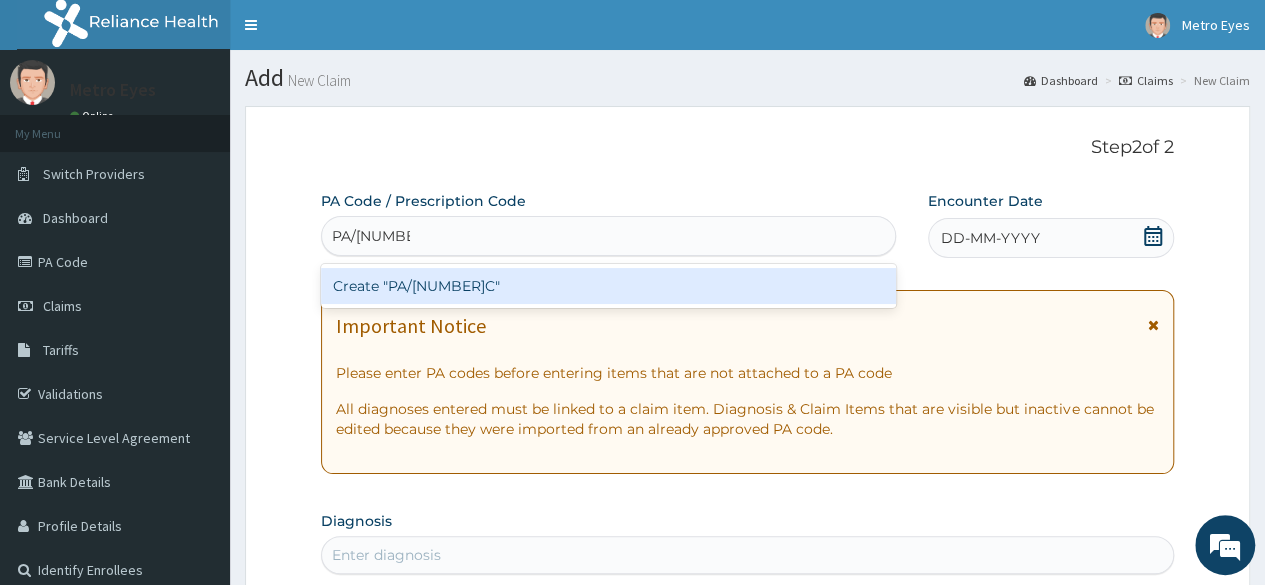 click on "Create "PA/[NUMBER]C"" at bounding box center [608, 286] 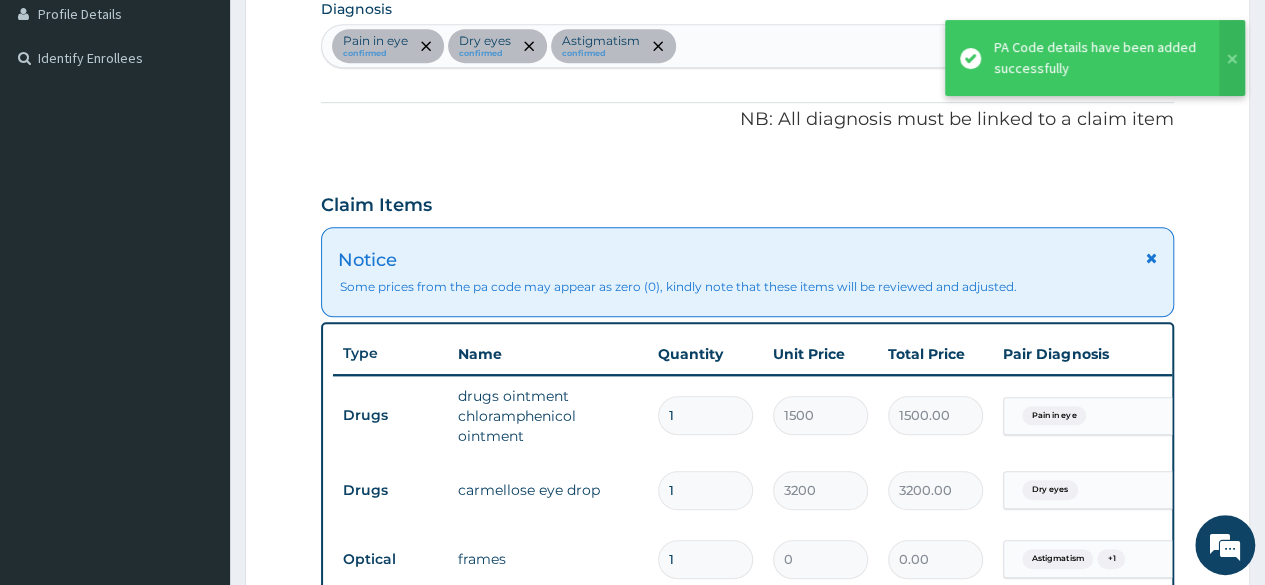 scroll, scrollTop: 1103, scrollLeft: 0, axis: vertical 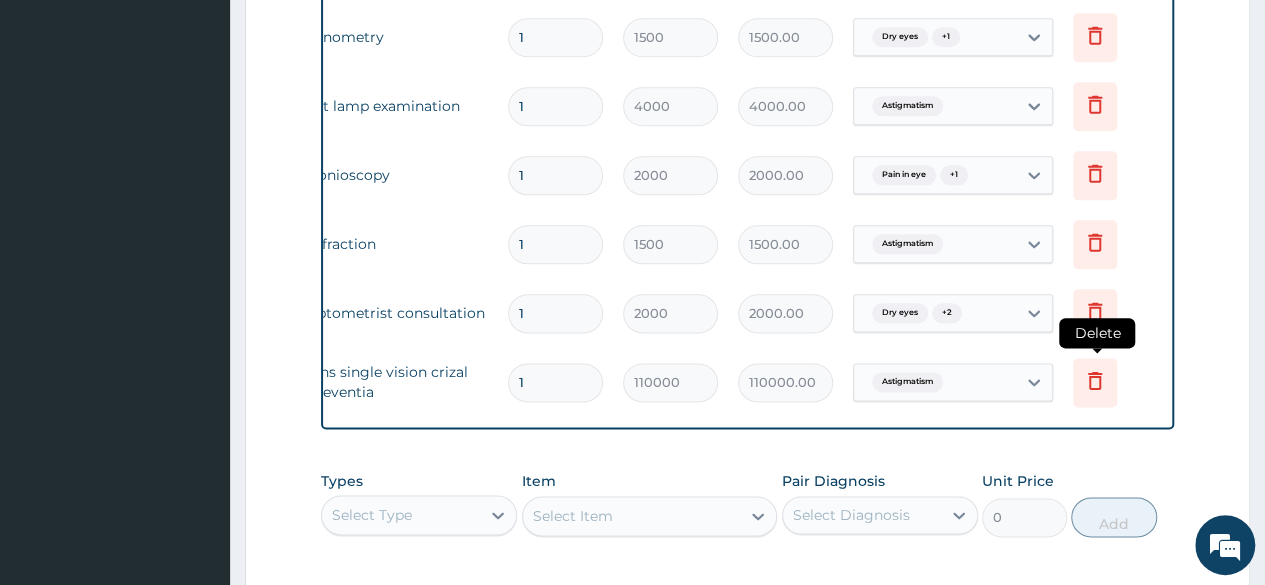 click 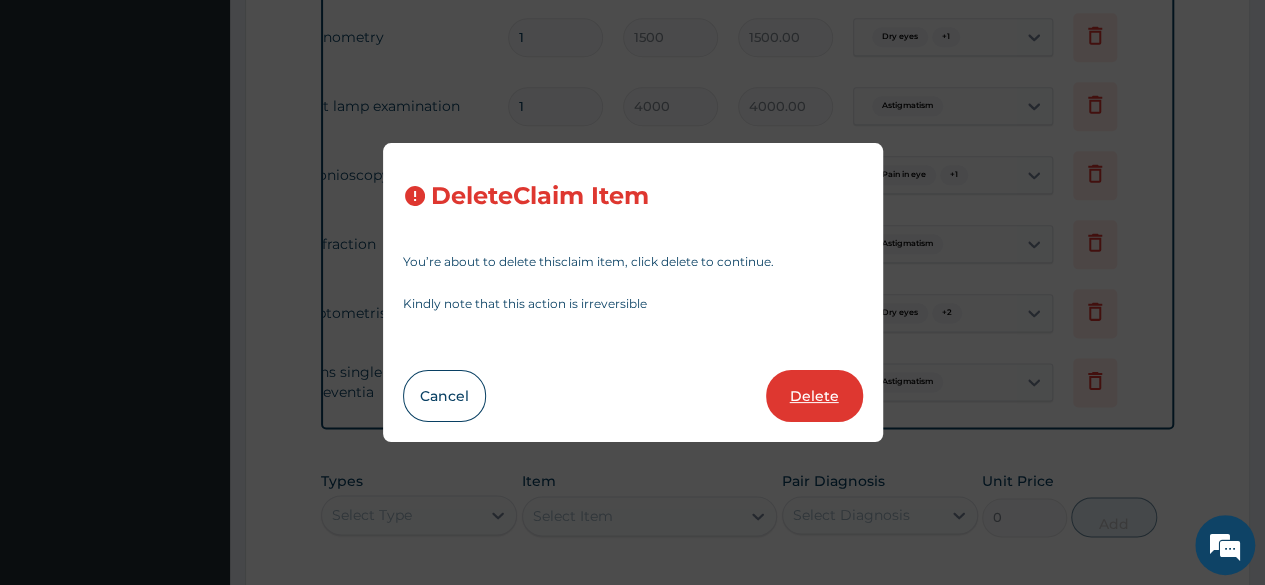 click on "Delete" at bounding box center [814, 396] 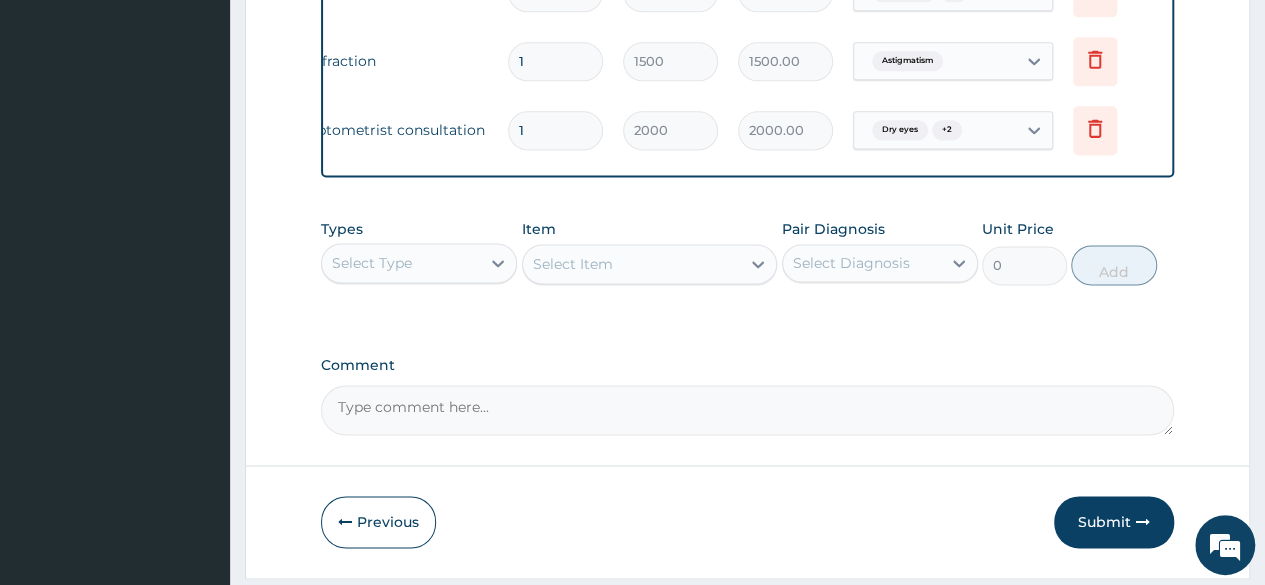 scroll, scrollTop: 1302, scrollLeft: 0, axis: vertical 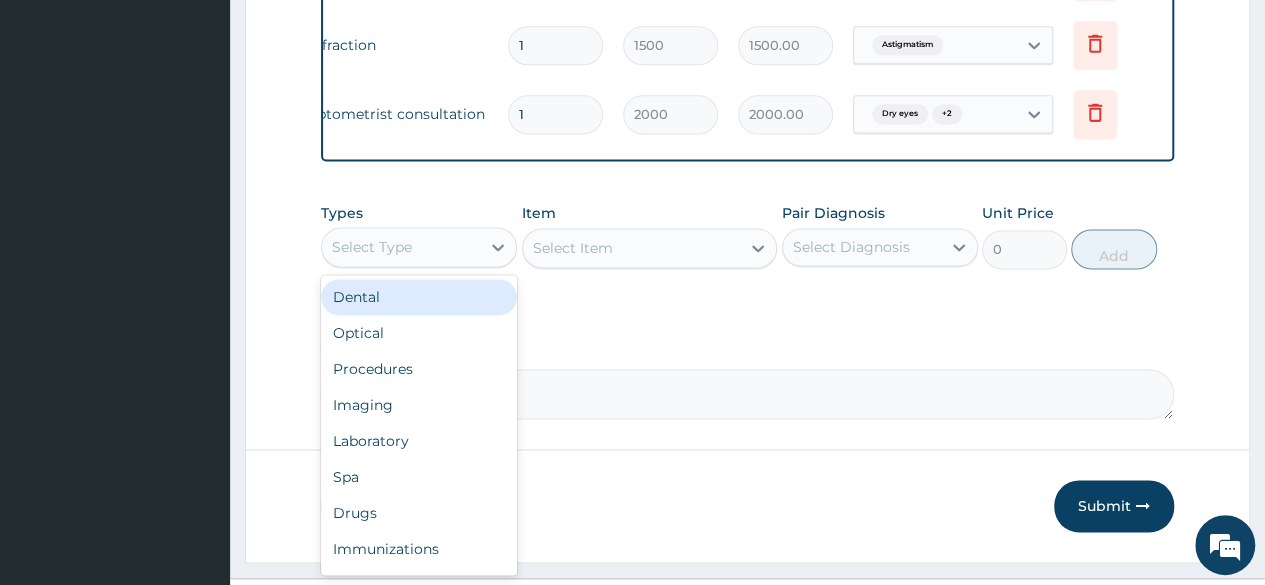 click on "Select Type" at bounding box center (401, 247) 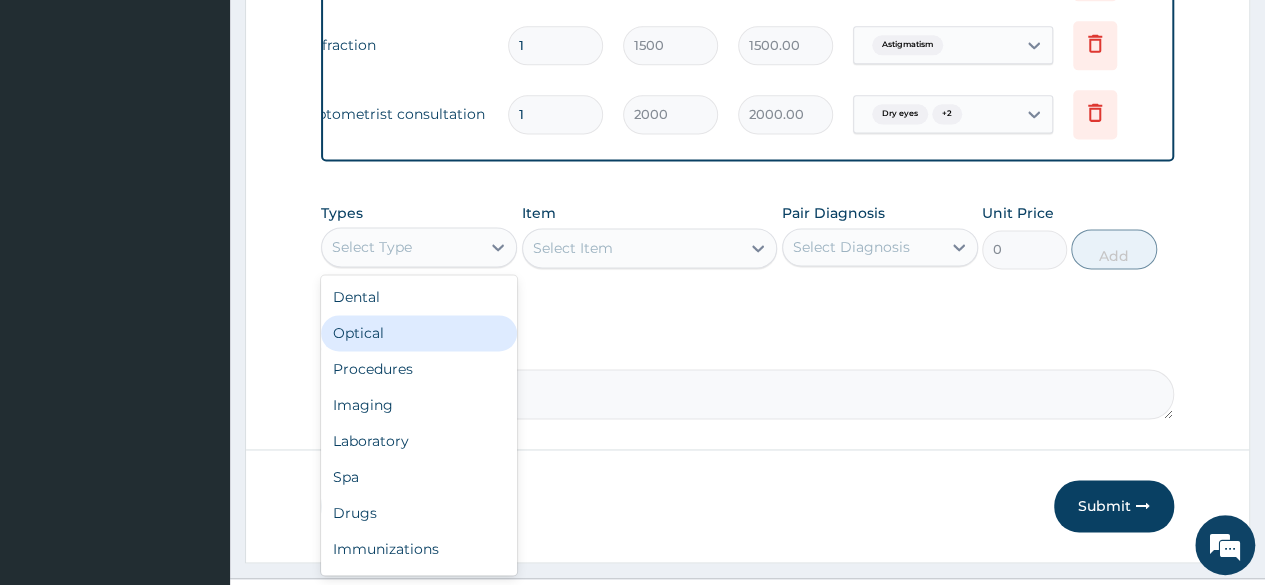 click on "Optical" at bounding box center (419, 333) 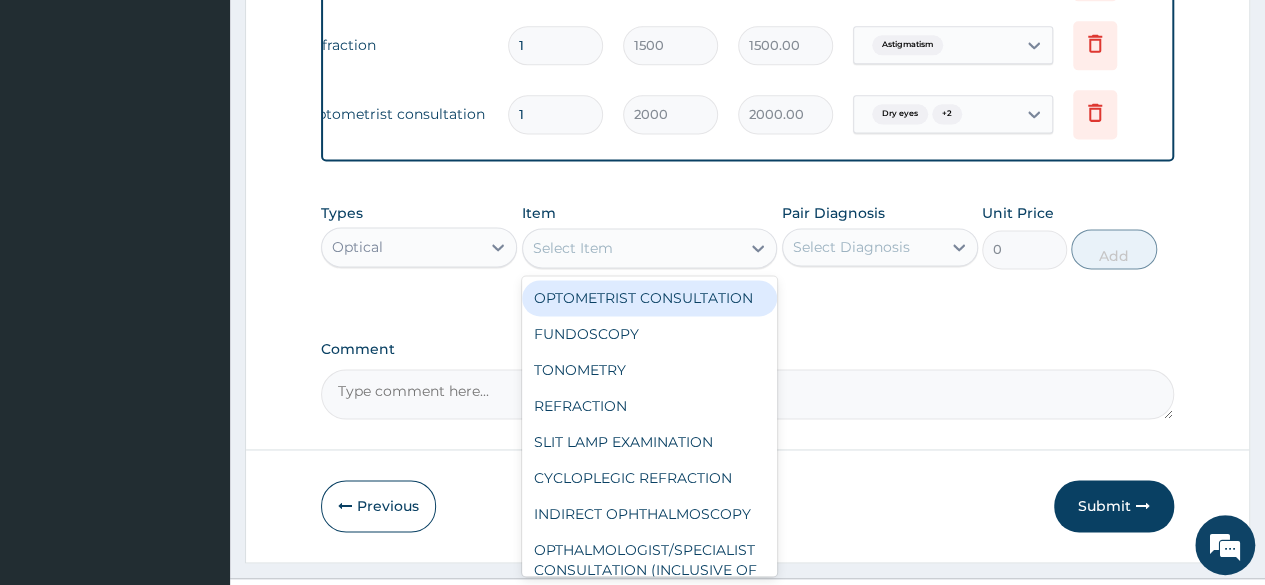 click on "Select Item" at bounding box center (573, 248) 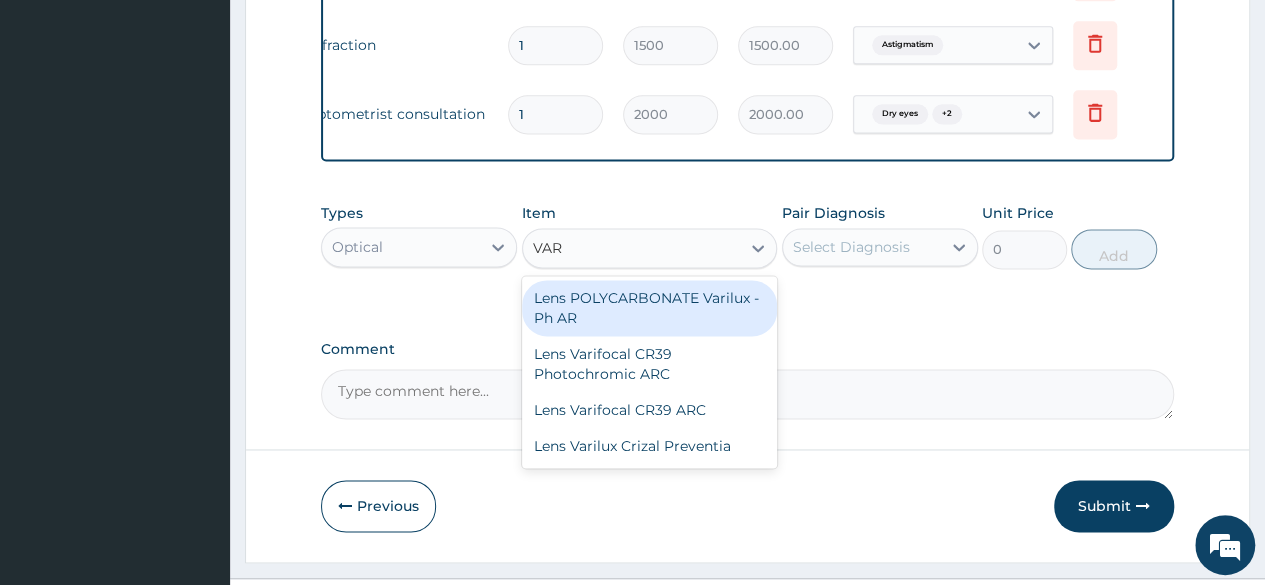 type on "VARI" 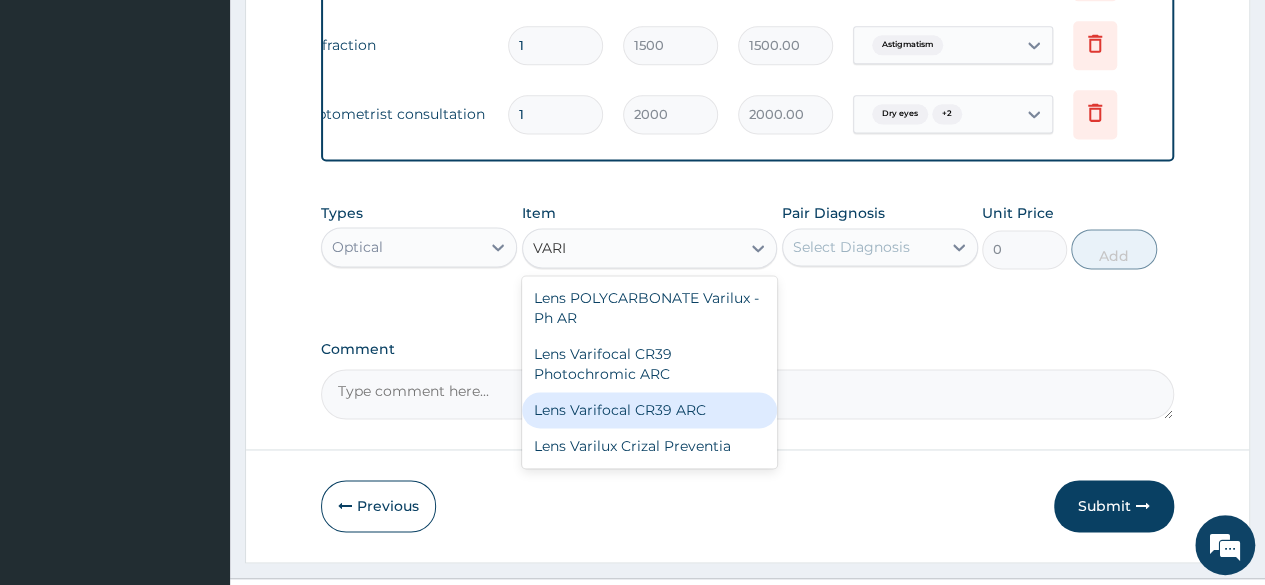 click on "Lens Varifocal CR39 ARC" at bounding box center [650, 410] 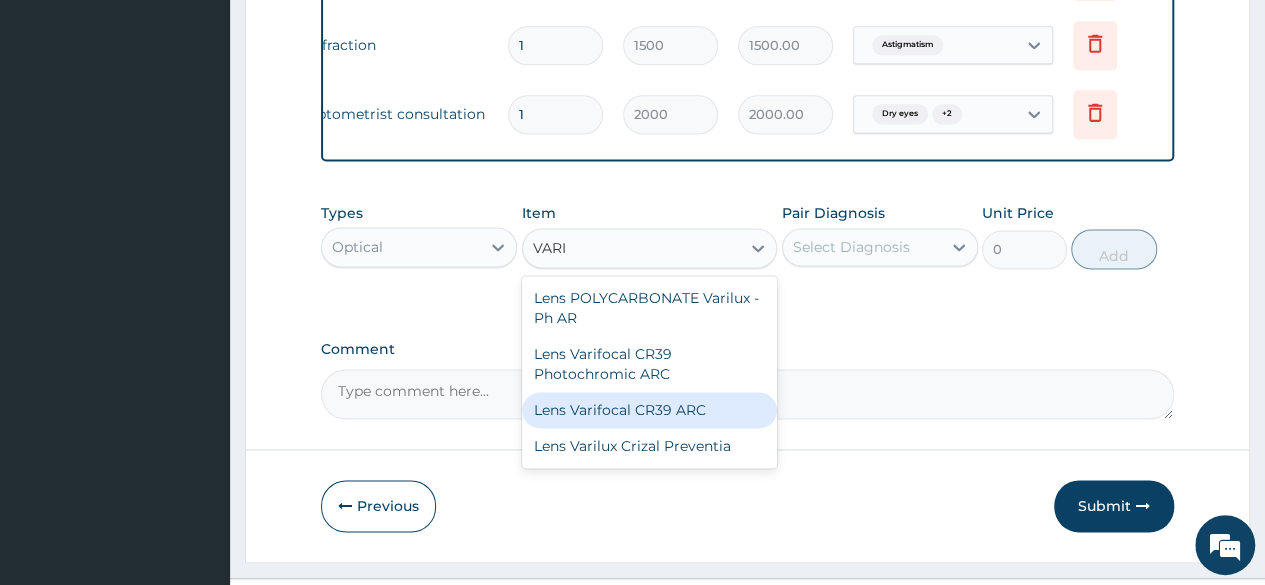 type 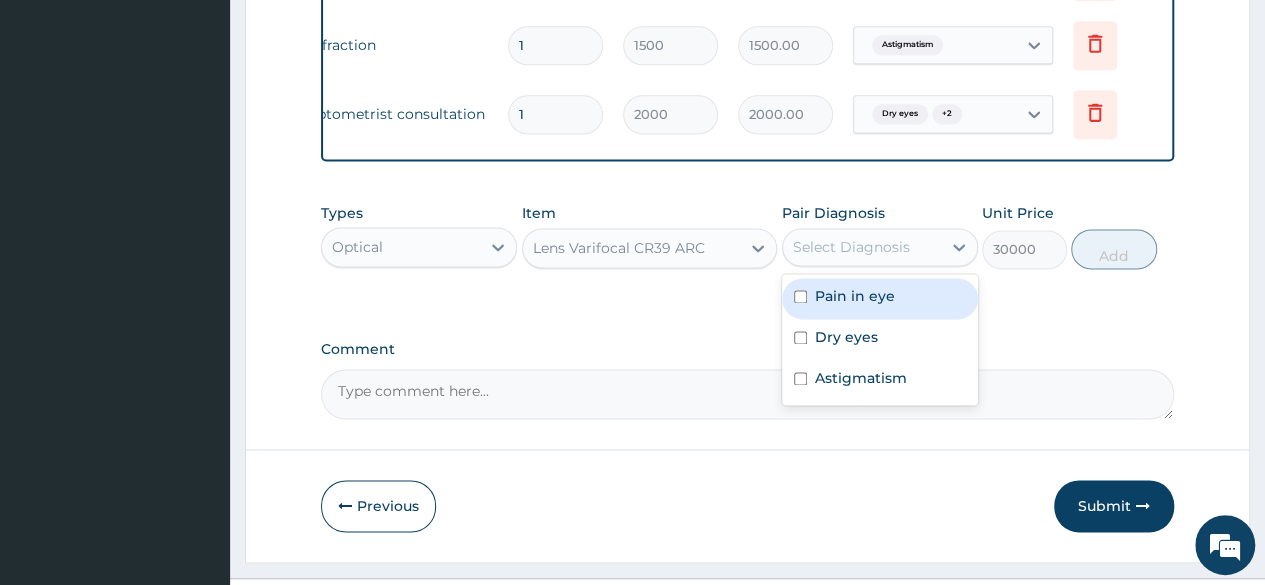 drag, startPoint x: 853, startPoint y: 272, endPoint x: 842, endPoint y: 324, distance: 53.15073 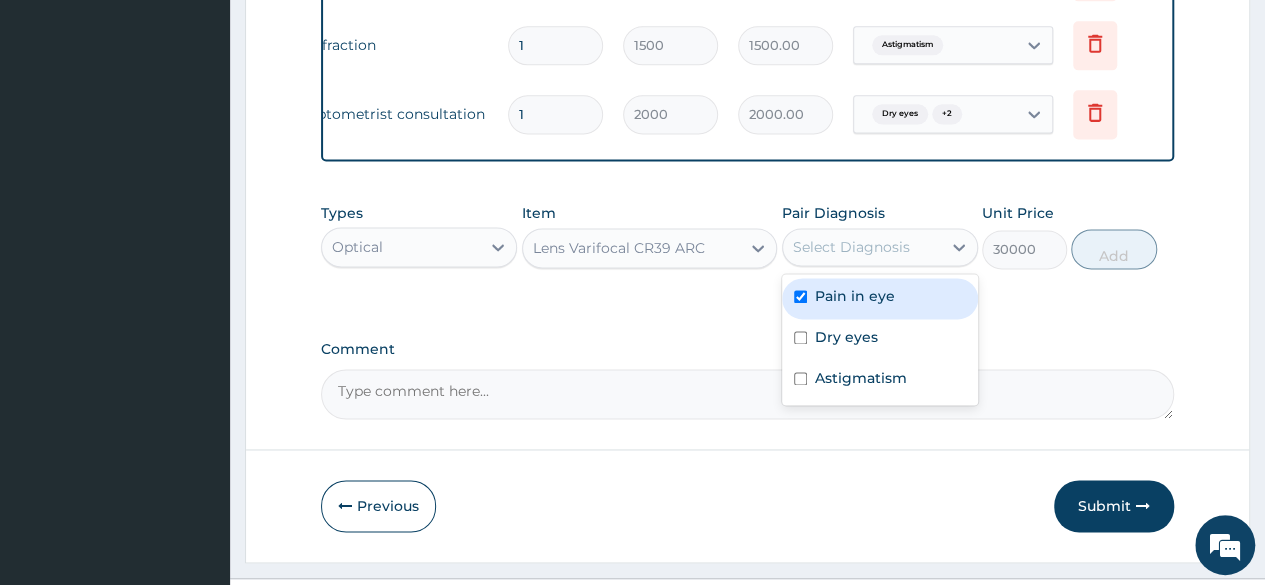 checkbox on "true" 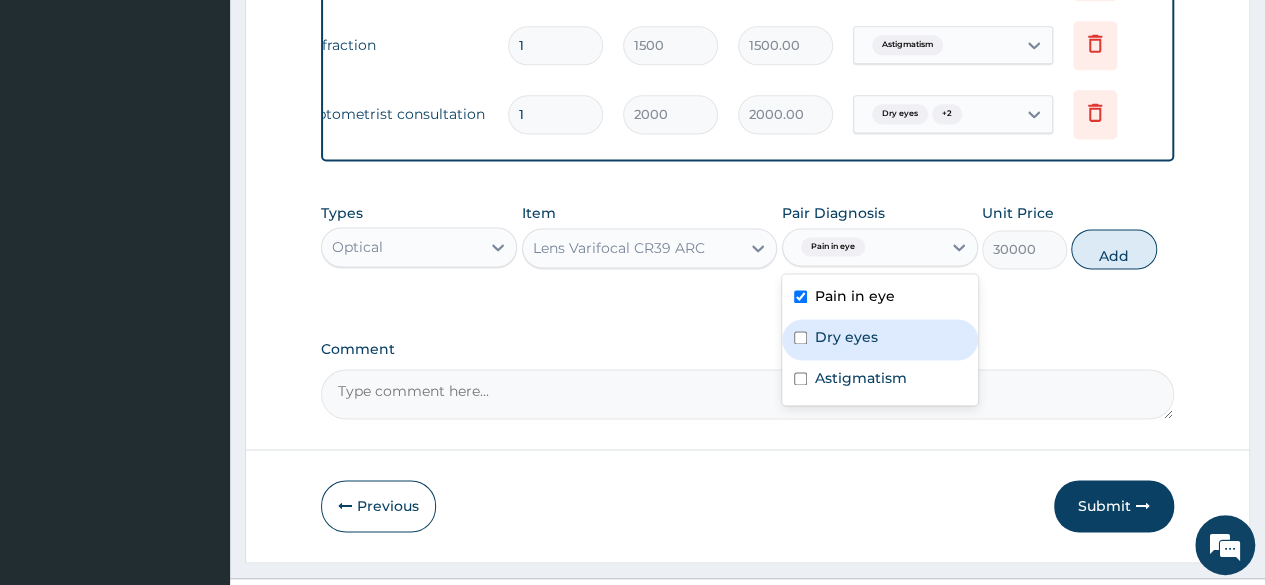 click on "Dry eyes" at bounding box center [846, 337] 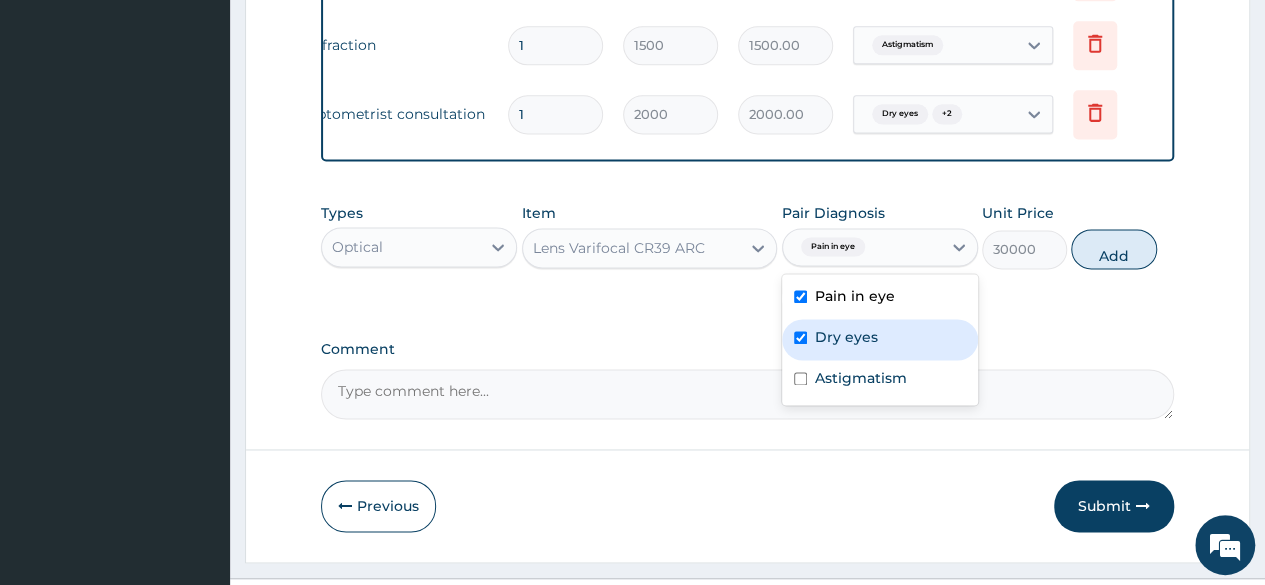 checkbox on "true" 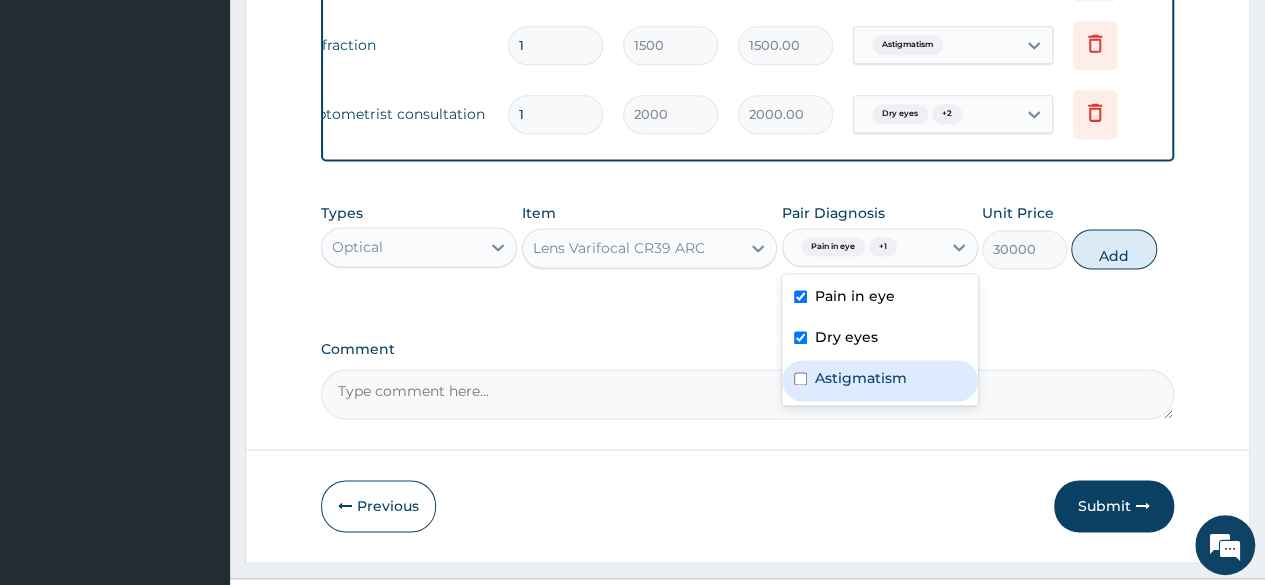 click on "Astigmatism" at bounding box center (861, 378) 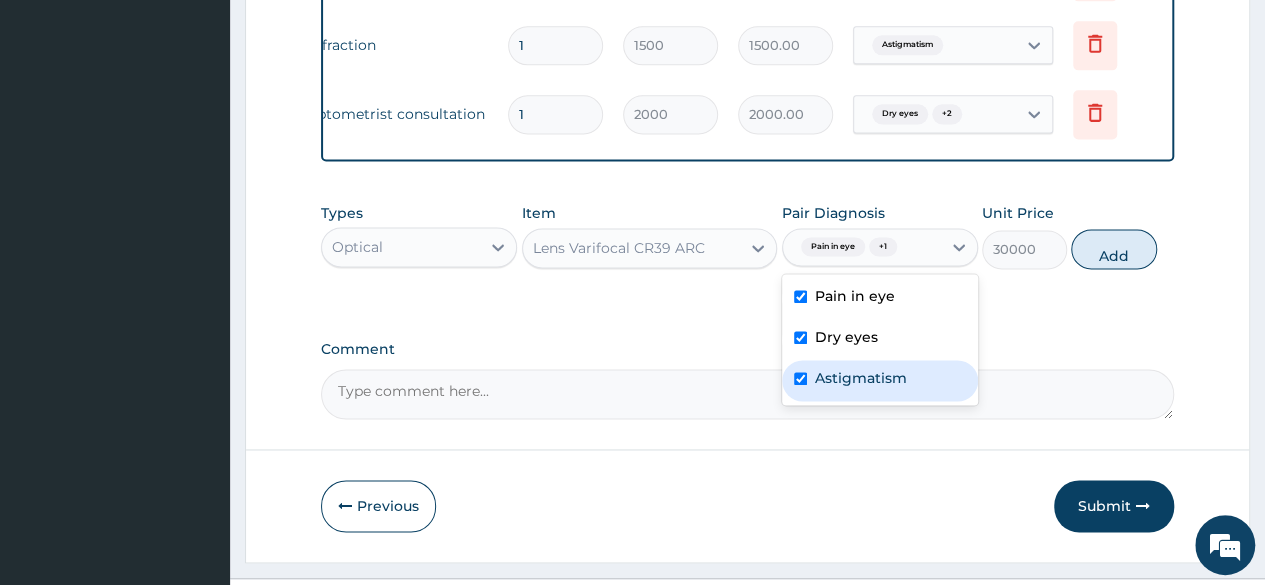 checkbox on "true" 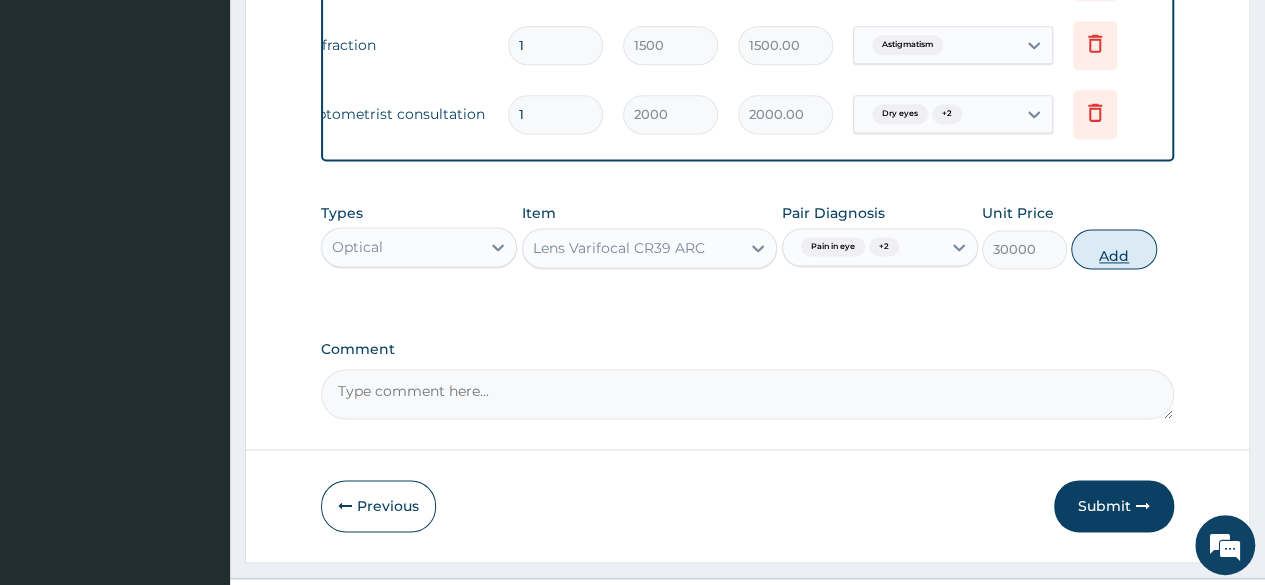click on "Add" at bounding box center (1113, 249) 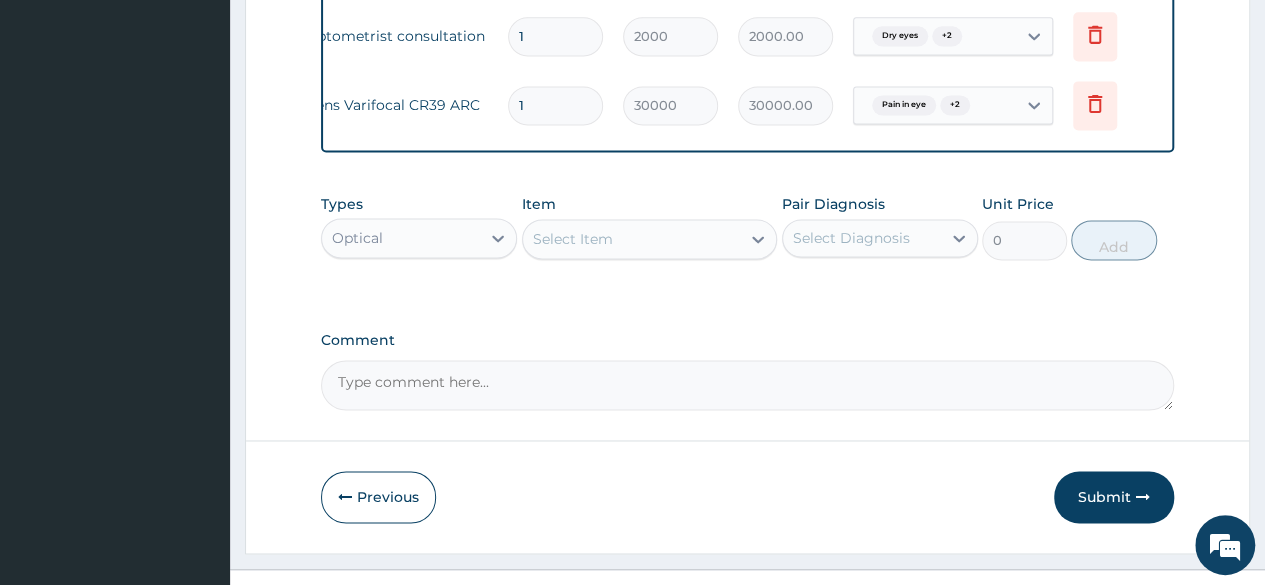 scroll, scrollTop: 1428, scrollLeft: 0, axis: vertical 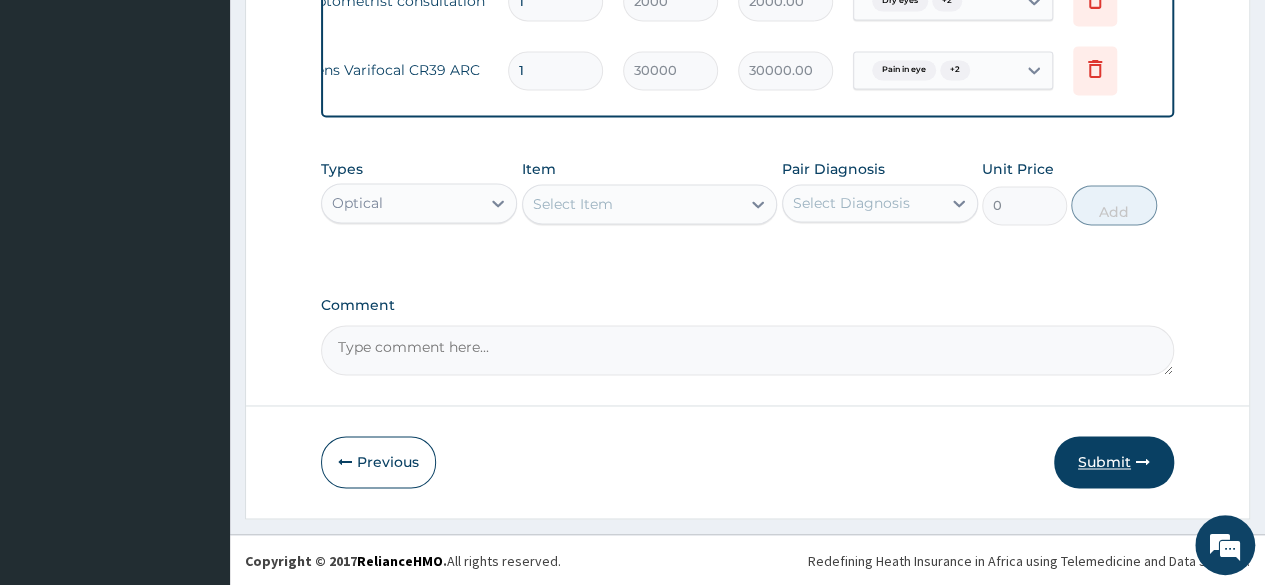 click on "Submit" at bounding box center [1114, 462] 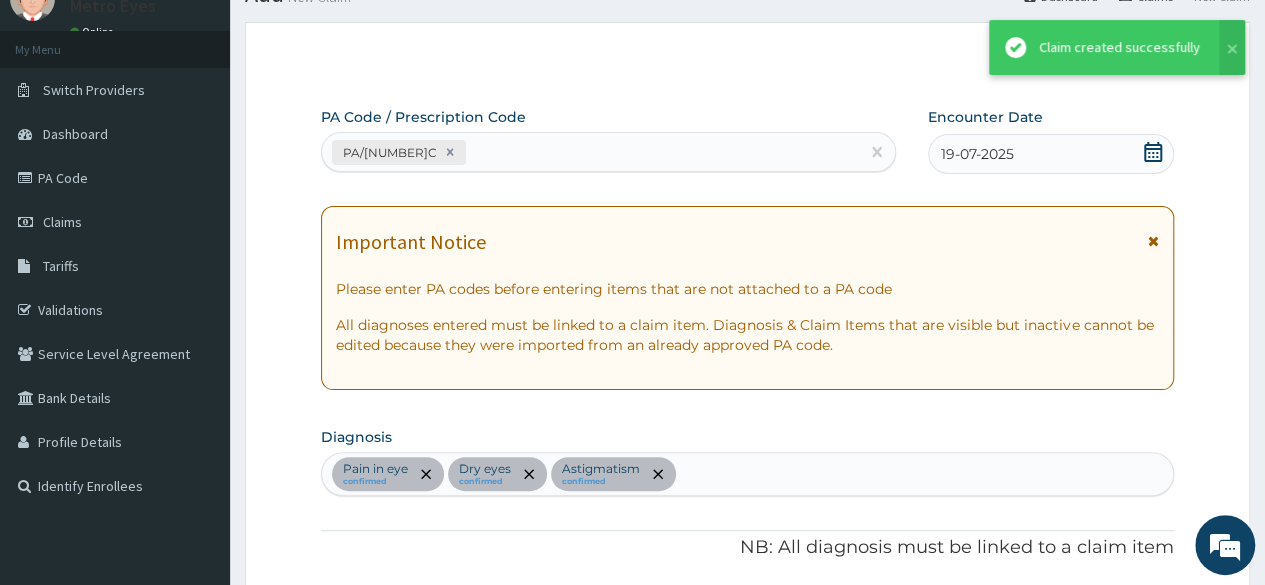 scroll, scrollTop: 1428, scrollLeft: 0, axis: vertical 